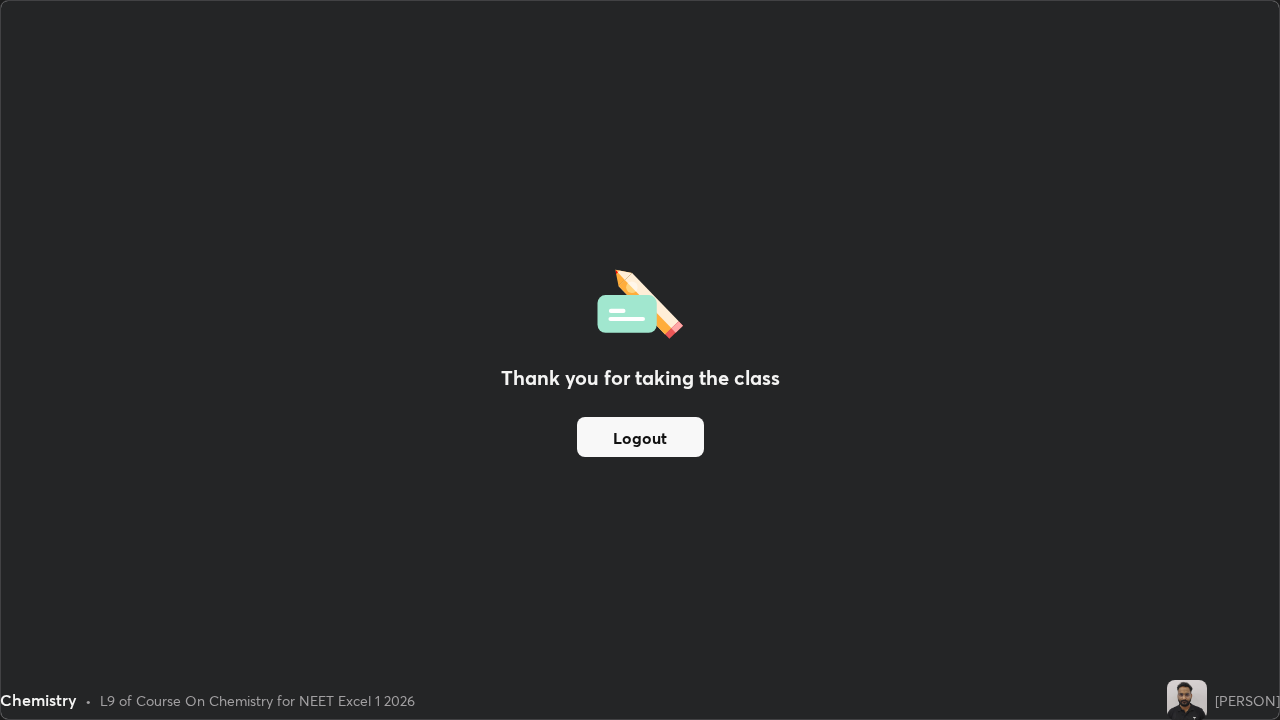 scroll, scrollTop: 0, scrollLeft: 0, axis: both 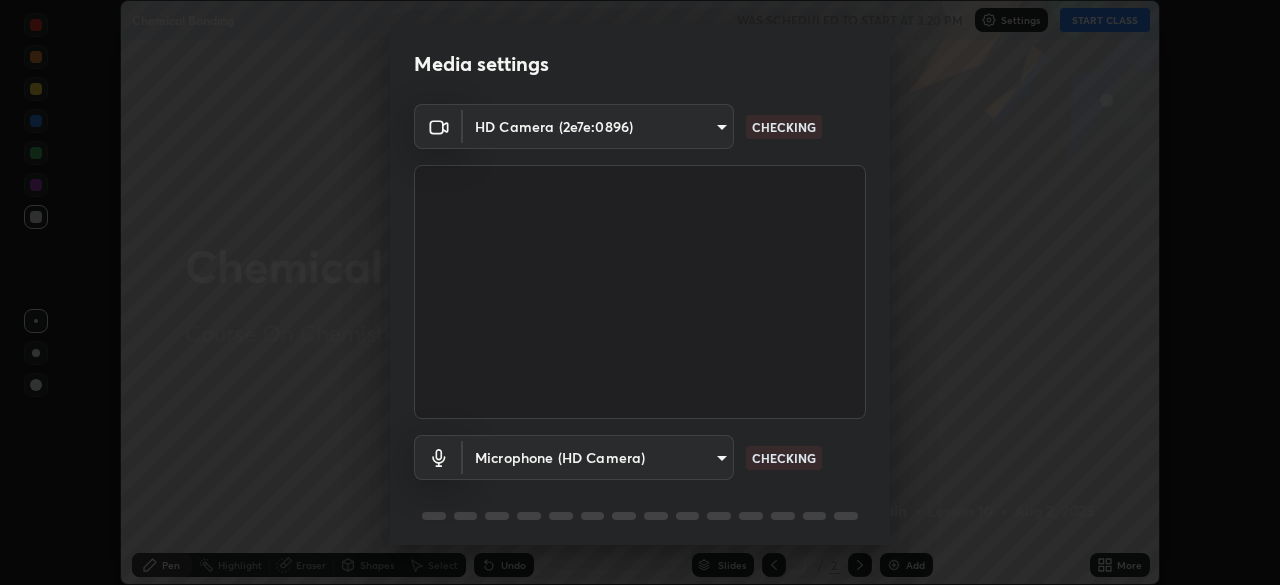 click on "Erase all Chemical Bonding WAS SCHEDULED TO START AT  3:20 PM Settings START CLASS Setting up your live class Chemical Bonding • L10 of Course On Chemistry for NEET Growth 2 2027 [FIRST] [LAST] Pen Highlight Eraser Shapes Select Undo Slides 2 / 2 Add More Enable hand raising Enable raise hand to speak to learners. Once enabled, chat will be turned off temporarily. Enable x   No doubts shared Encourage your learners to ask a doubt for better clarity Report an issue Reason for reporting Buffering Chat not working Audio - Video sync issue Educator video quality low ​ Attach an image Report Media settings HD Camera (2e7e:0896) 1d78e966674f494eb558fa3ceca737cbb8ce7aeb89693e1c20fb68b4264e7fae CHECKING Microphone (HD Camera) ab0093ca8a44131bd34ef72662ec3159a6994ed46bc8102187be04bd879e527e CHECKING 1 / 5 Next" at bounding box center (640, 292) 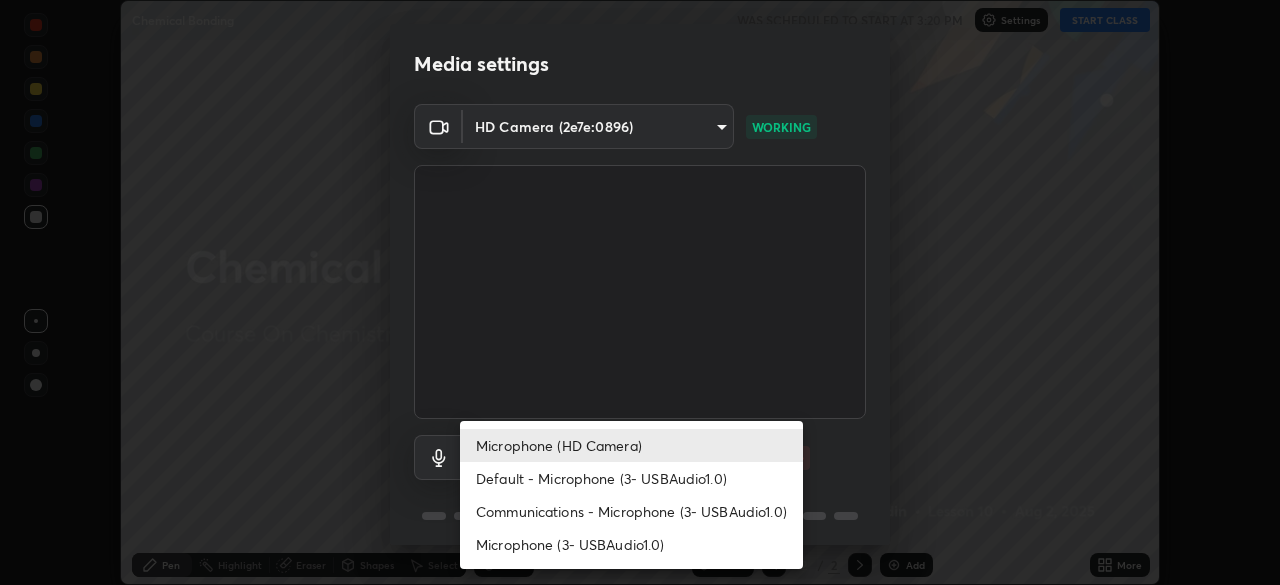 click on "Default - Microphone (3- USBAudio1.0)" at bounding box center (631, 478) 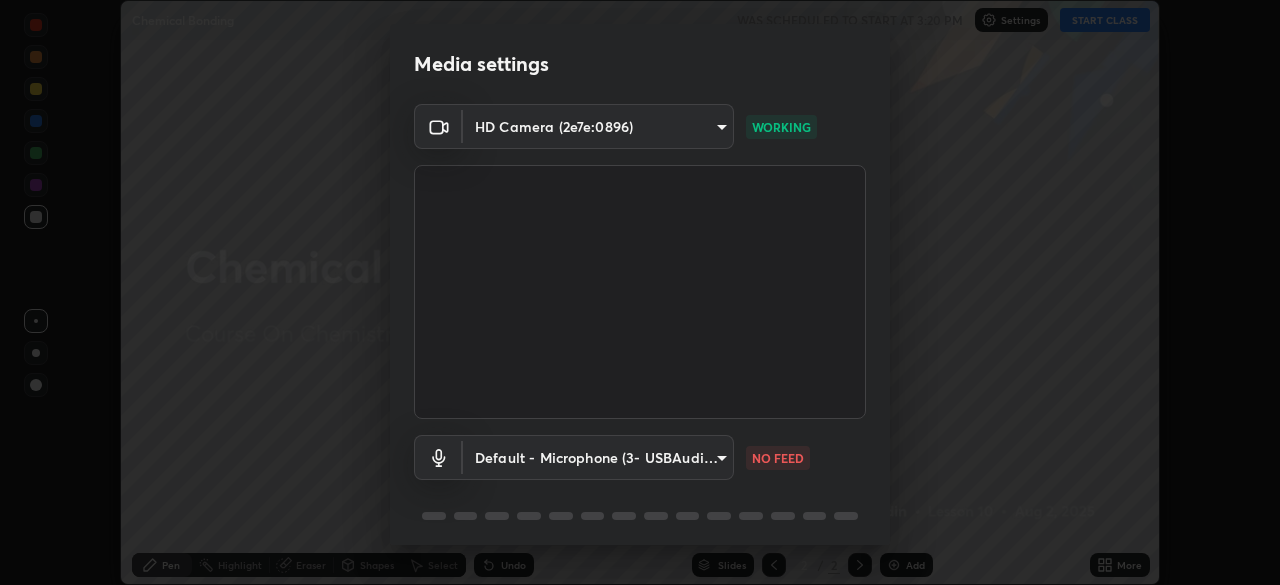 type on "default" 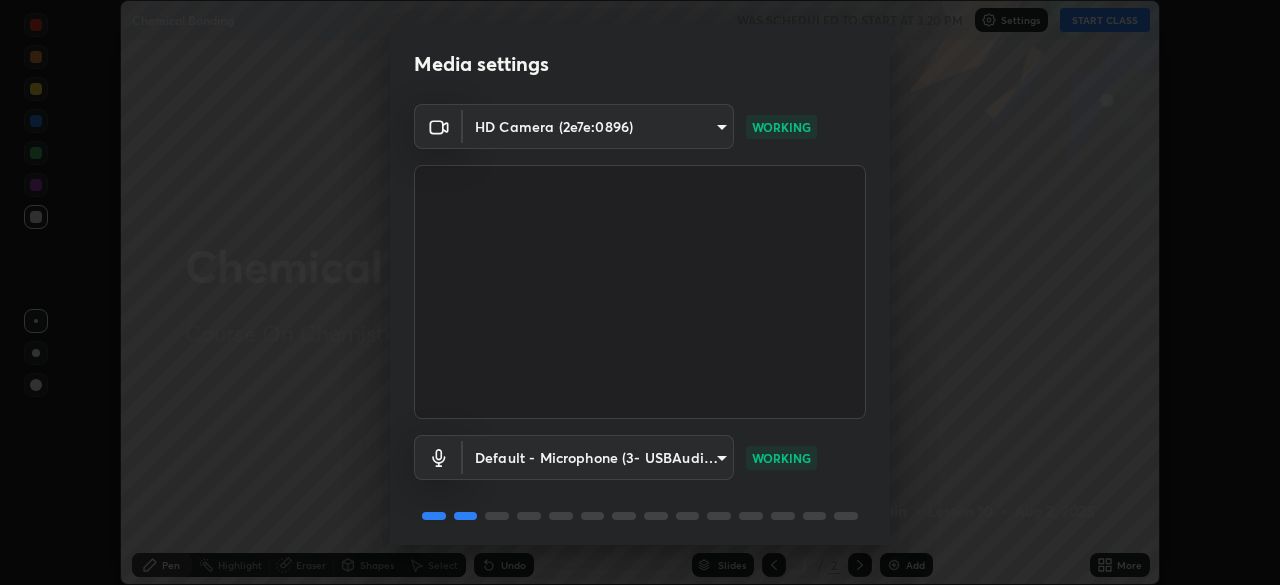 scroll, scrollTop: 71, scrollLeft: 0, axis: vertical 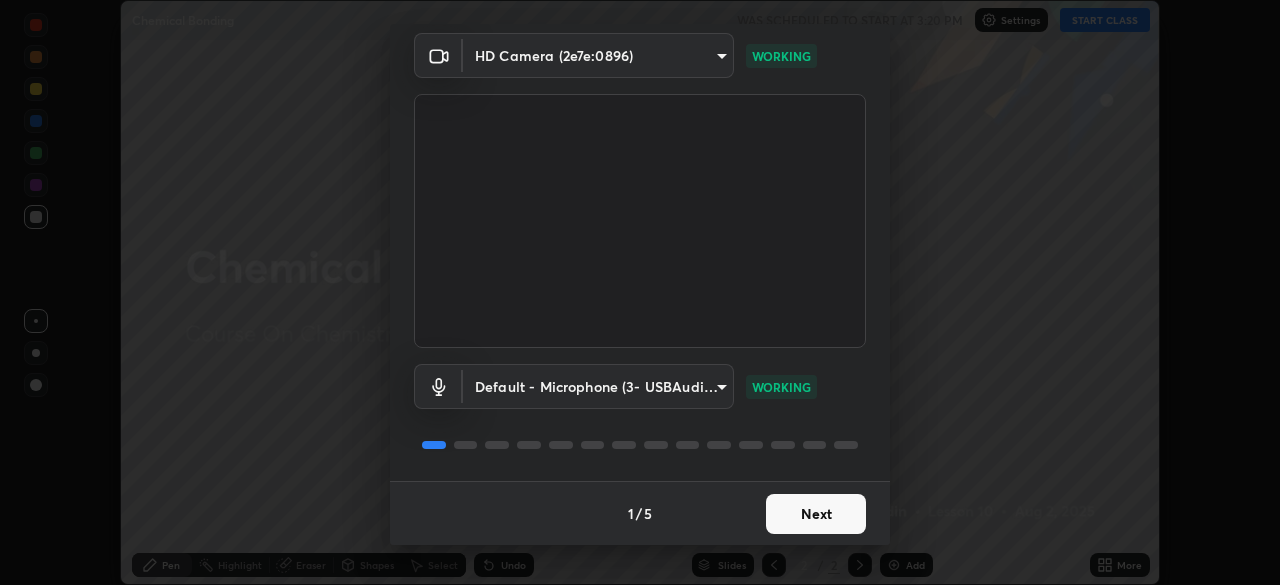 click on "Next" at bounding box center (816, 514) 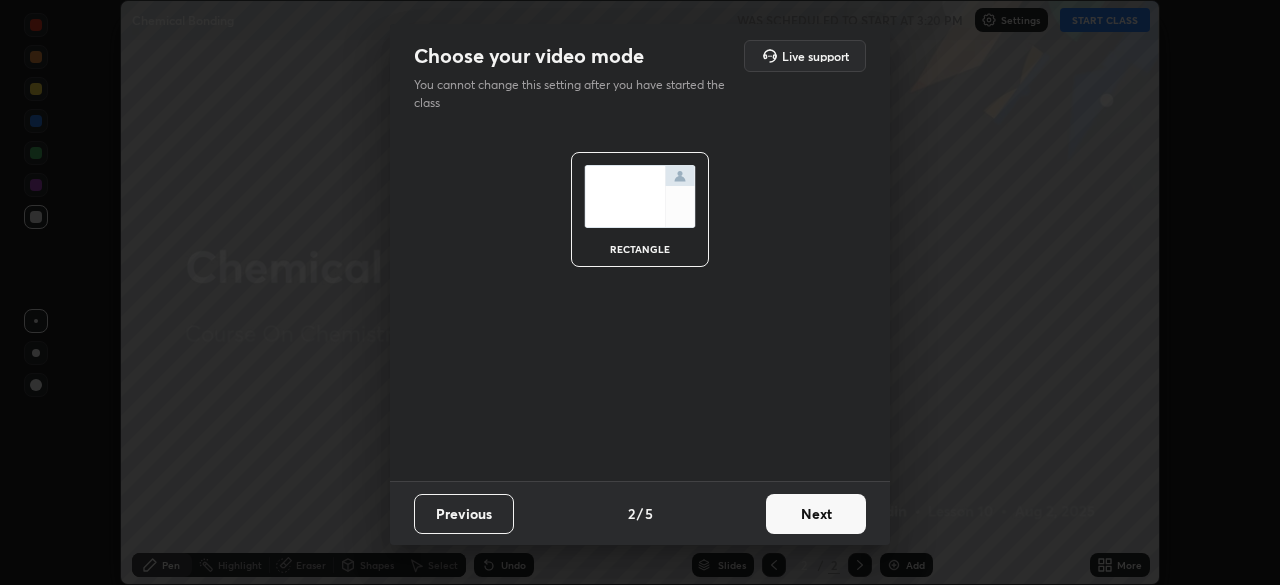 scroll, scrollTop: 0, scrollLeft: 0, axis: both 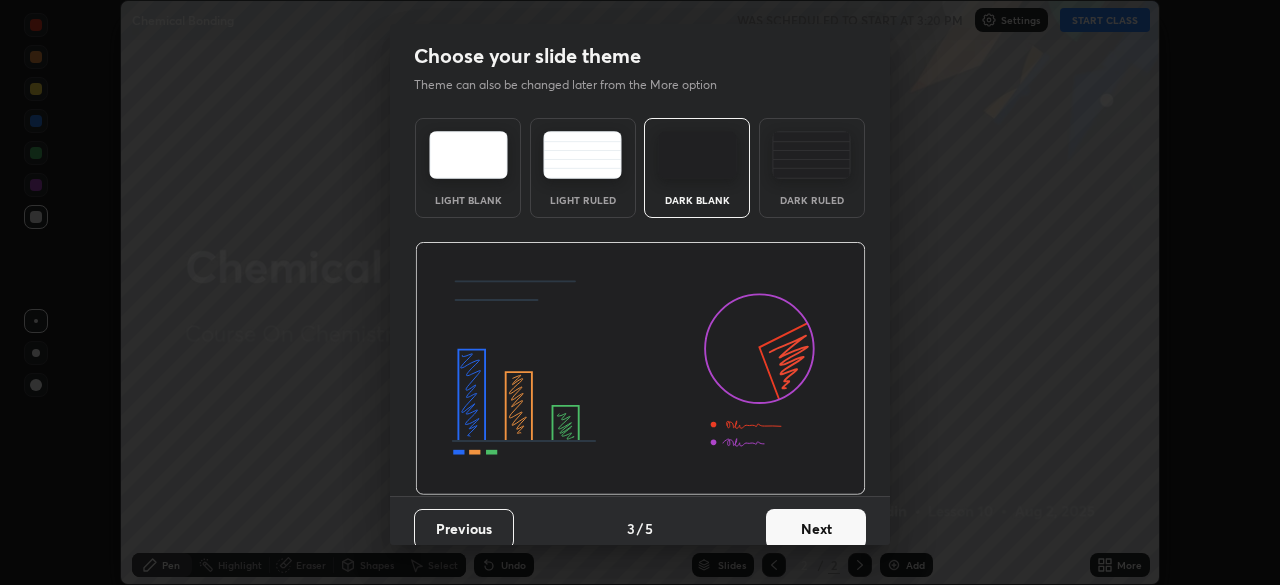 click on "Next" at bounding box center (816, 529) 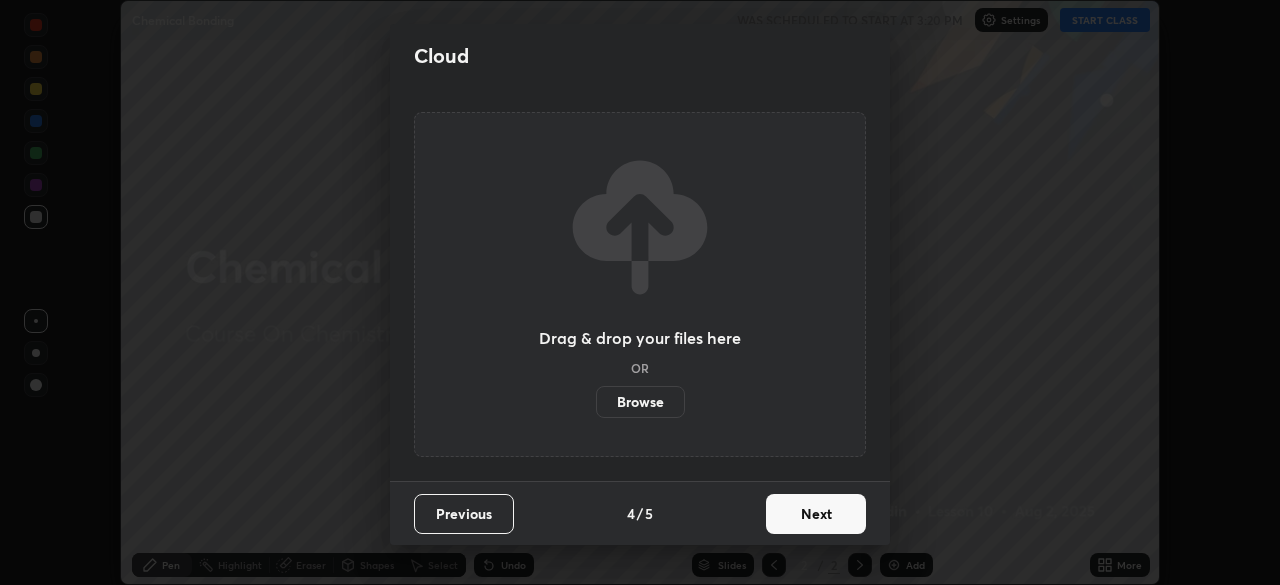 click on "Next" at bounding box center [816, 514] 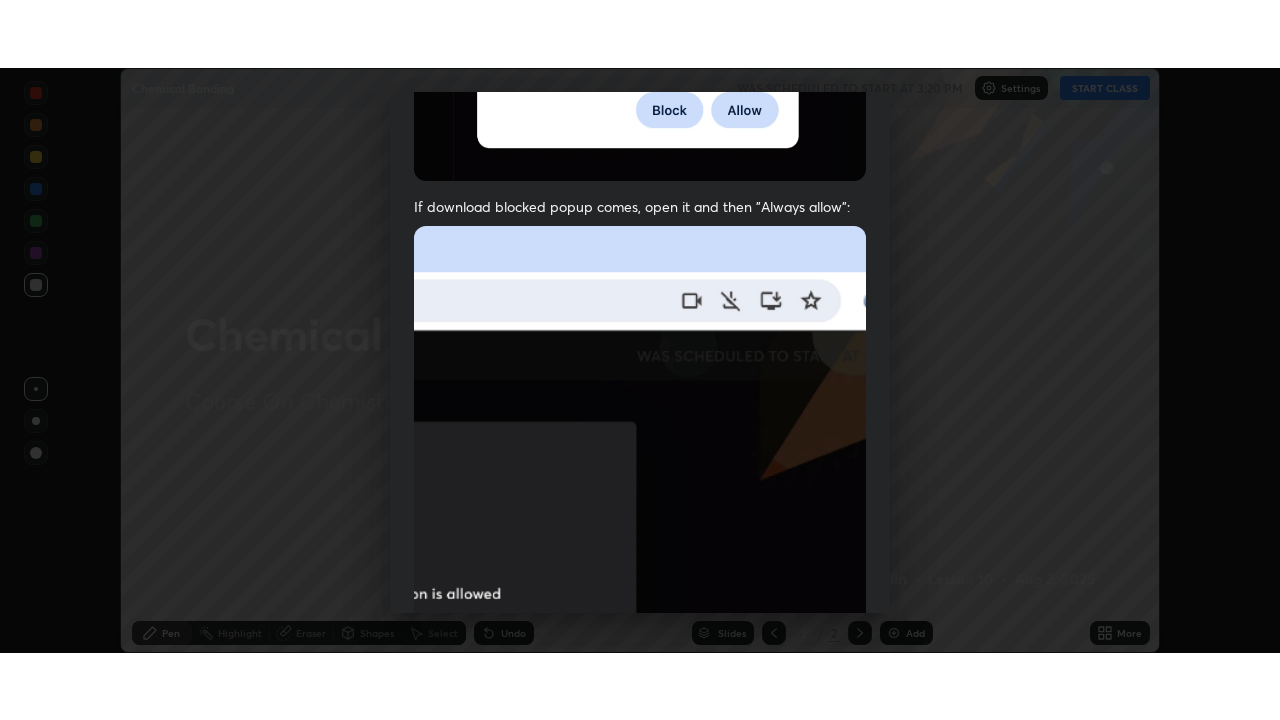 scroll, scrollTop: 479, scrollLeft: 0, axis: vertical 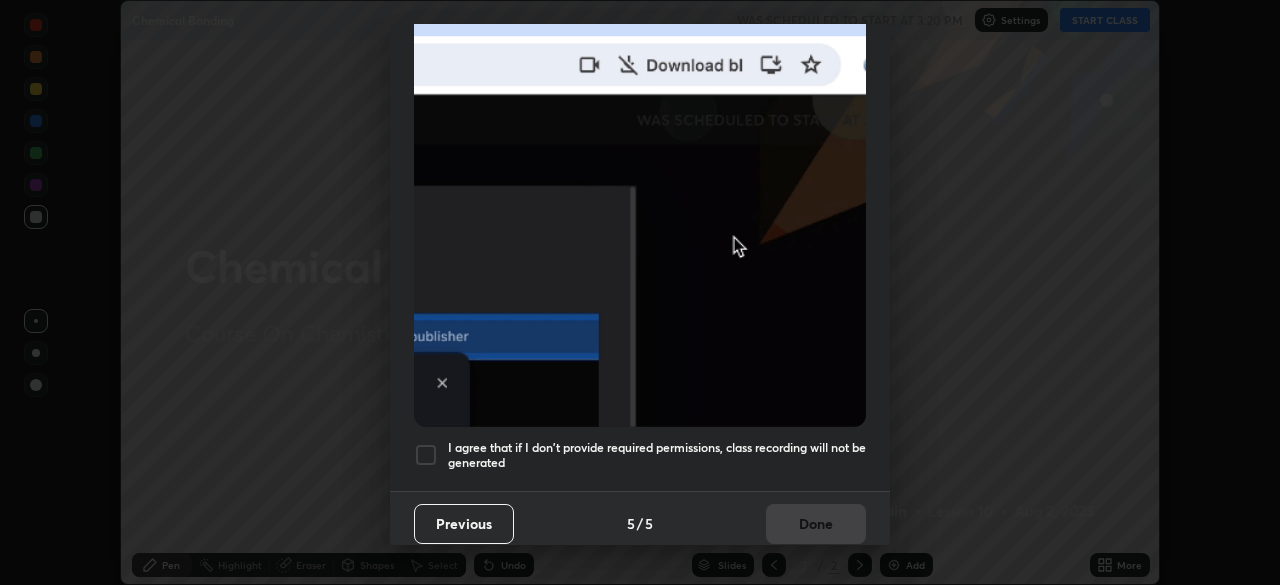 click at bounding box center (426, 455) 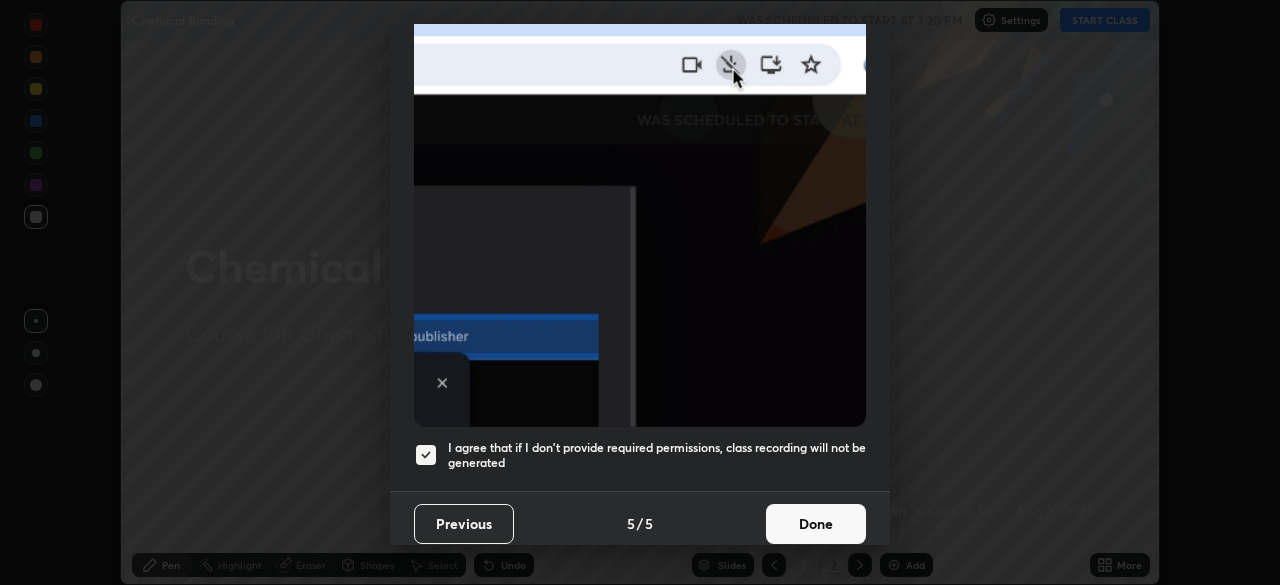 click on "Done" at bounding box center (816, 524) 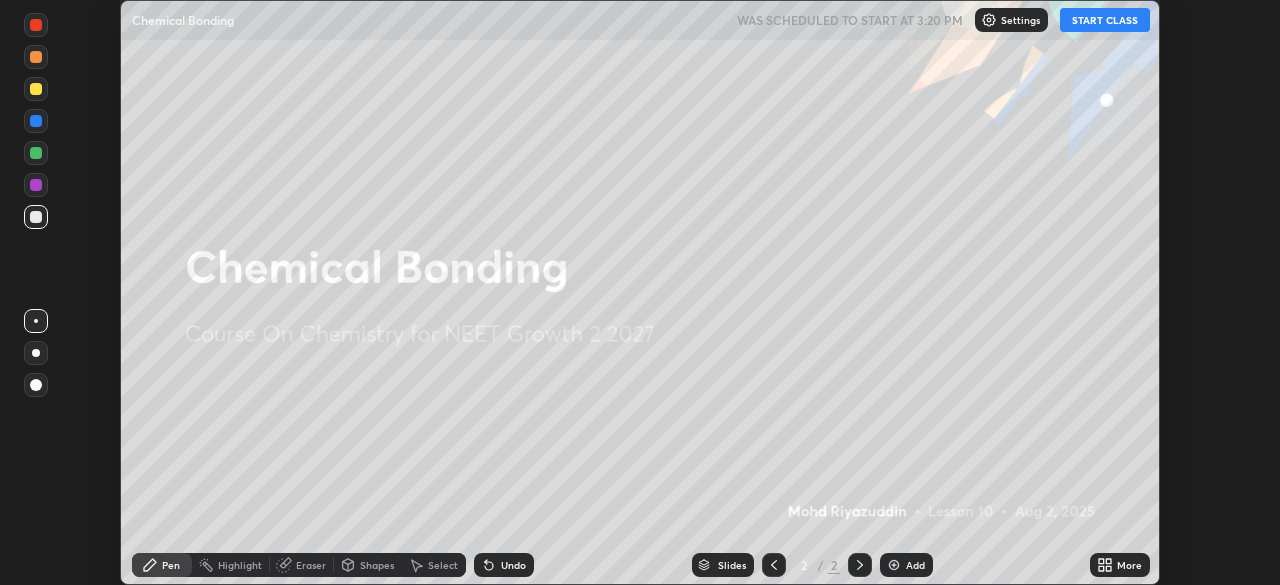 click on "START CLASS" at bounding box center (1105, 20) 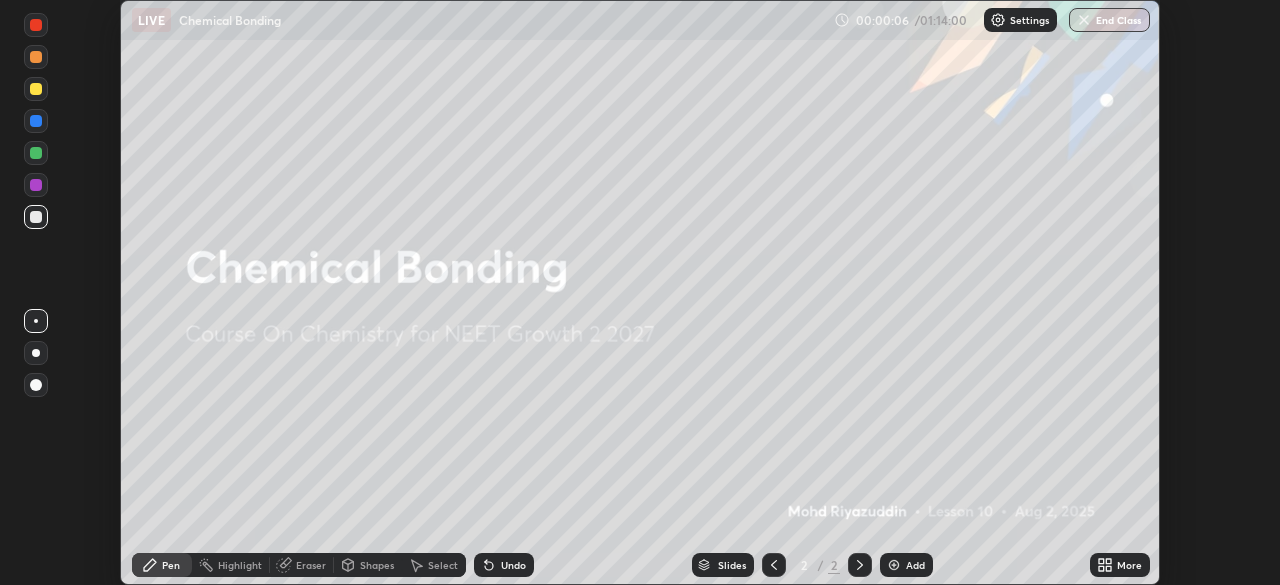 click on "Add" at bounding box center [906, 565] 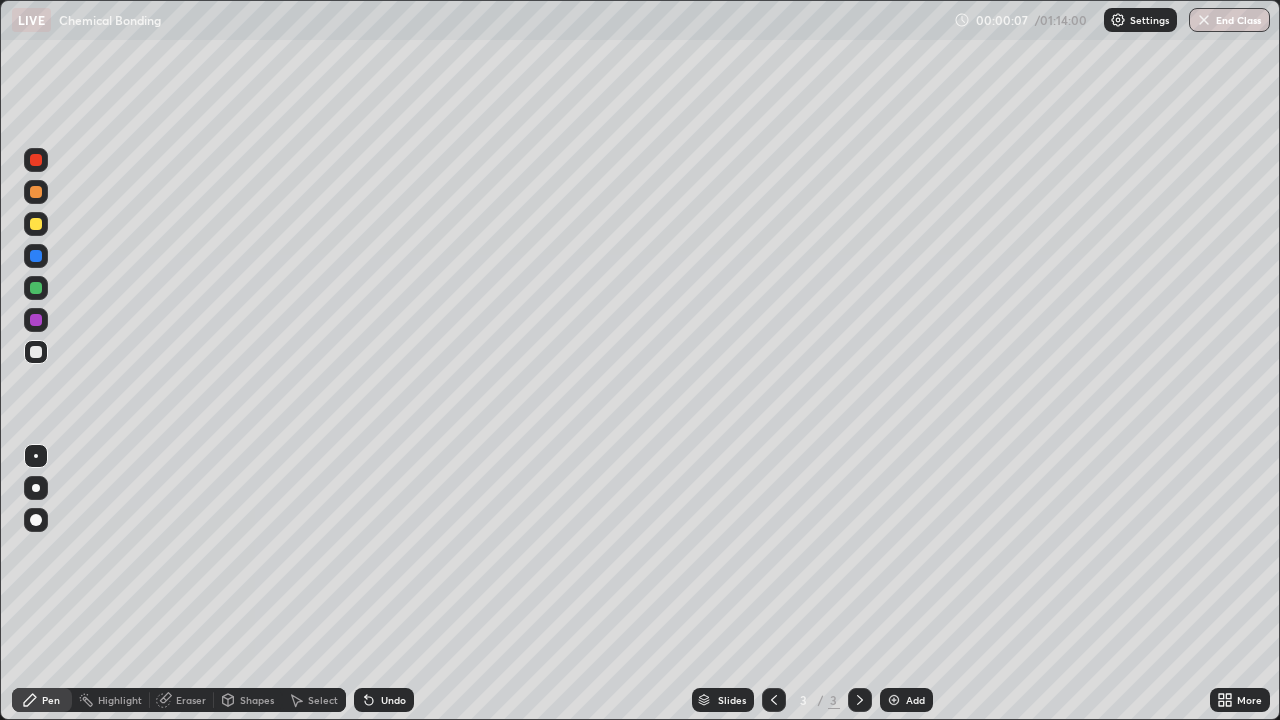 scroll, scrollTop: 99280, scrollLeft: 98720, axis: both 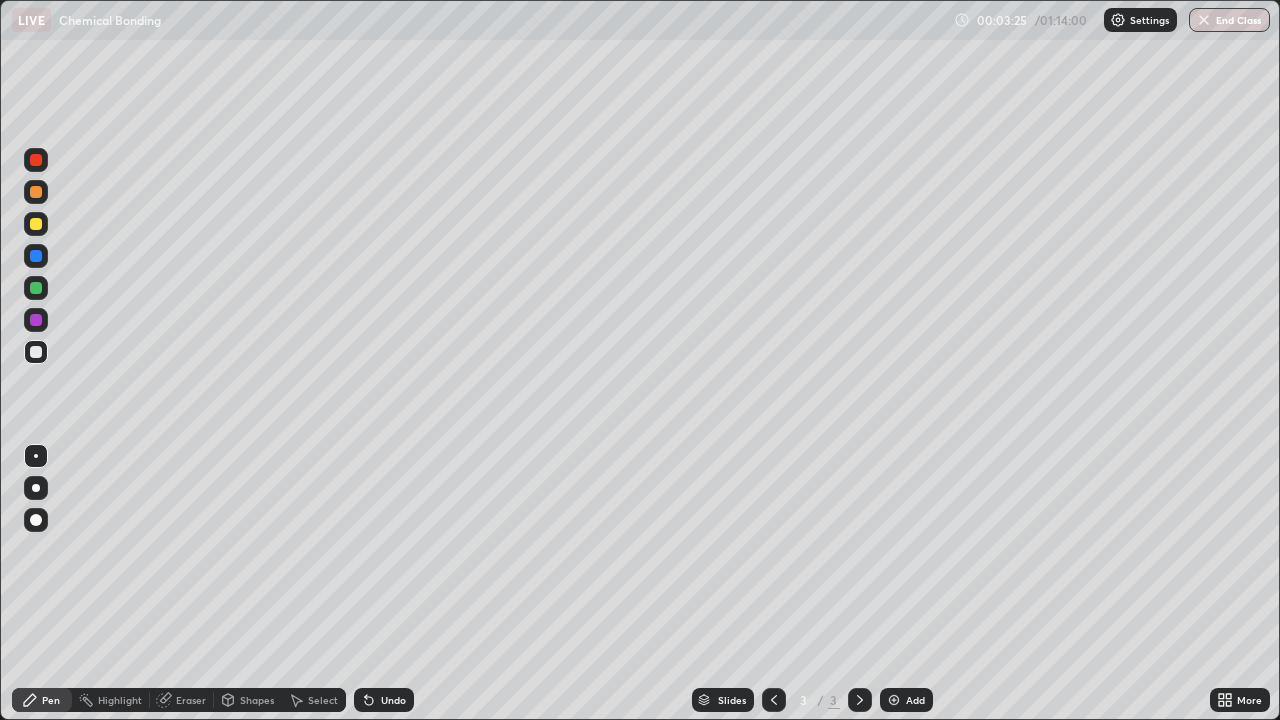 click 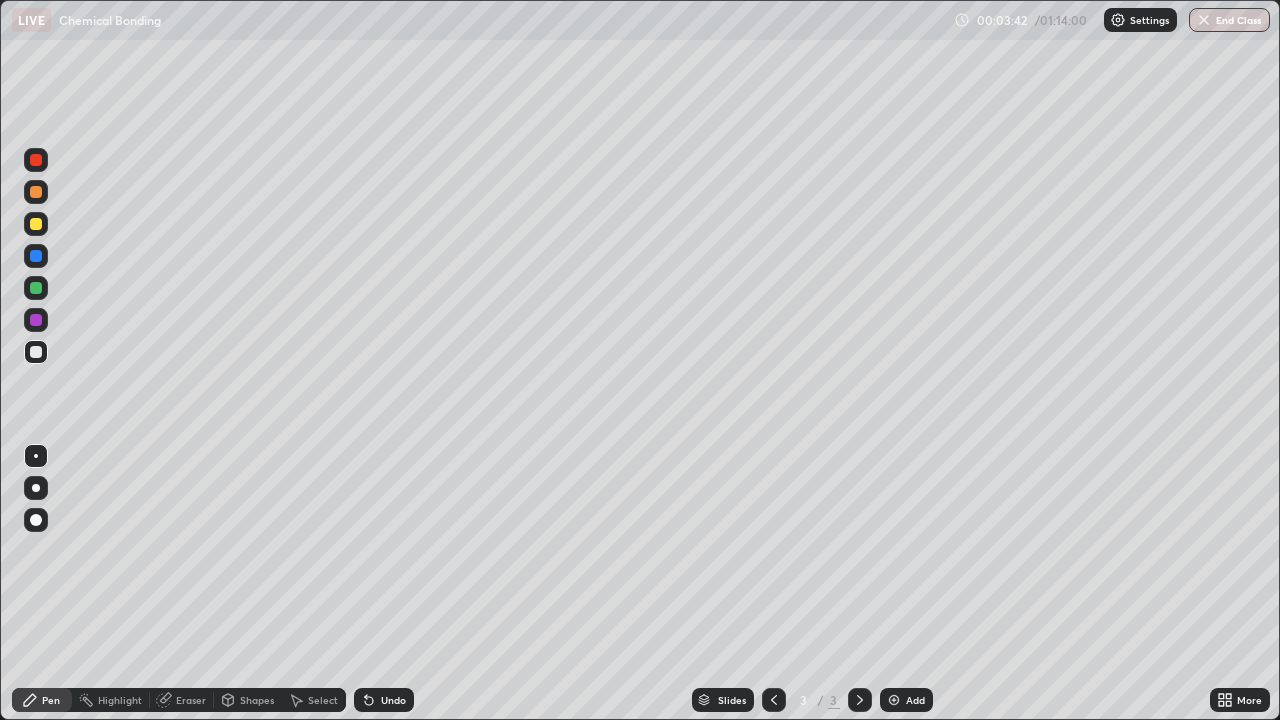 click at bounding box center [36, 288] 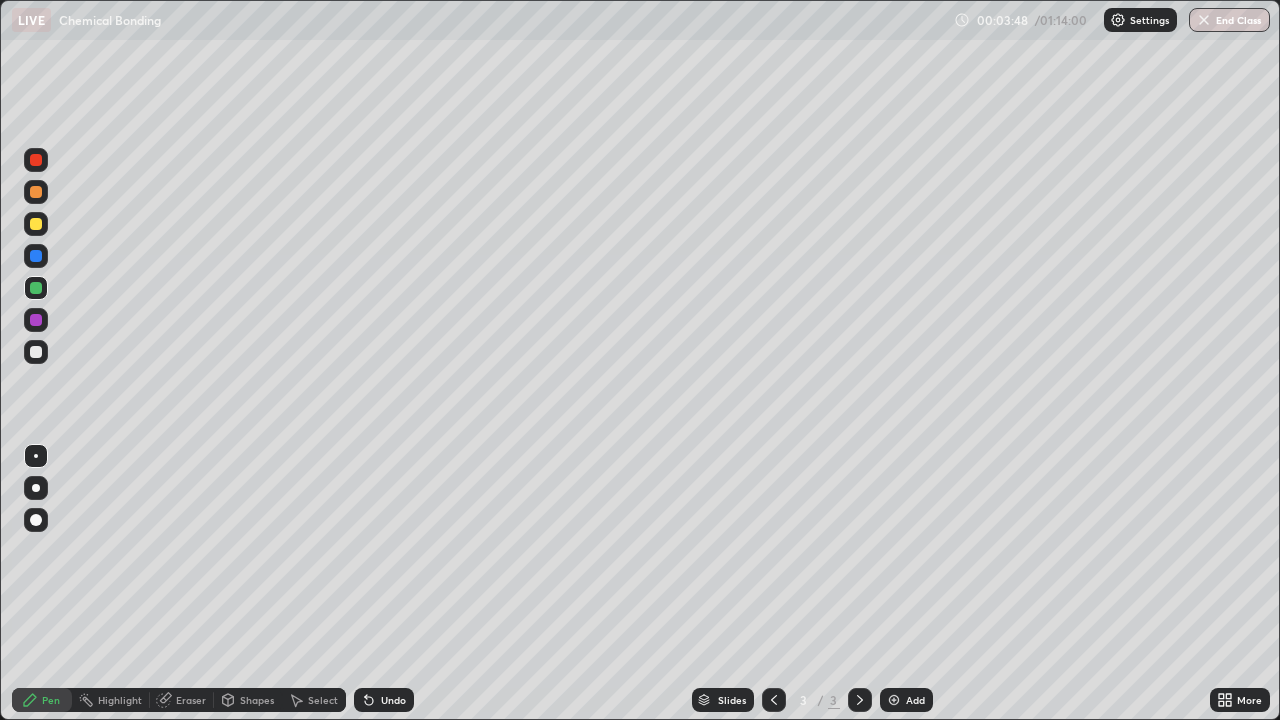 click at bounding box center (36, 352) 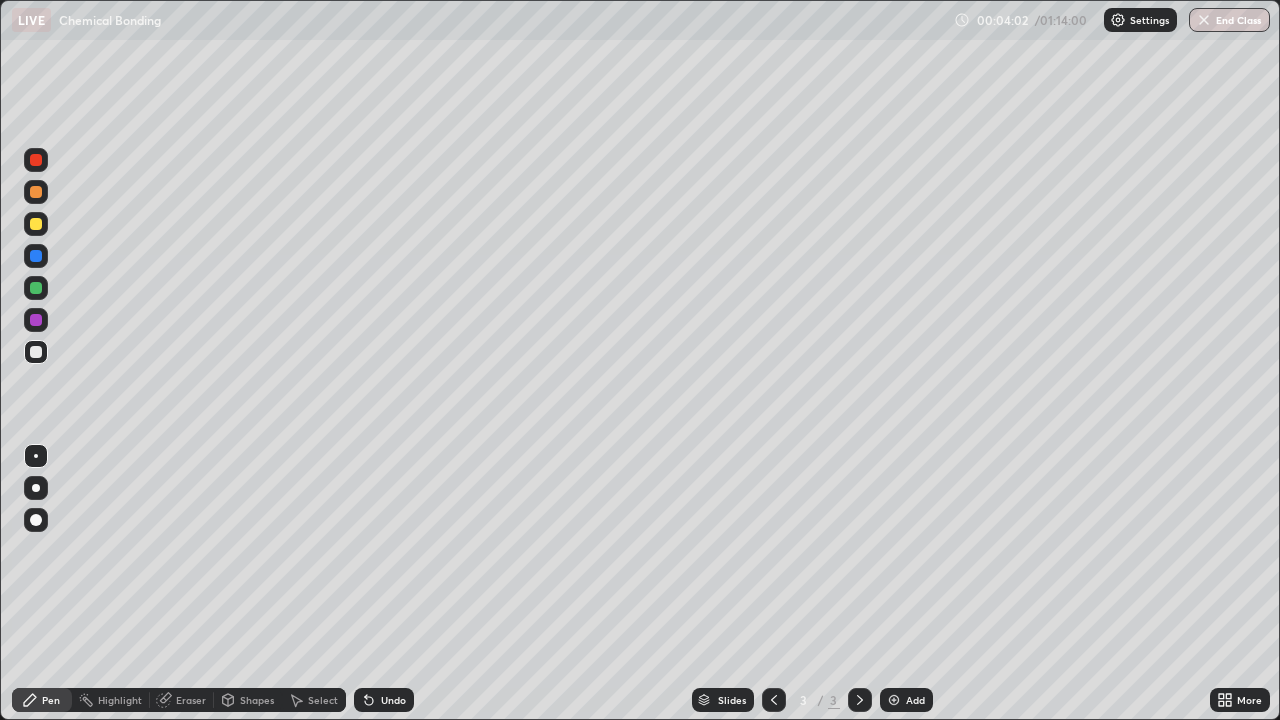 click at bounding box center (36, 288) 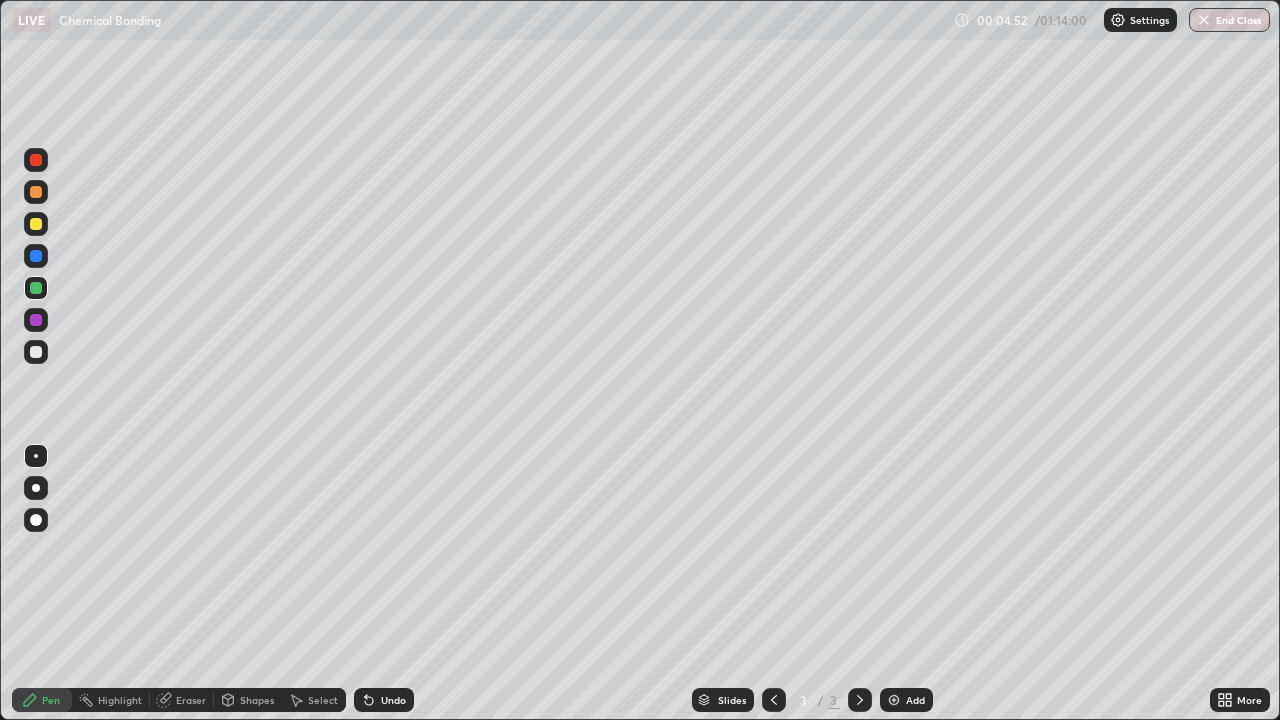 click 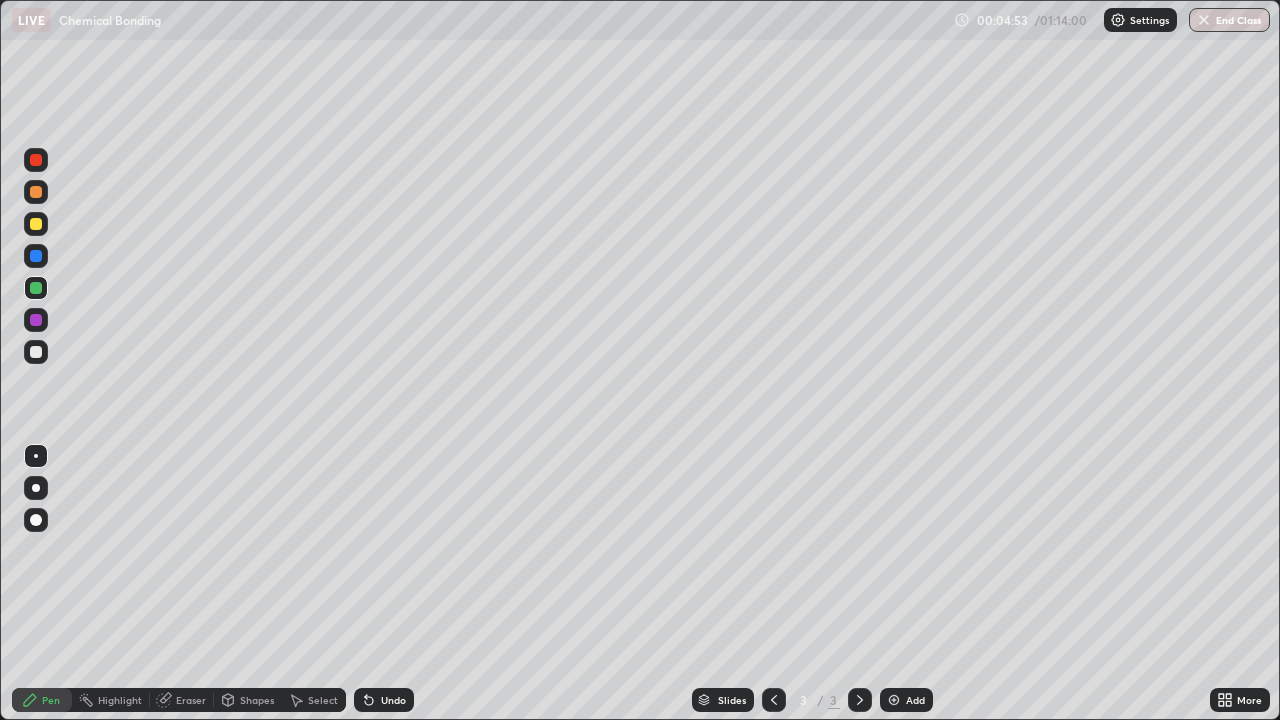 click 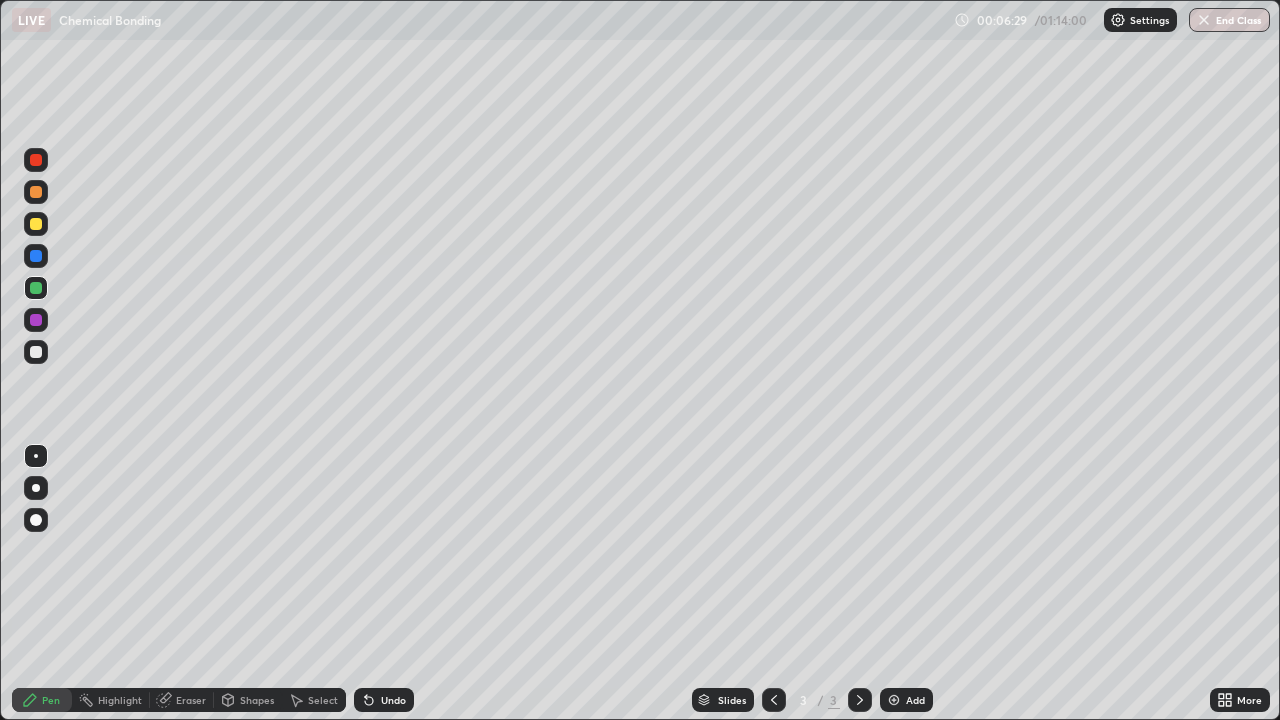 click on "Eraser" at bounding box center [191, 700] 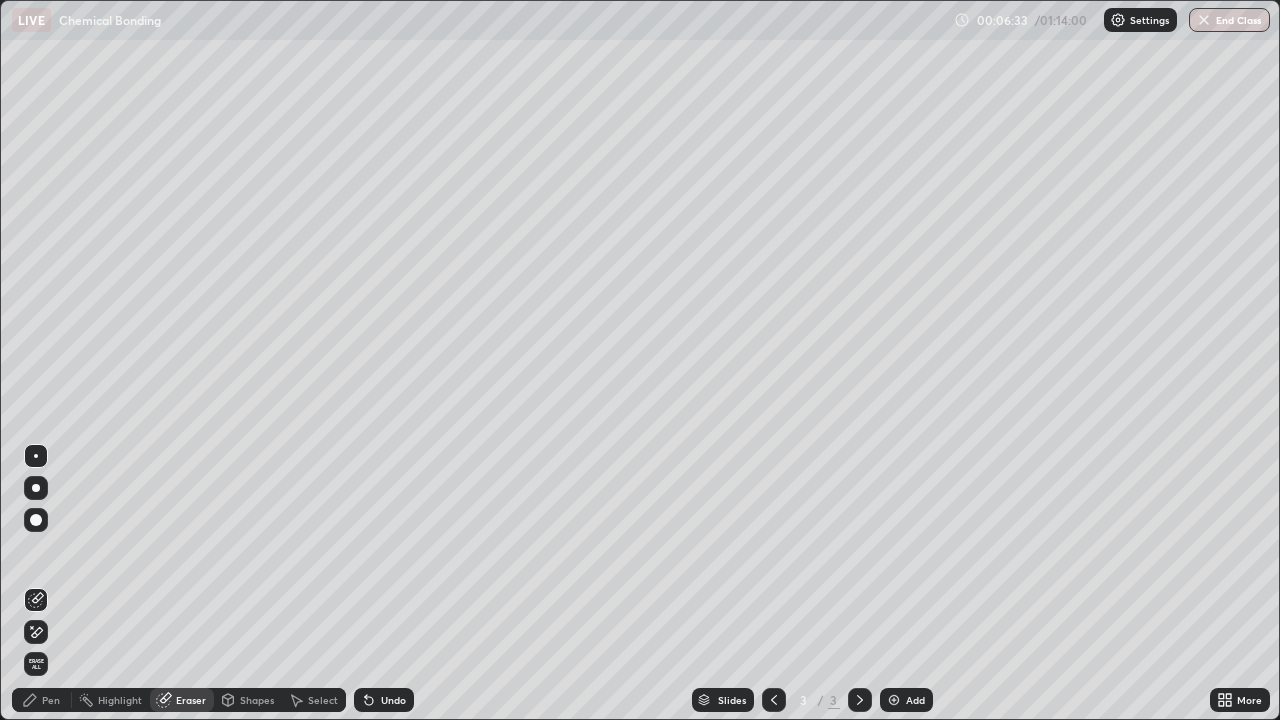 click on "Pen" at bounding box center (42, 700) 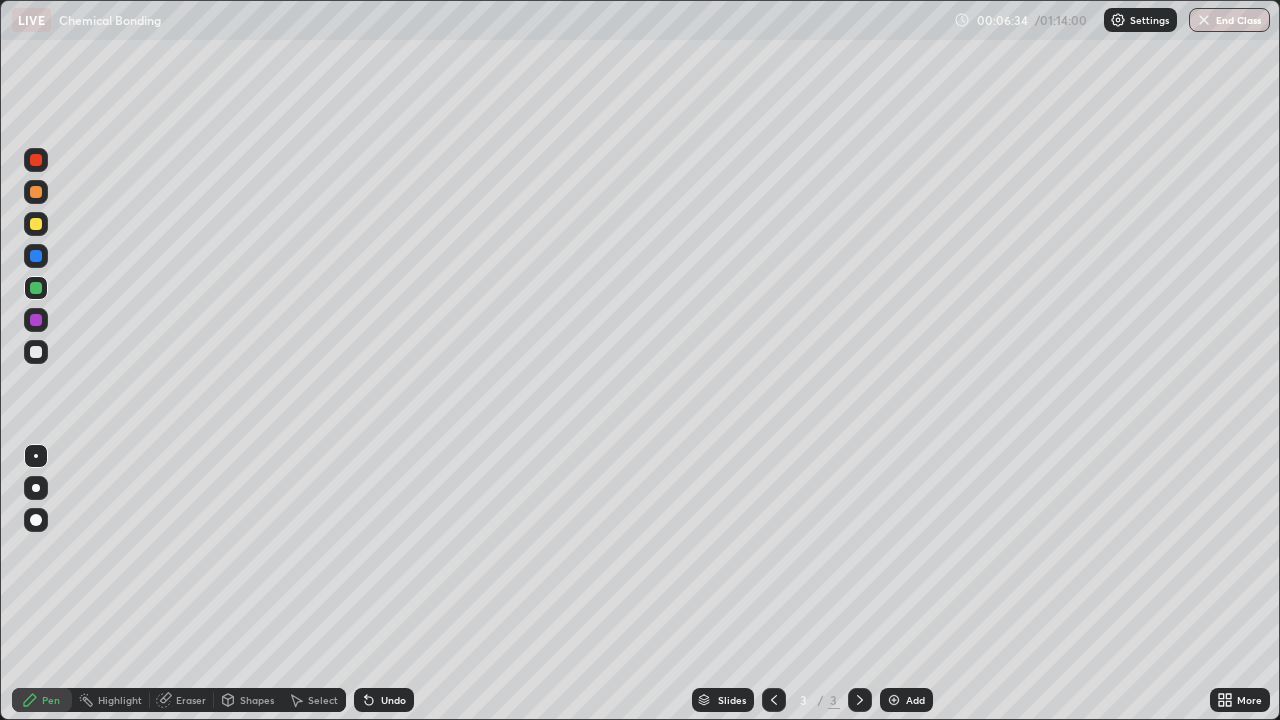 click at bounding box center (36, 192) 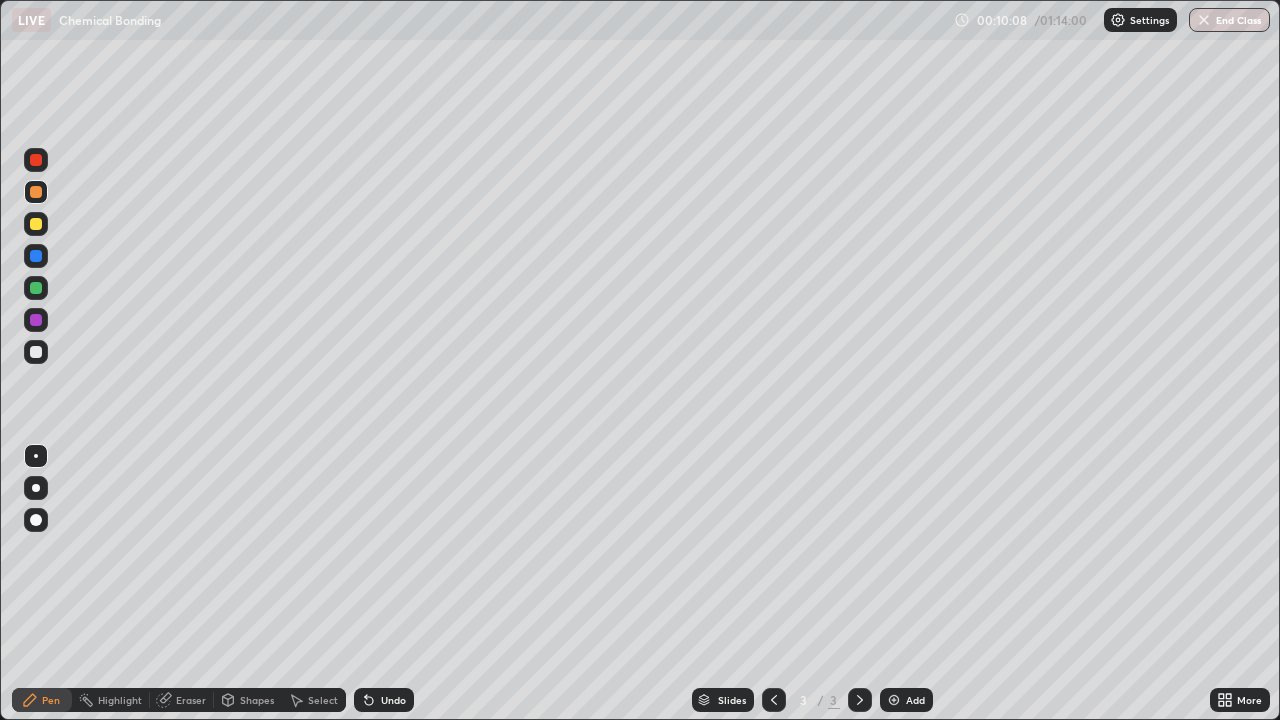 click at bounding box center (894, 700) 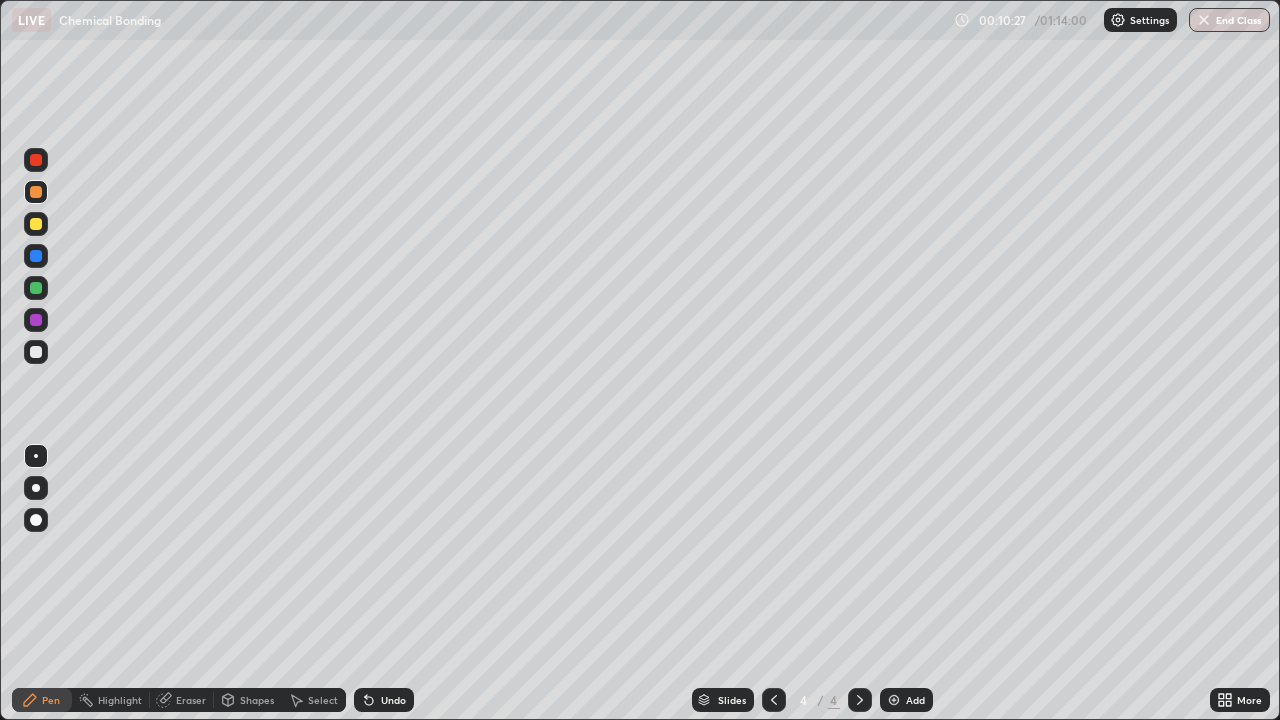 click 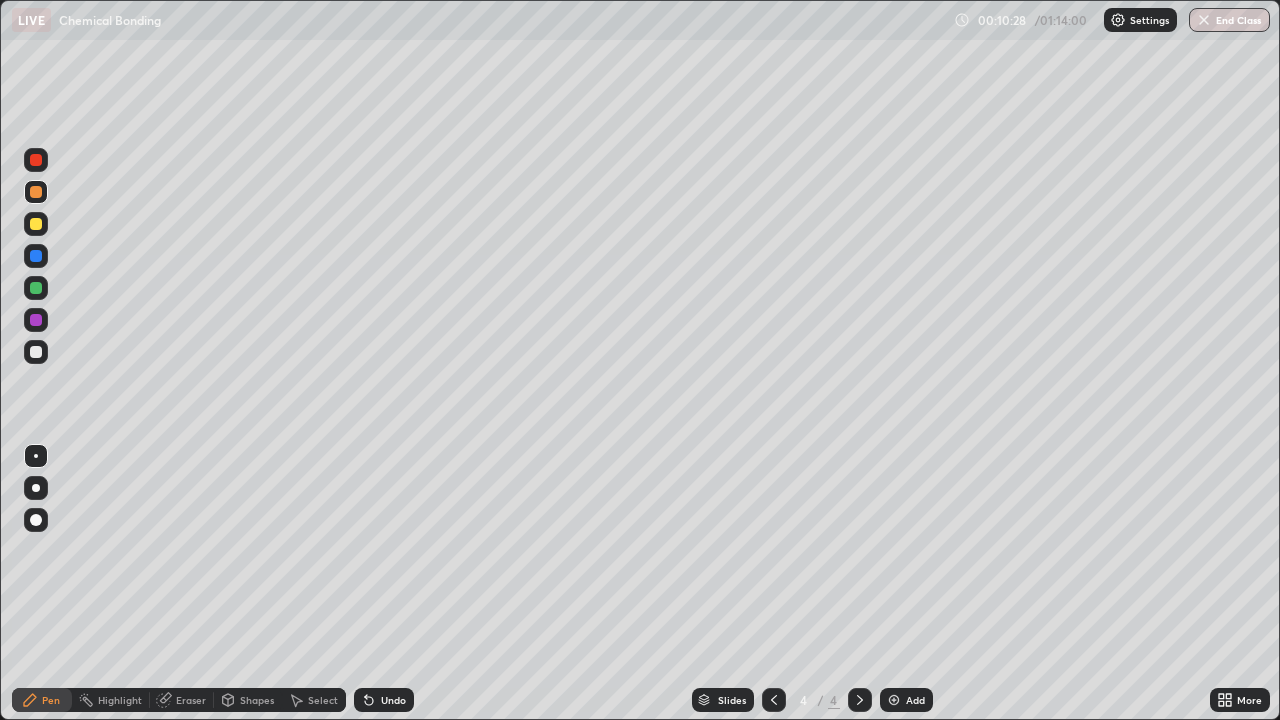 click 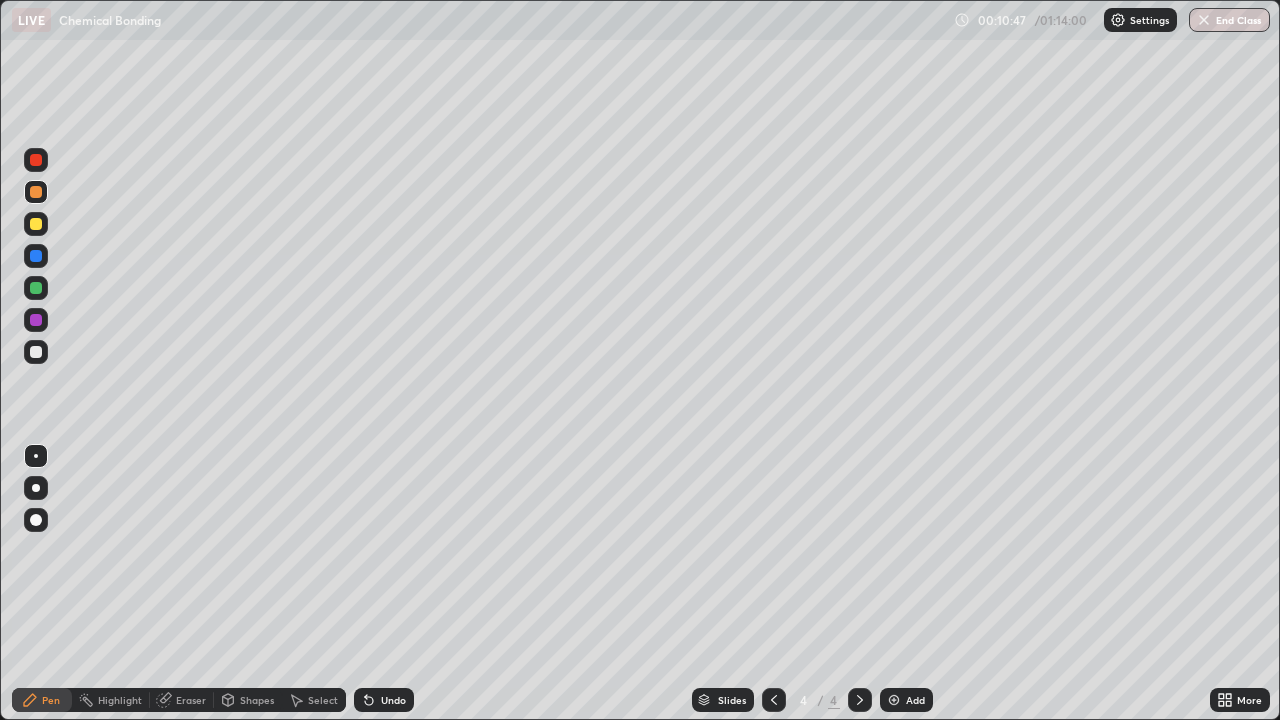 click 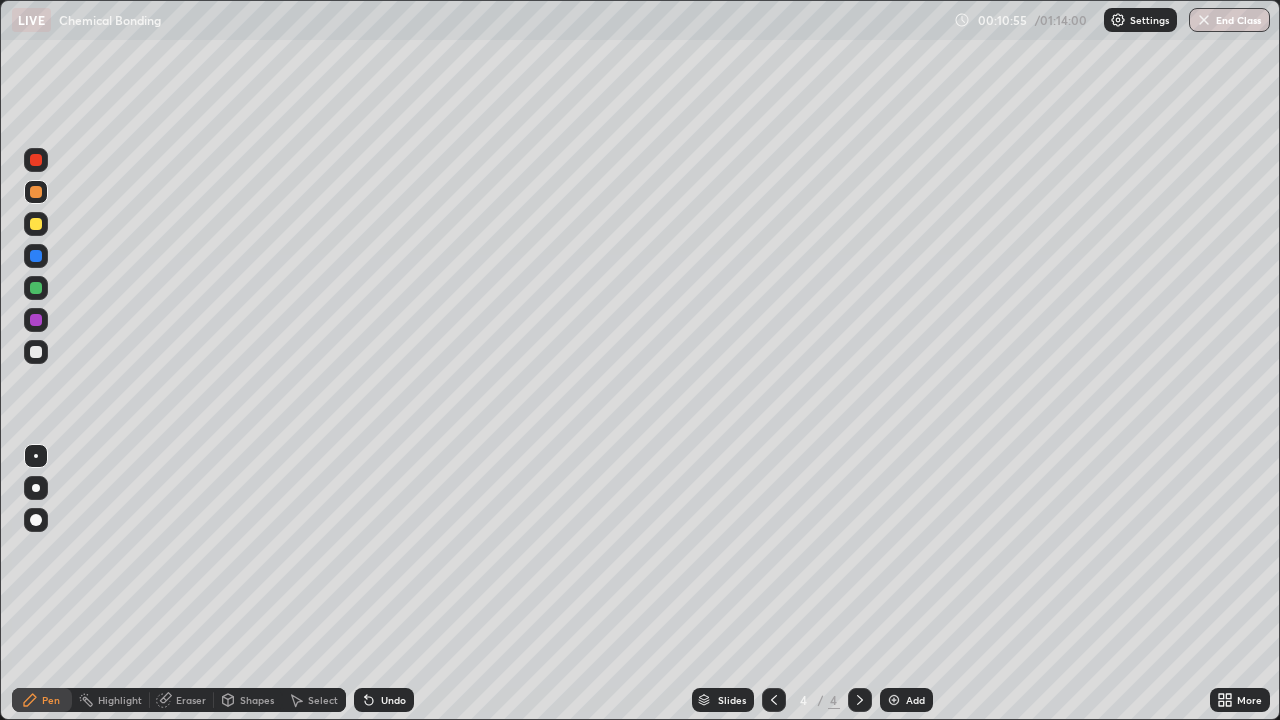 click 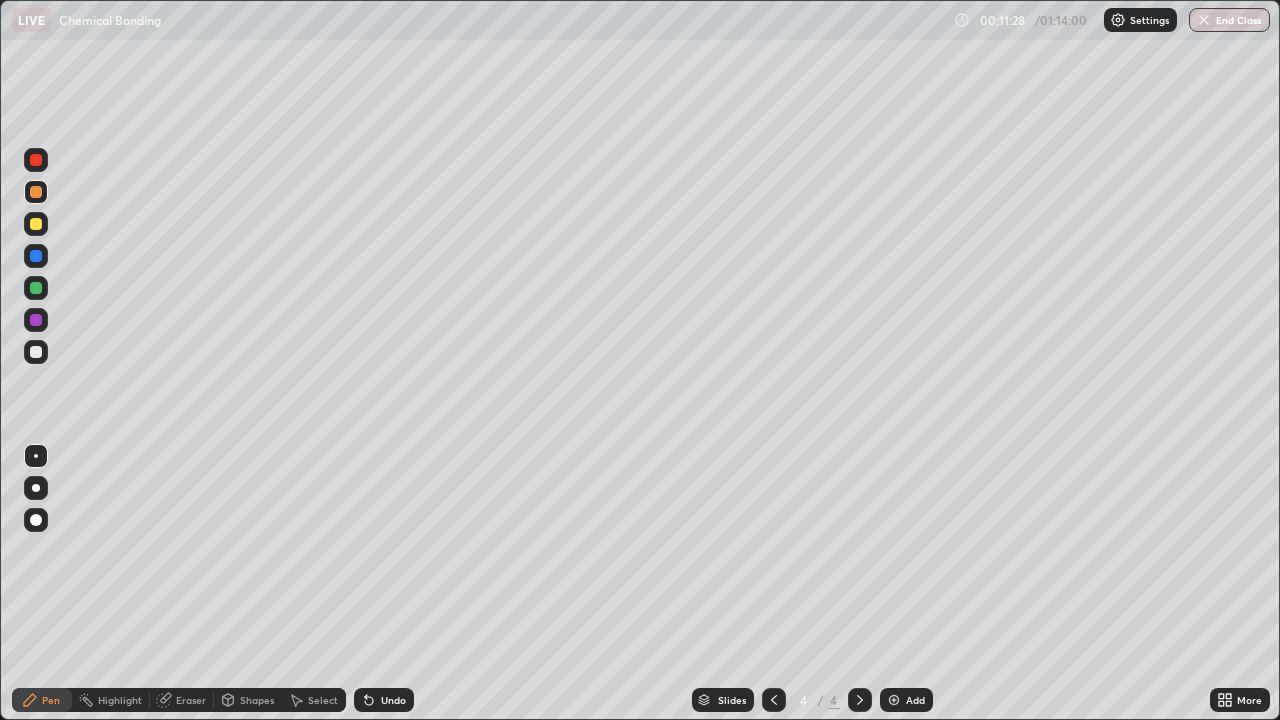 click 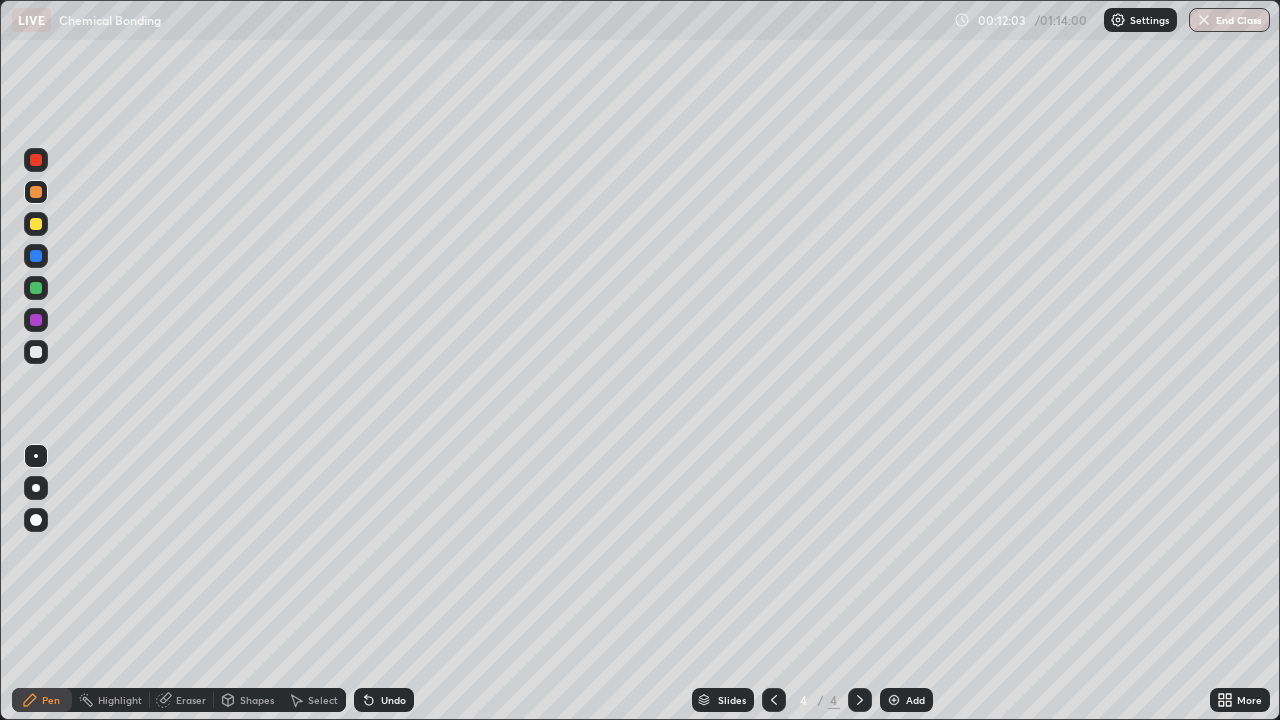 click 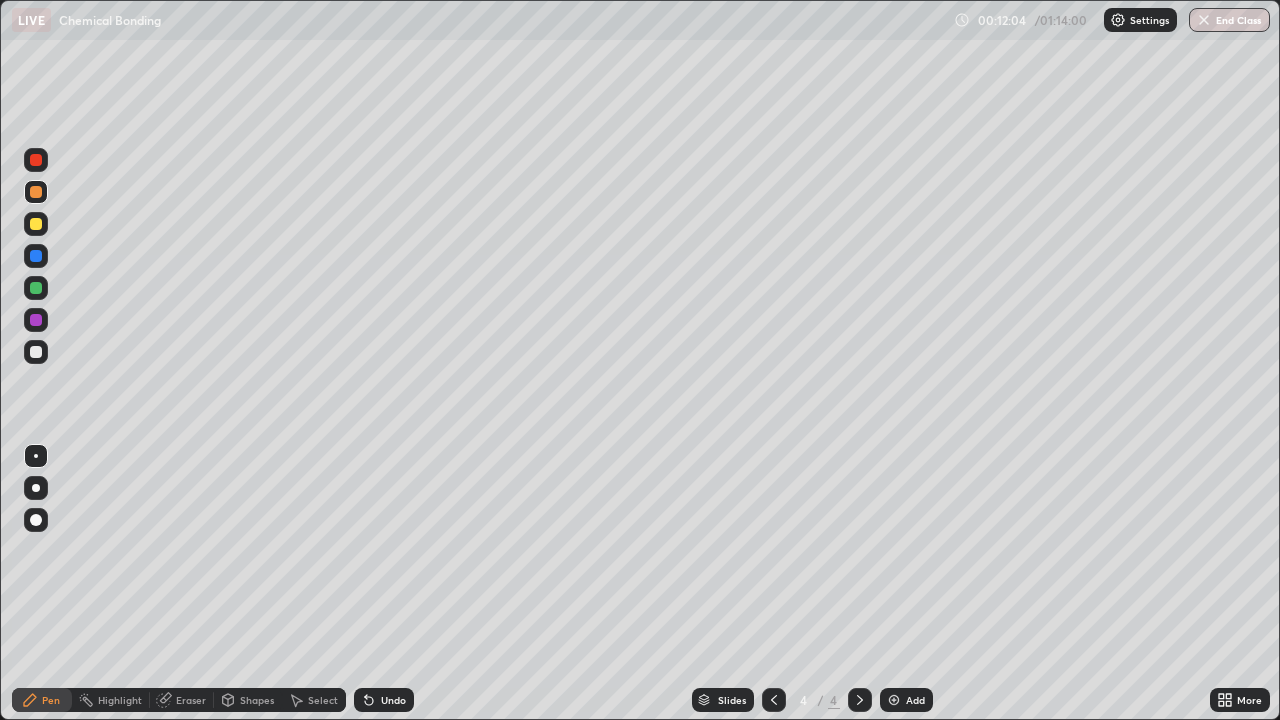 click 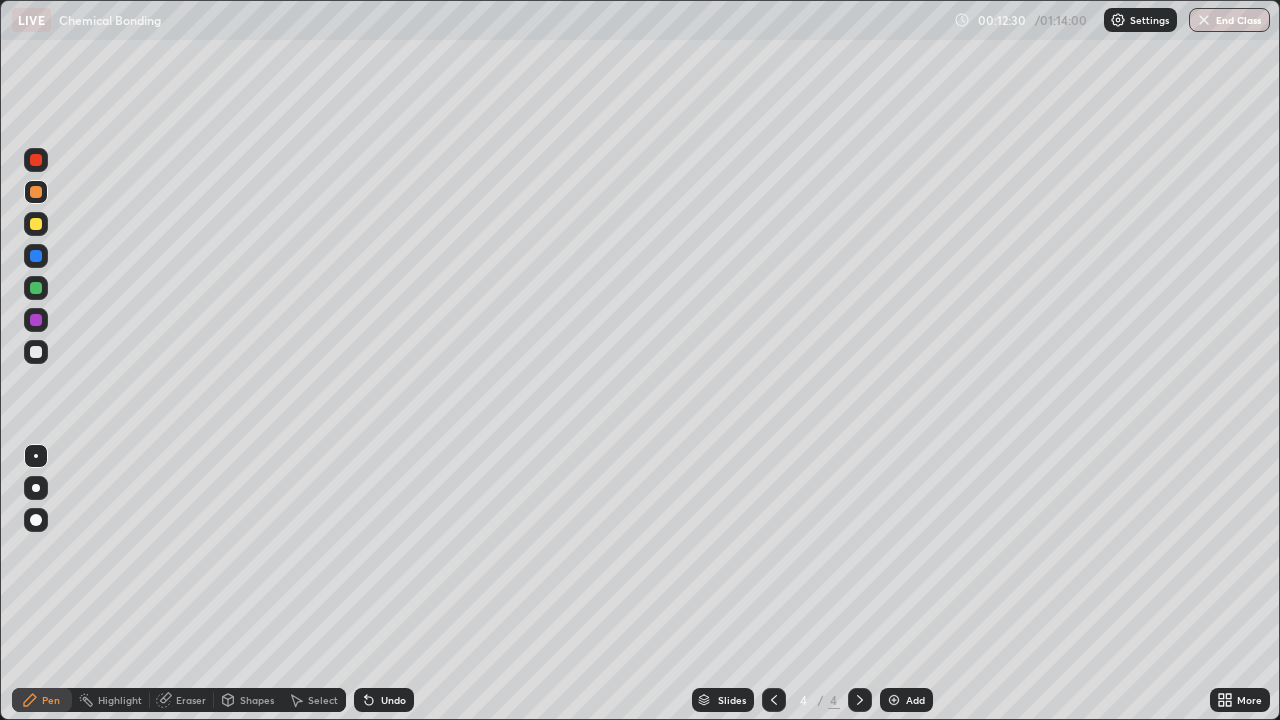click 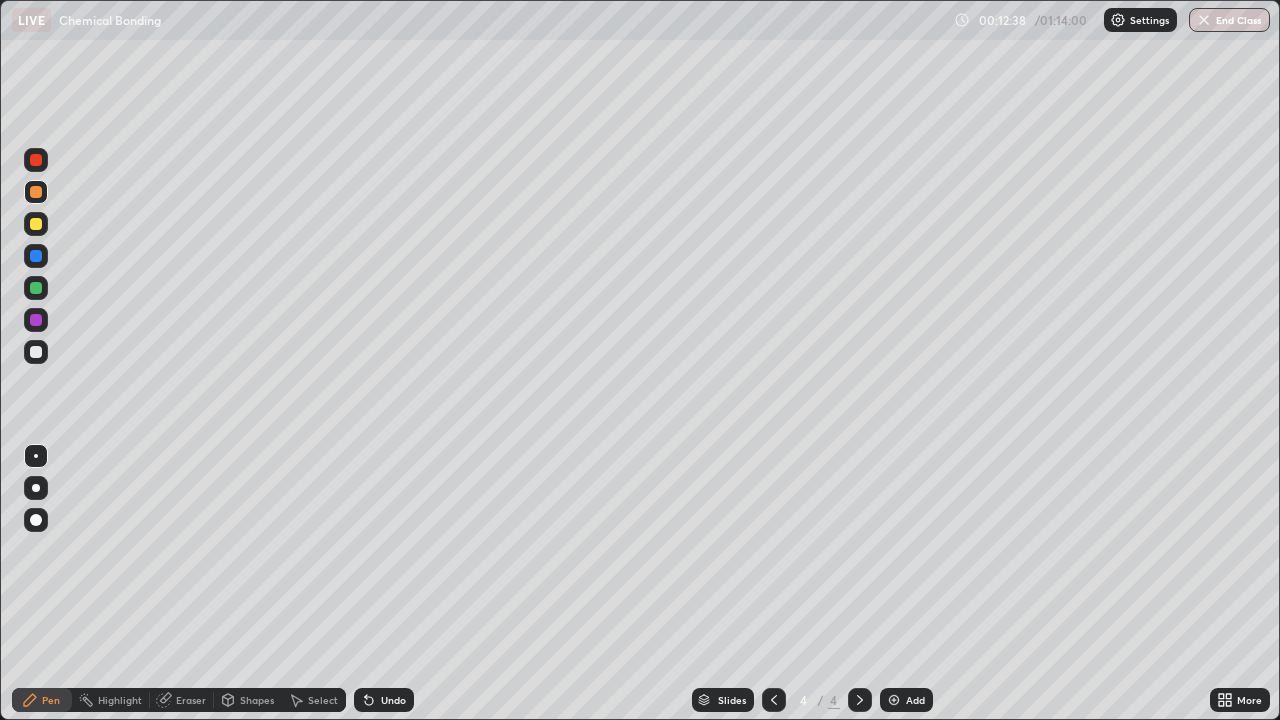 click 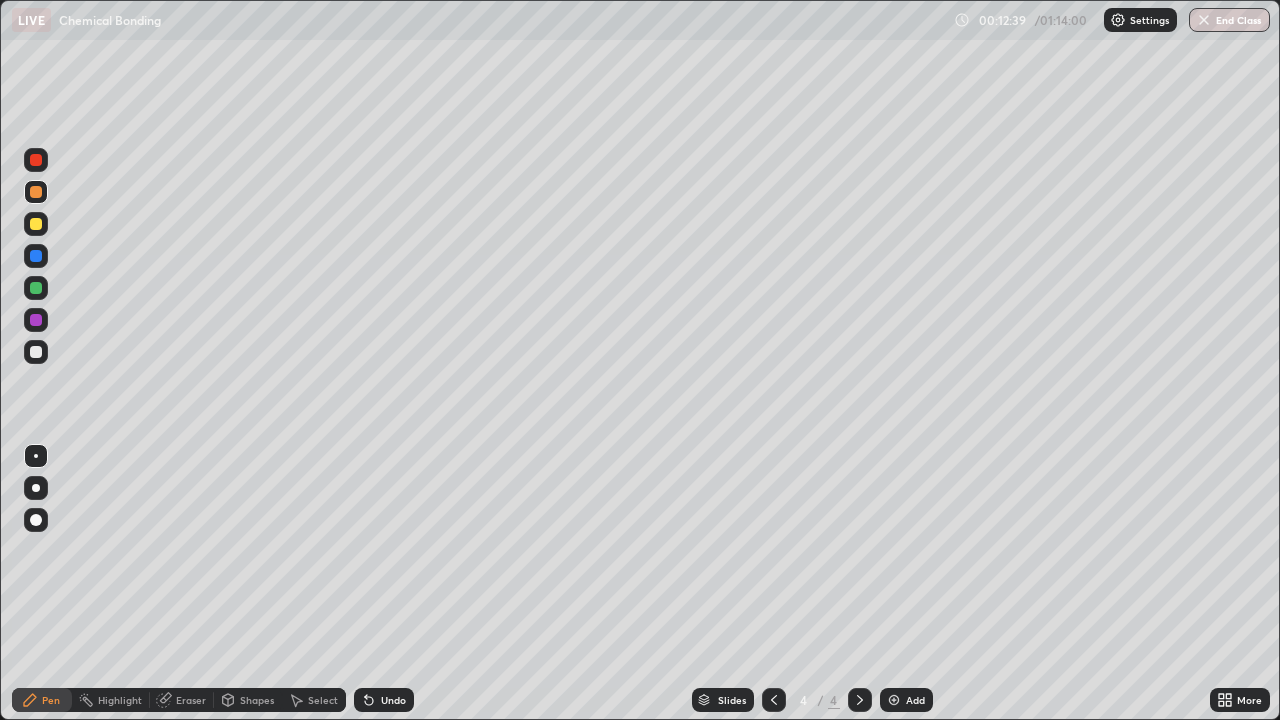 click 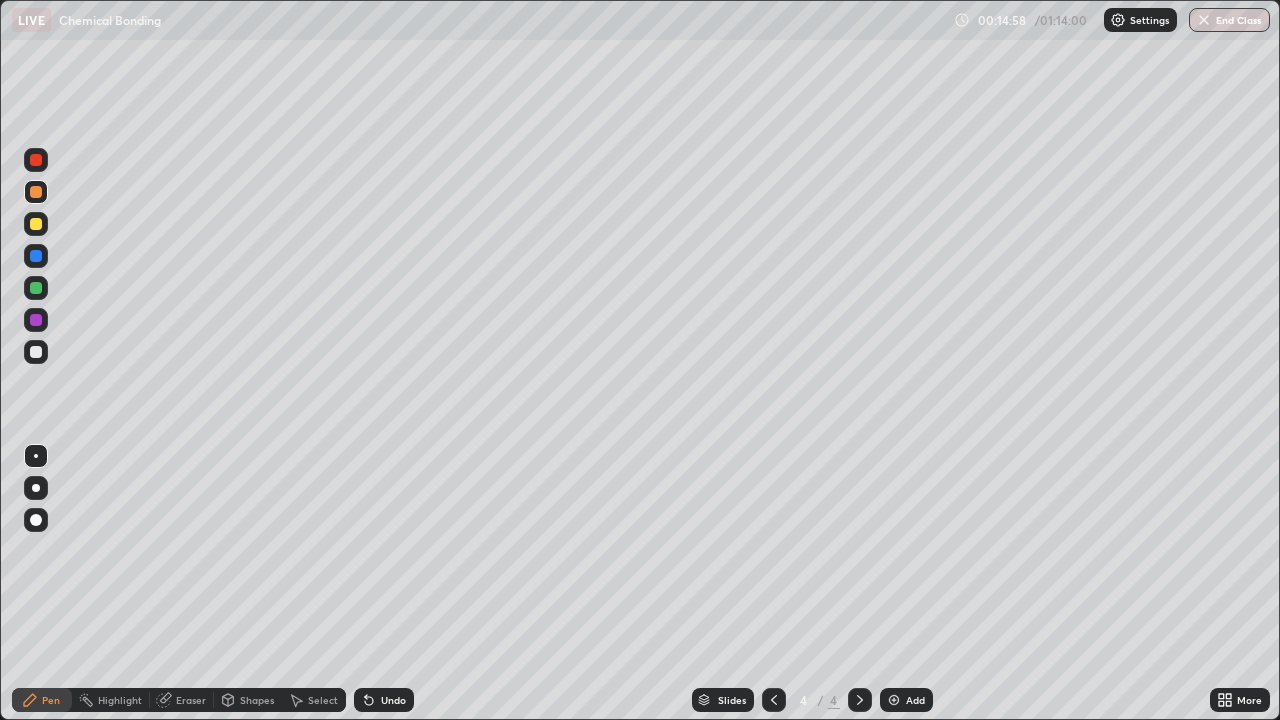 click at bounding box center [894, 700] 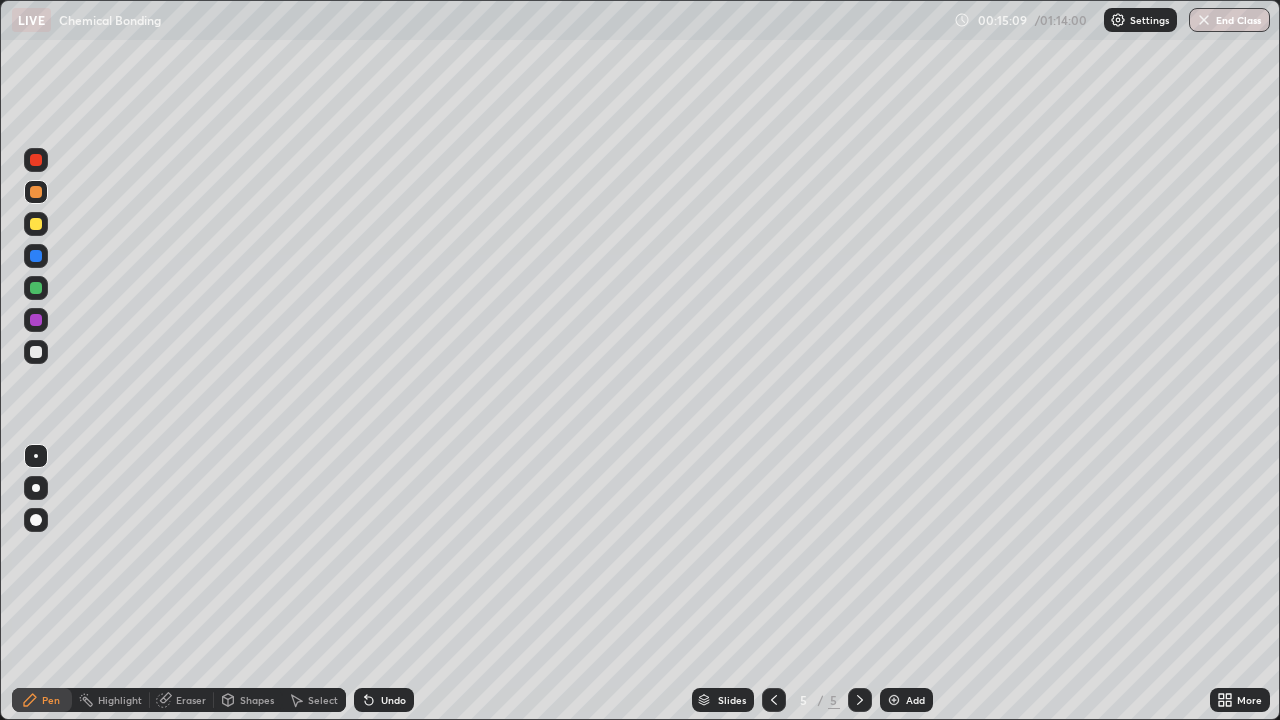 click 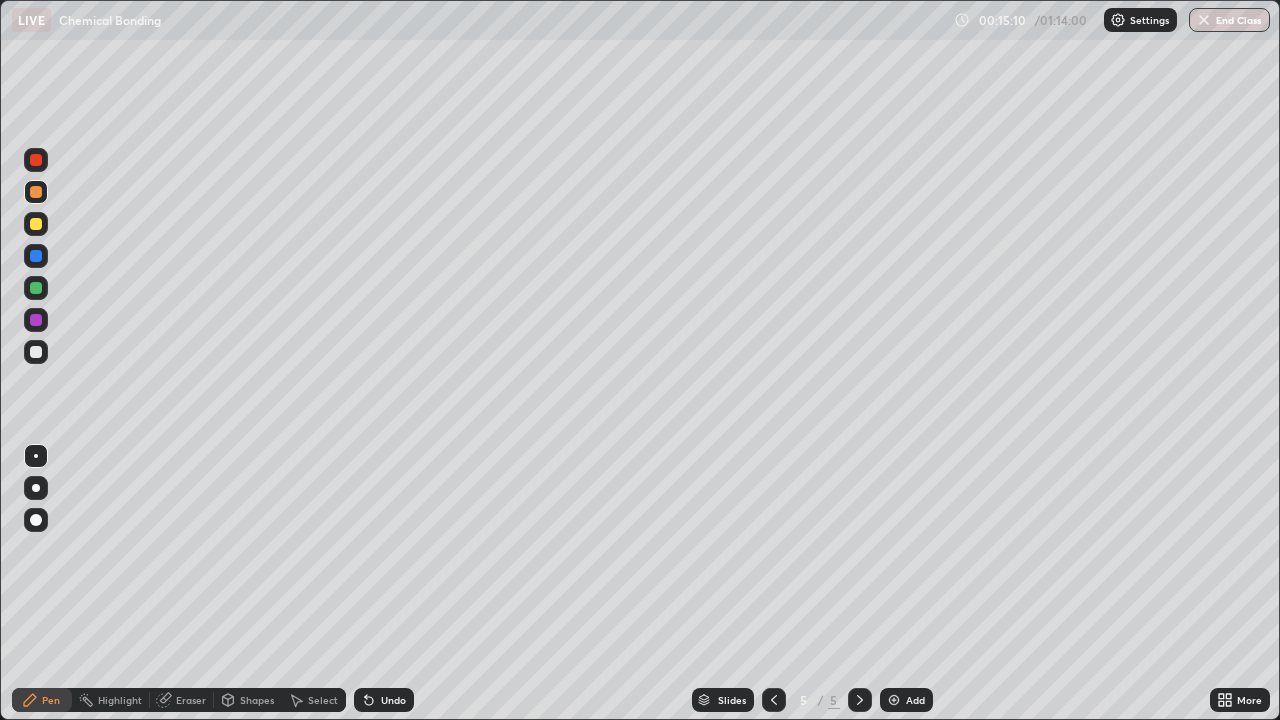 click 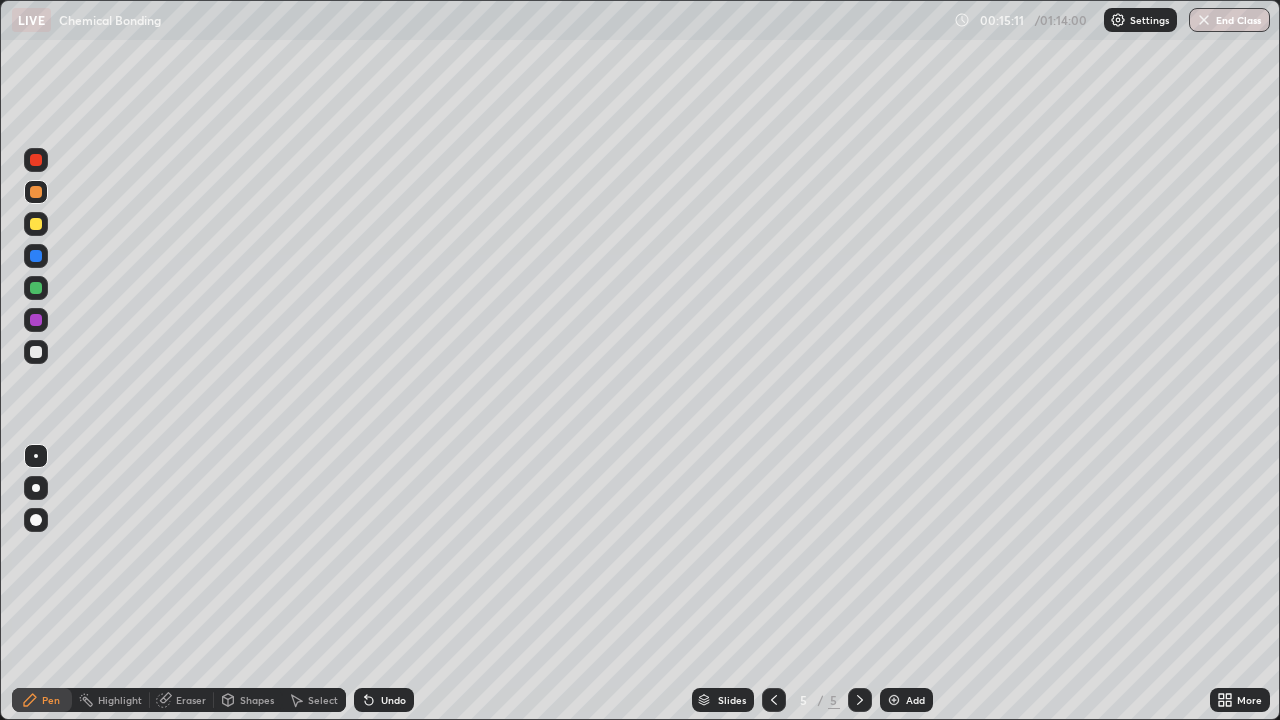 click 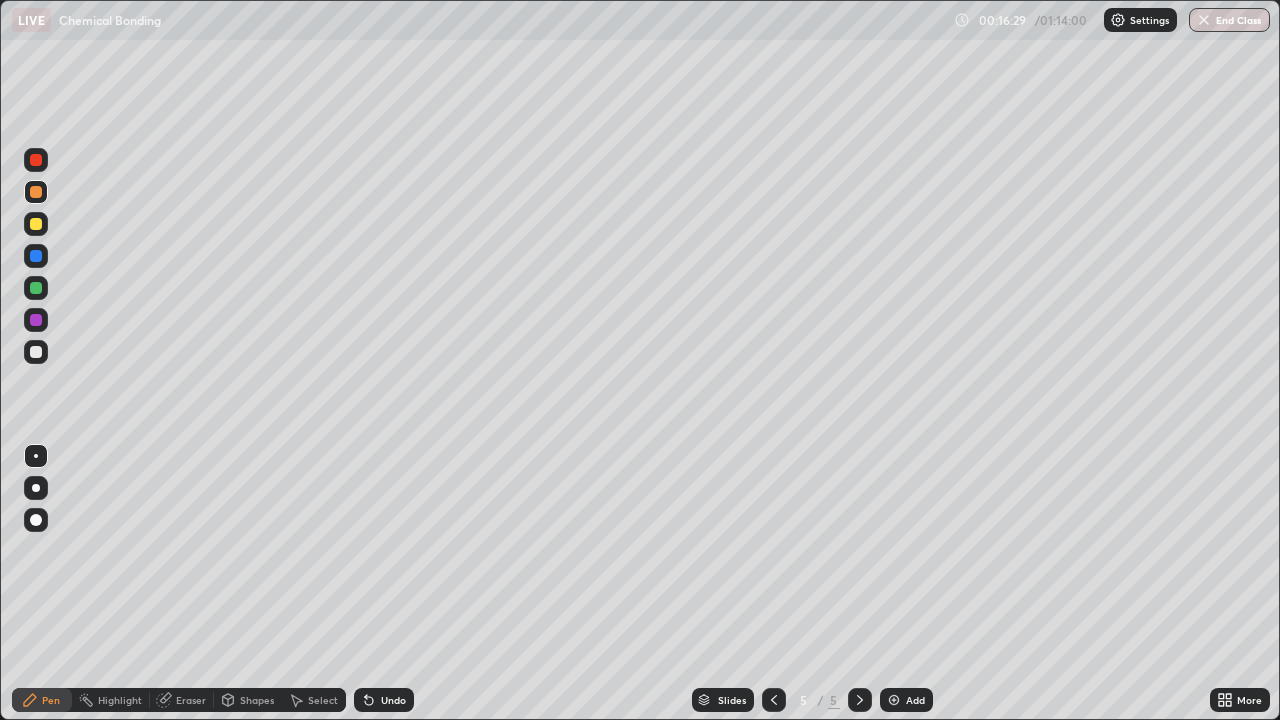 click at bounding box center (36, 488) 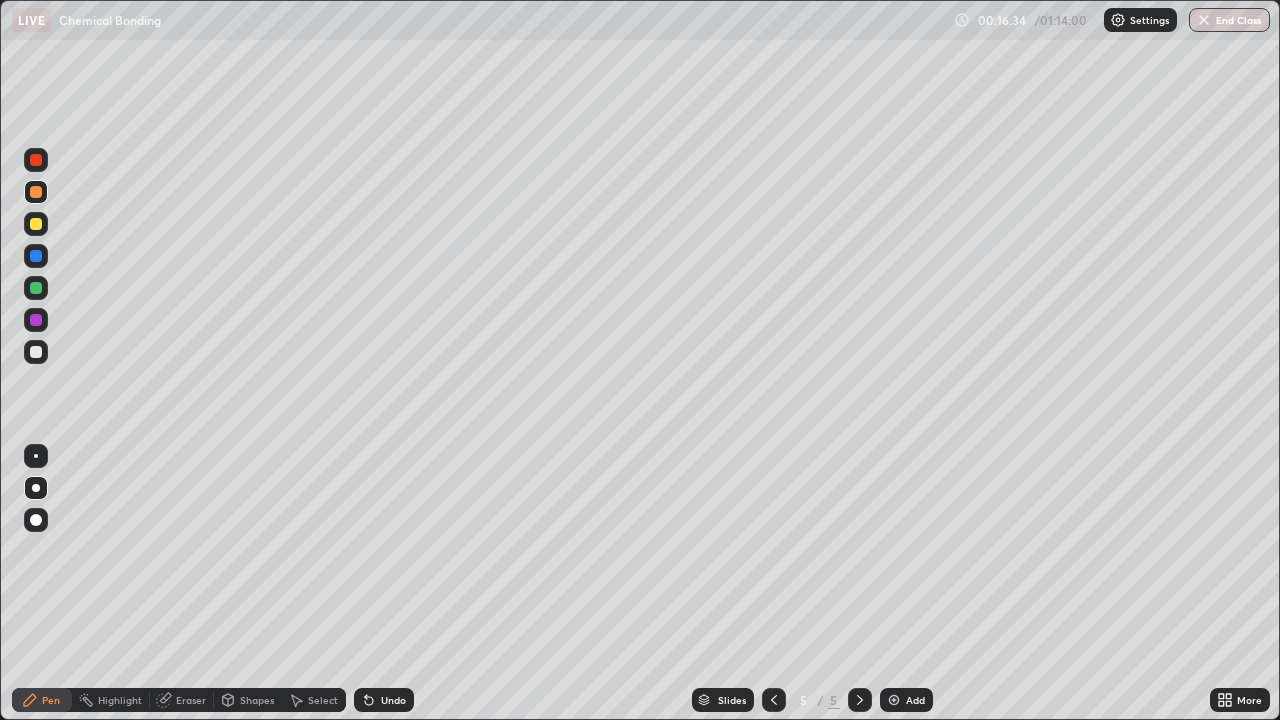 click at bounding box center [36, 320] 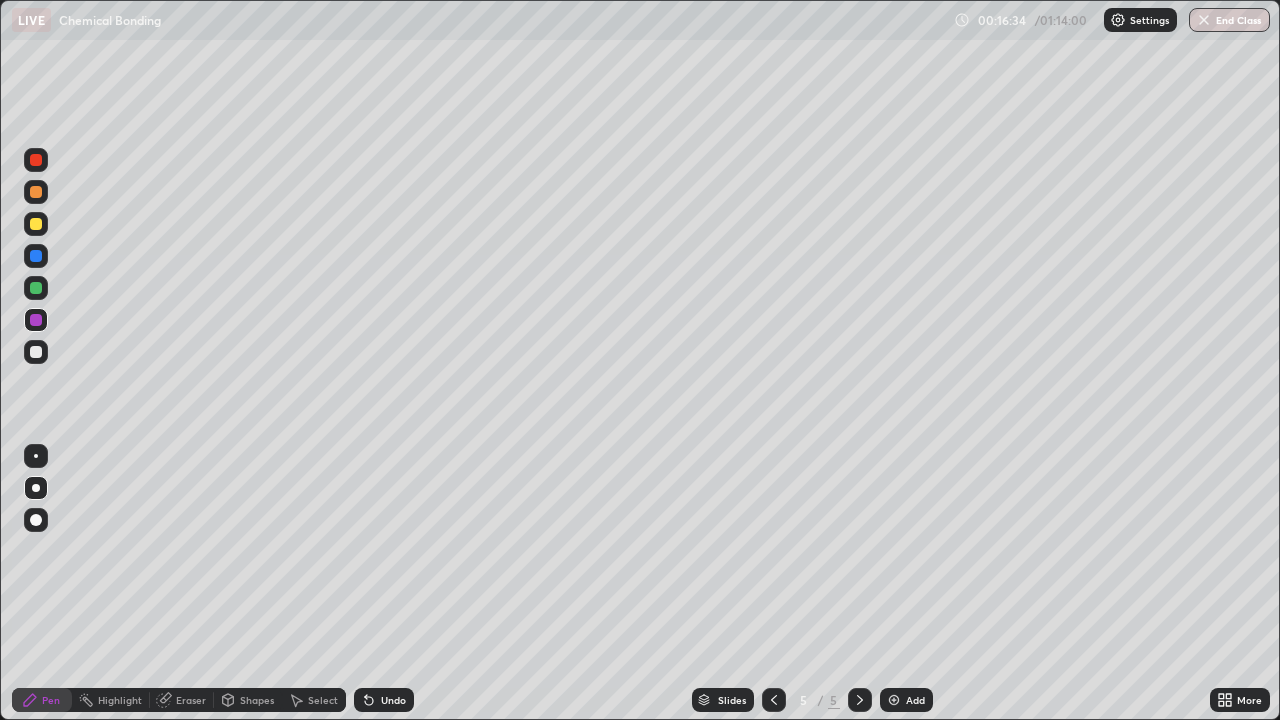click at bounding box center [36, 456] 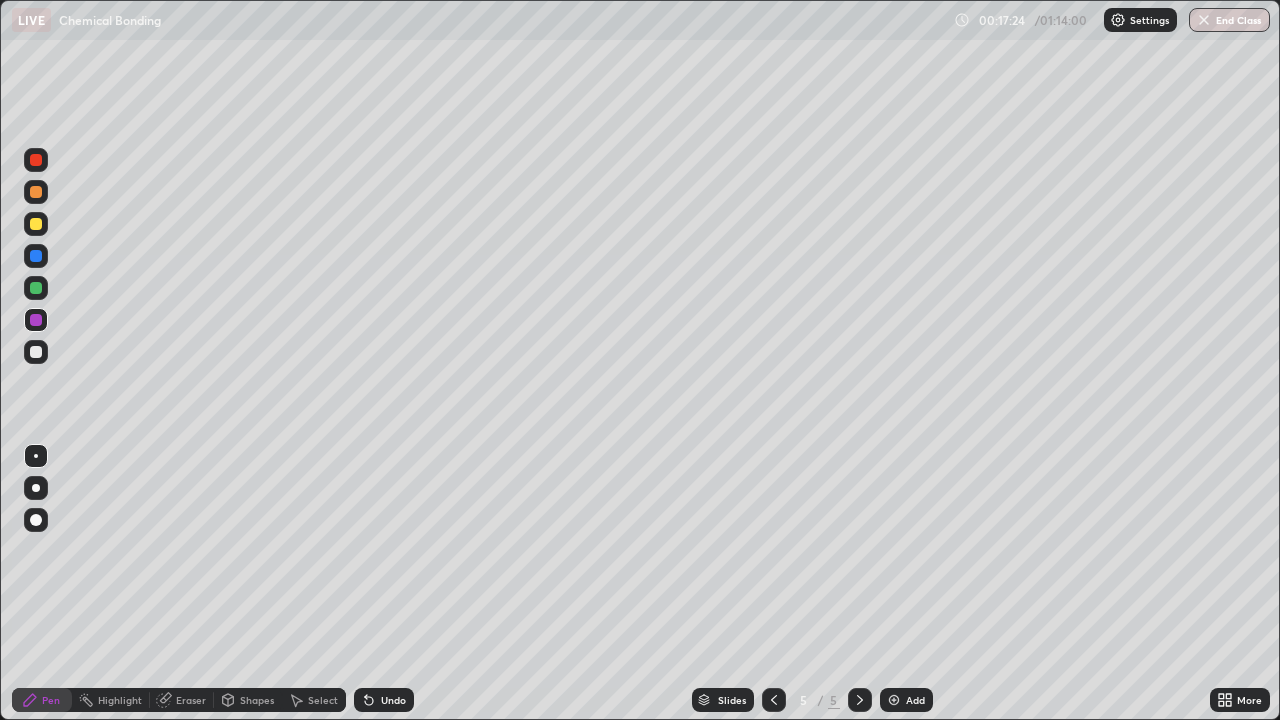 click at bounding box center (36, 288) 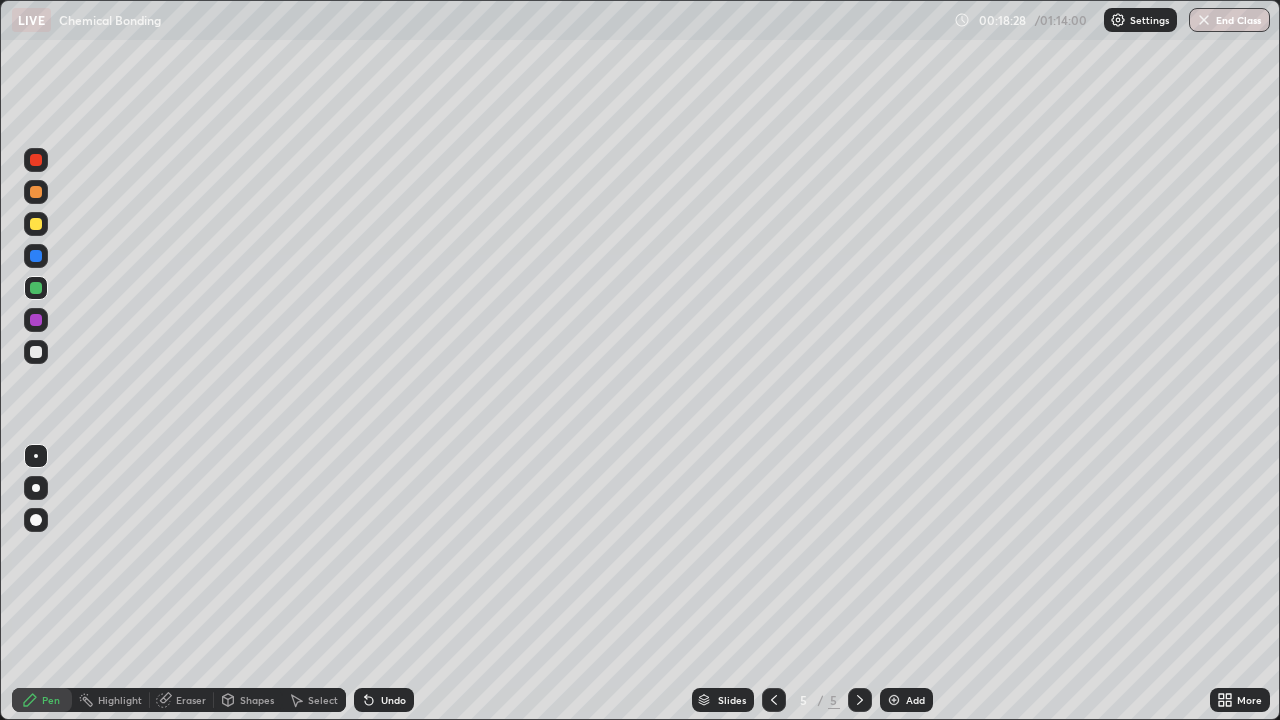 click 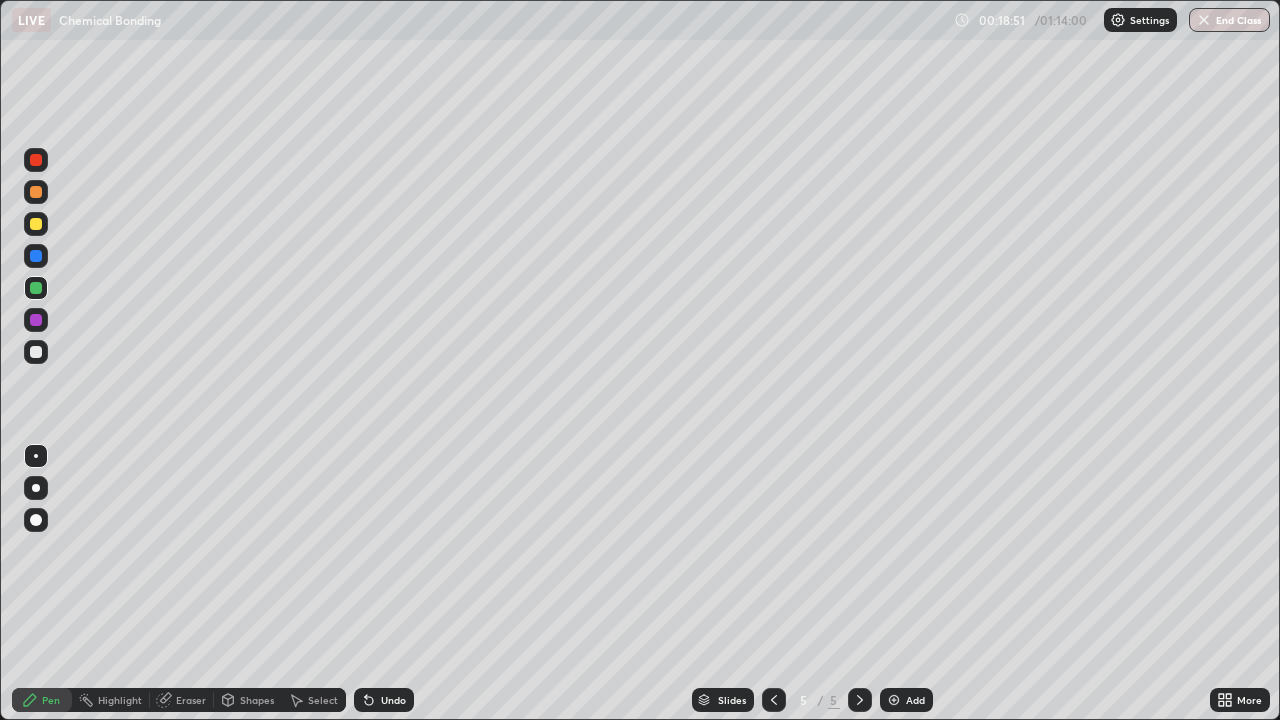 click 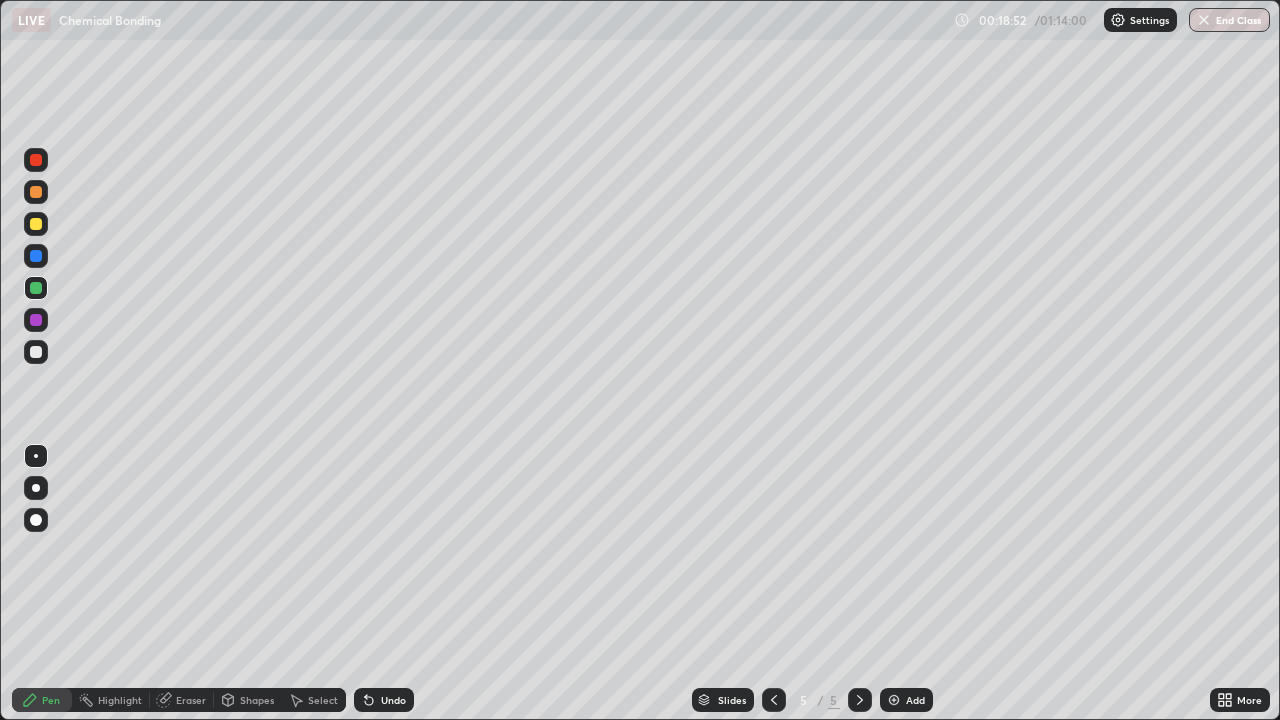 click on "Undo" at bounding box center (384, 700) 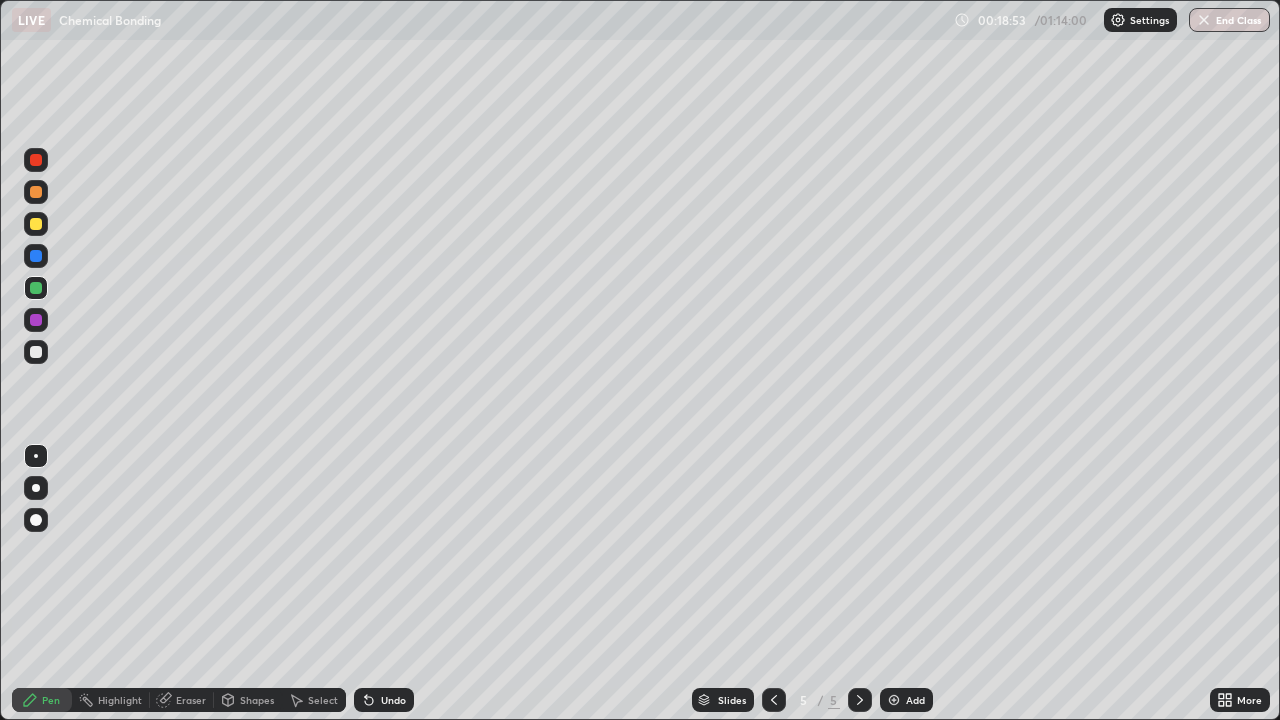 click on "Undo" at bounding box center (384, 700) 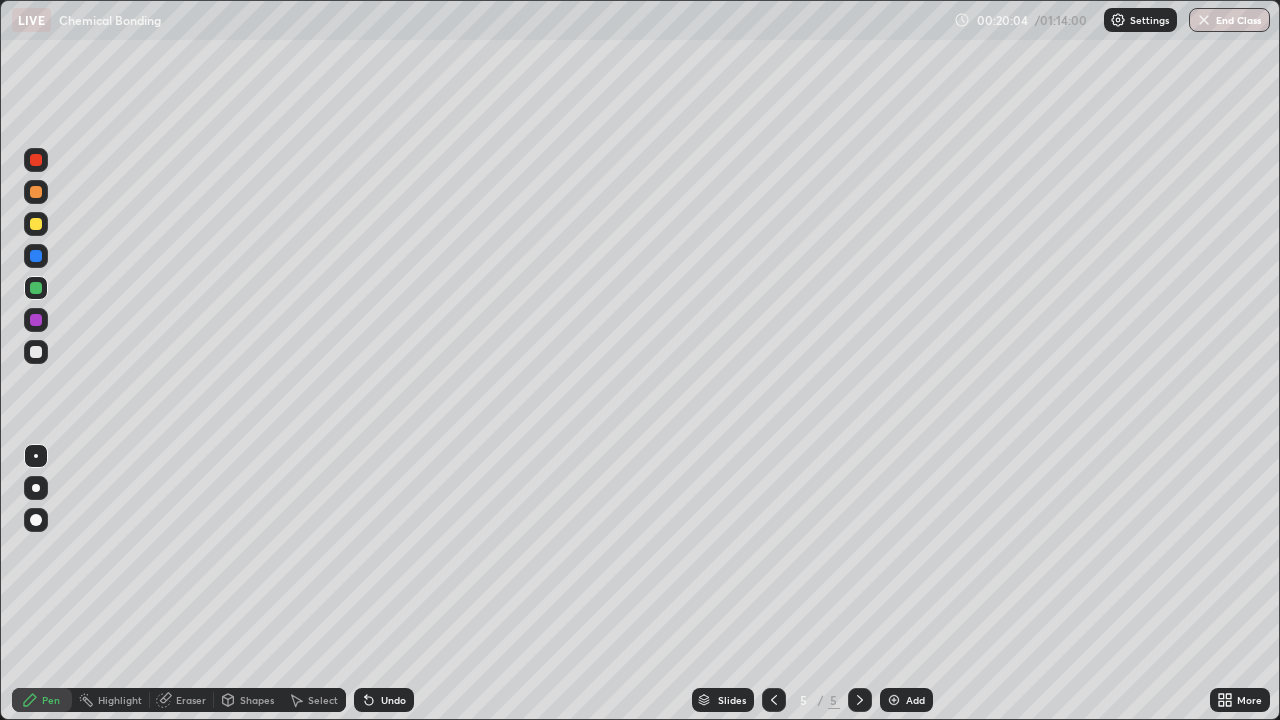 click on "Undo" at bounding box center (384, 700) 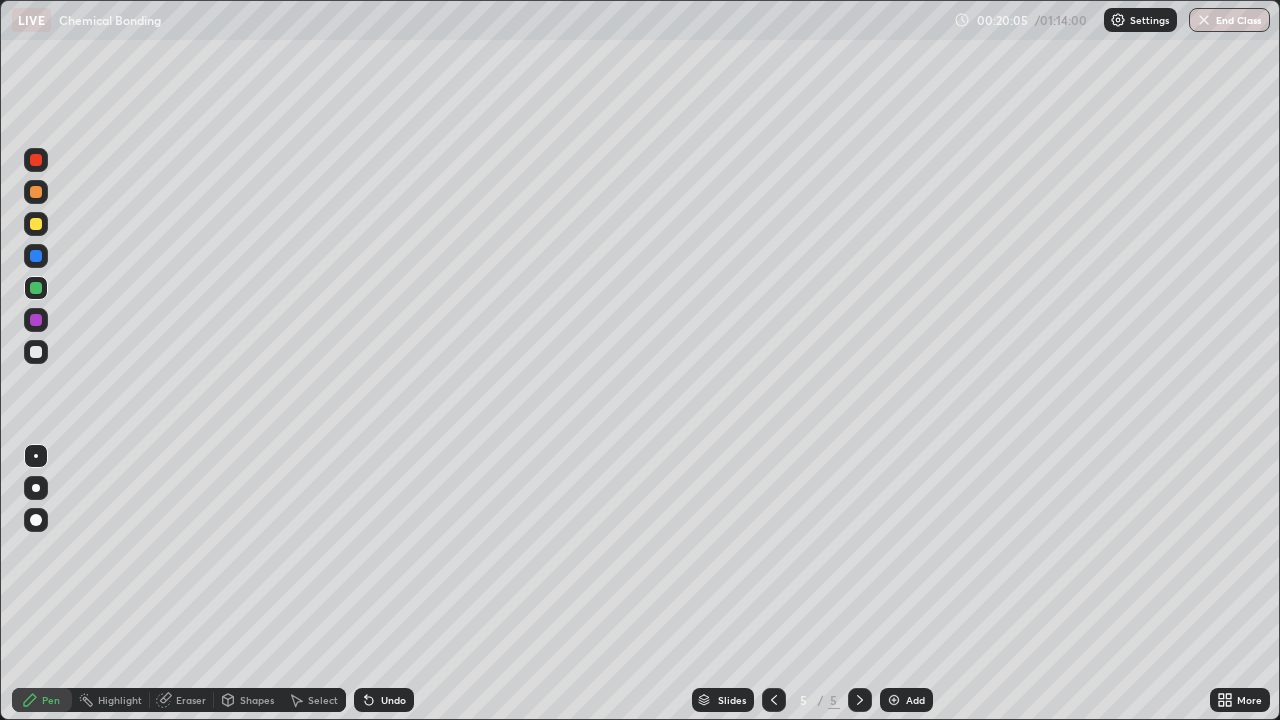 click 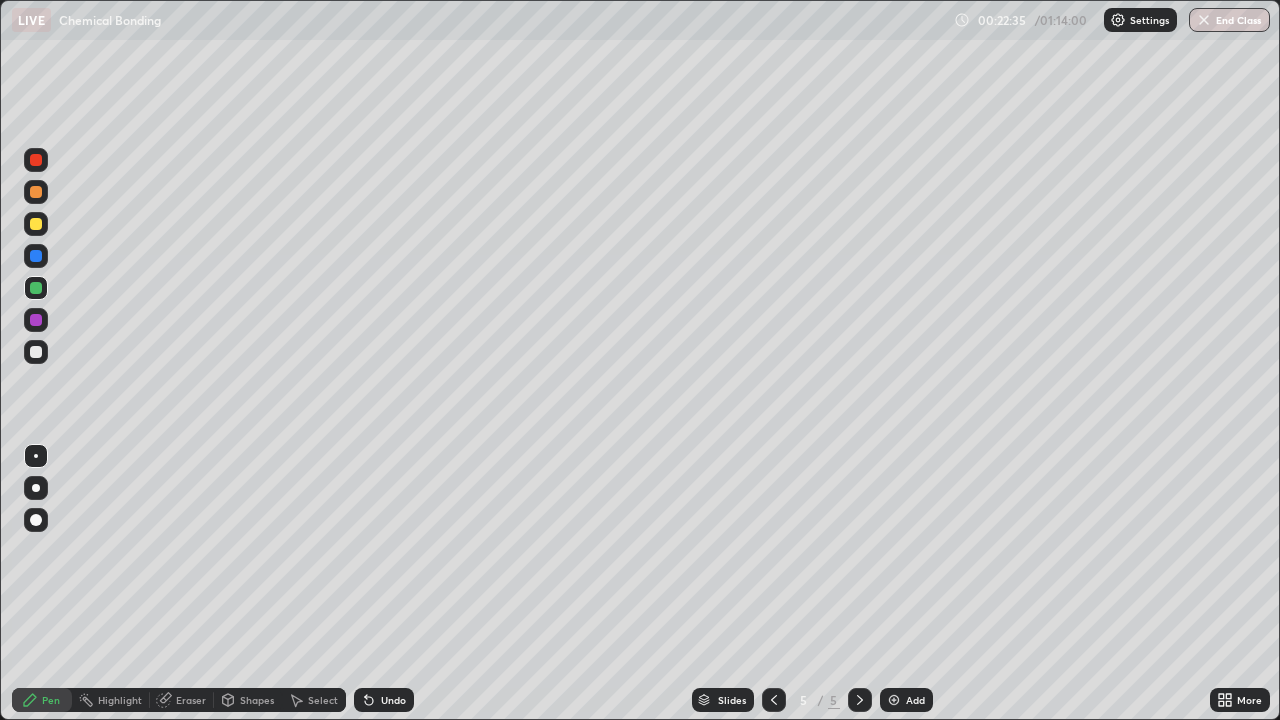 click at bounding box center (894, 700) 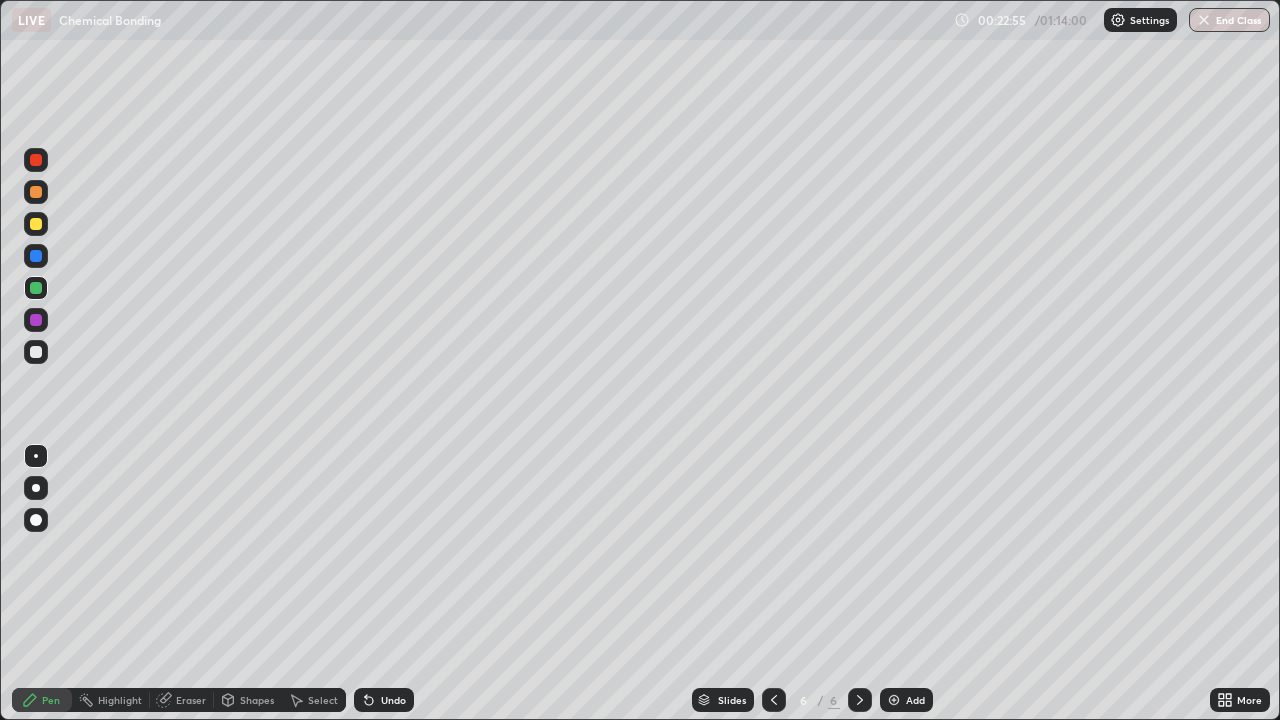 click at bounding box center [36, 352] 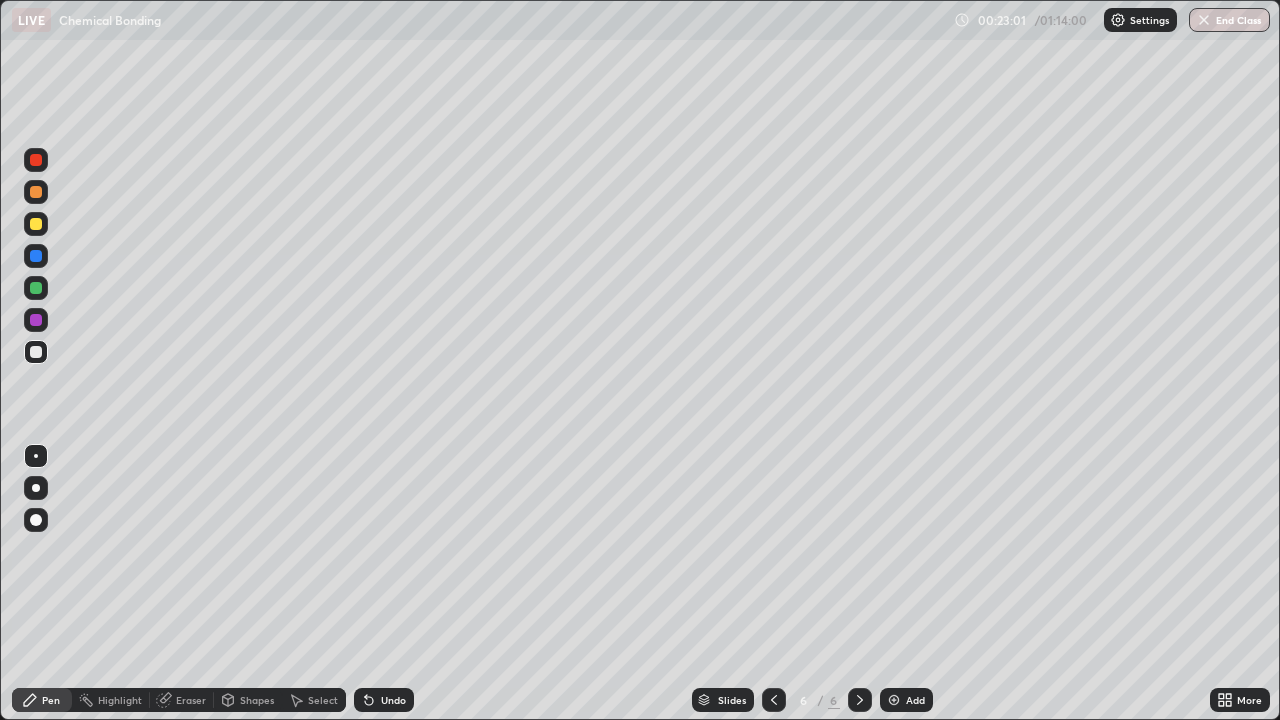 click 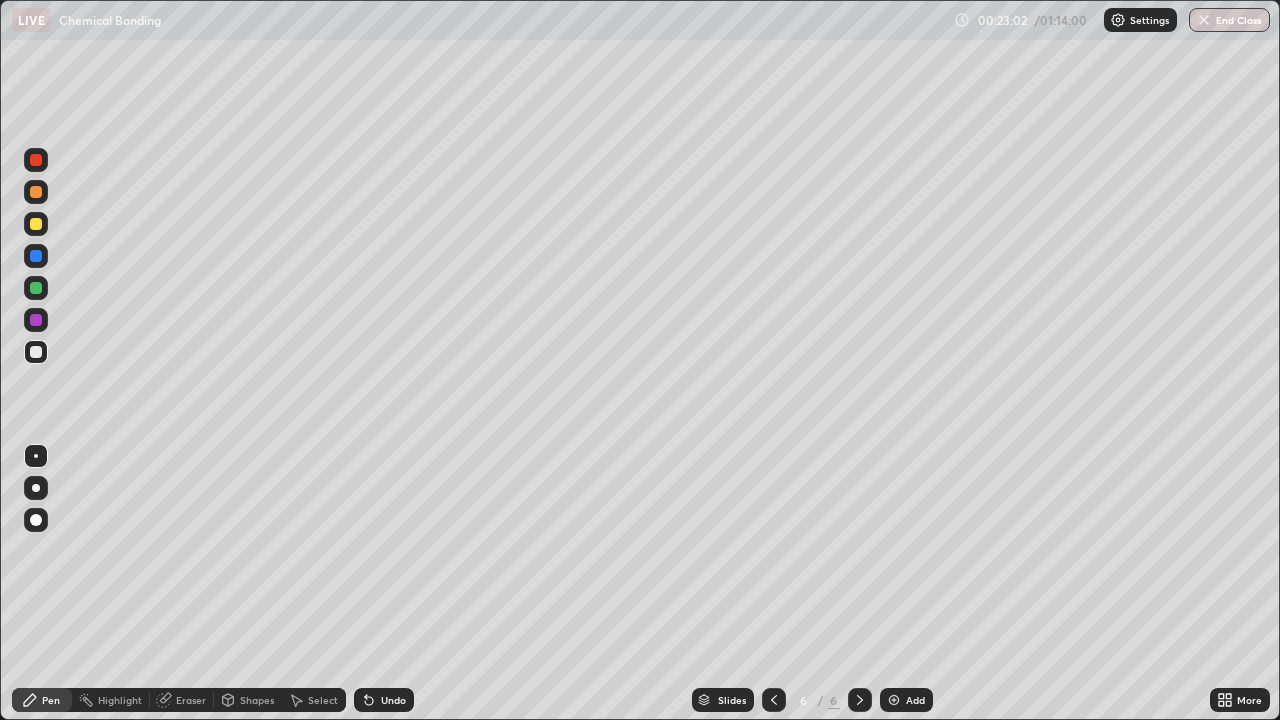 click 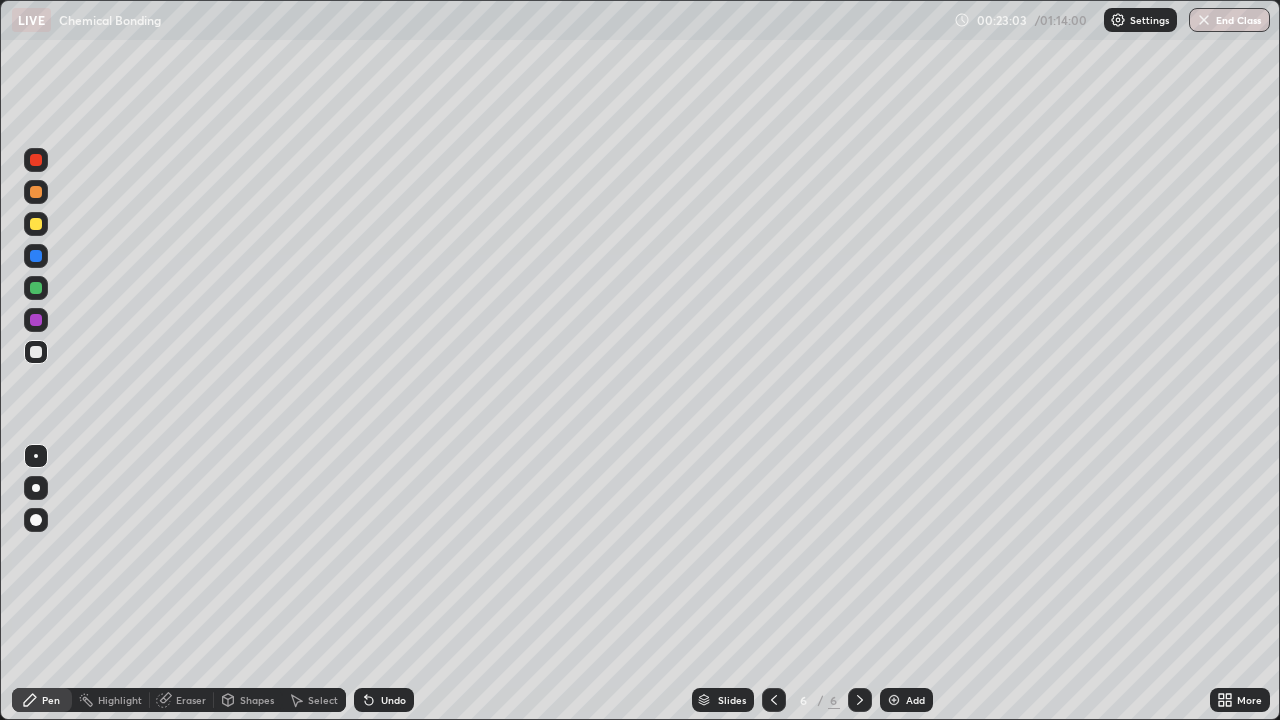 click on "Undo" at bounding box center [384, 700] 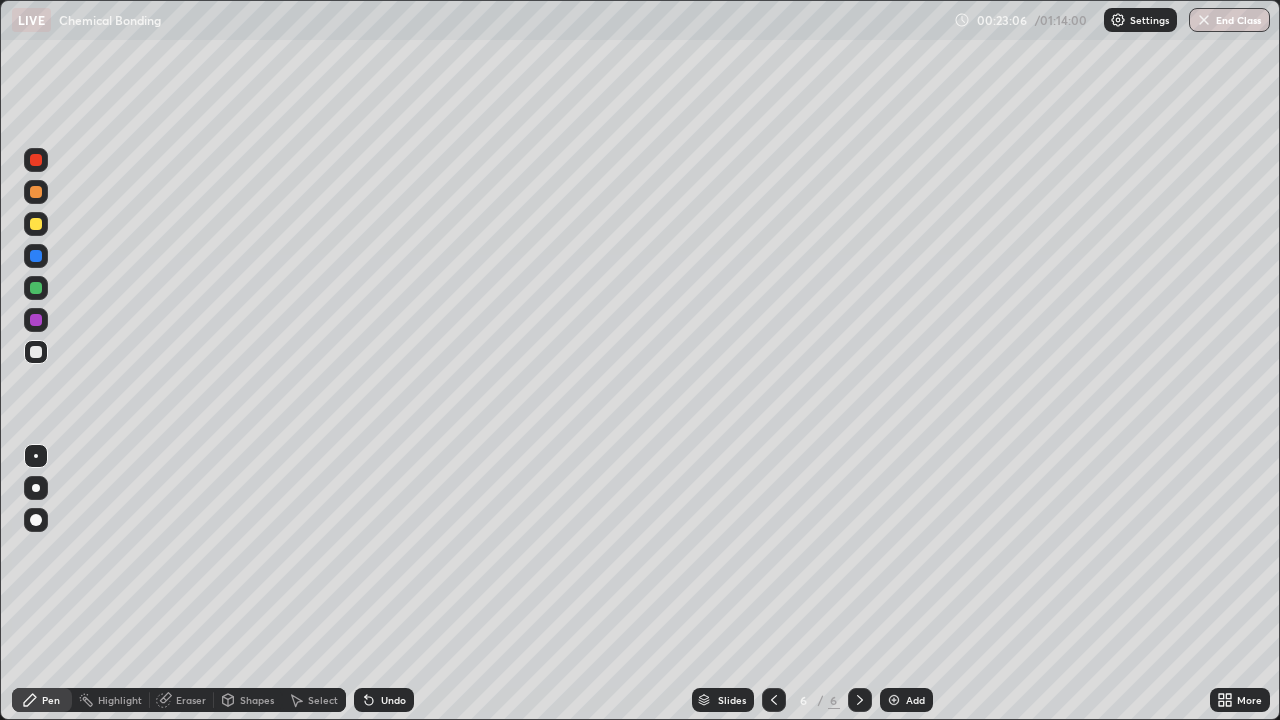 click at bounding box center [36, 288] 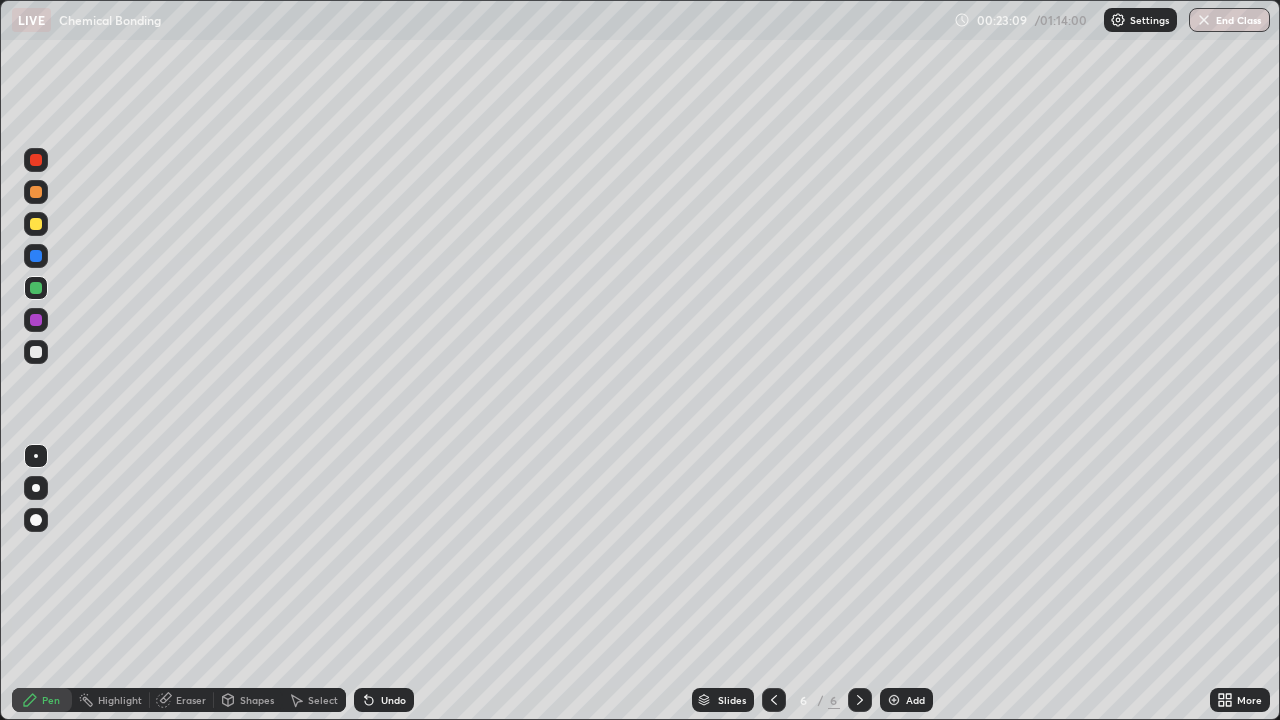 click at bounding box center (36, 352) 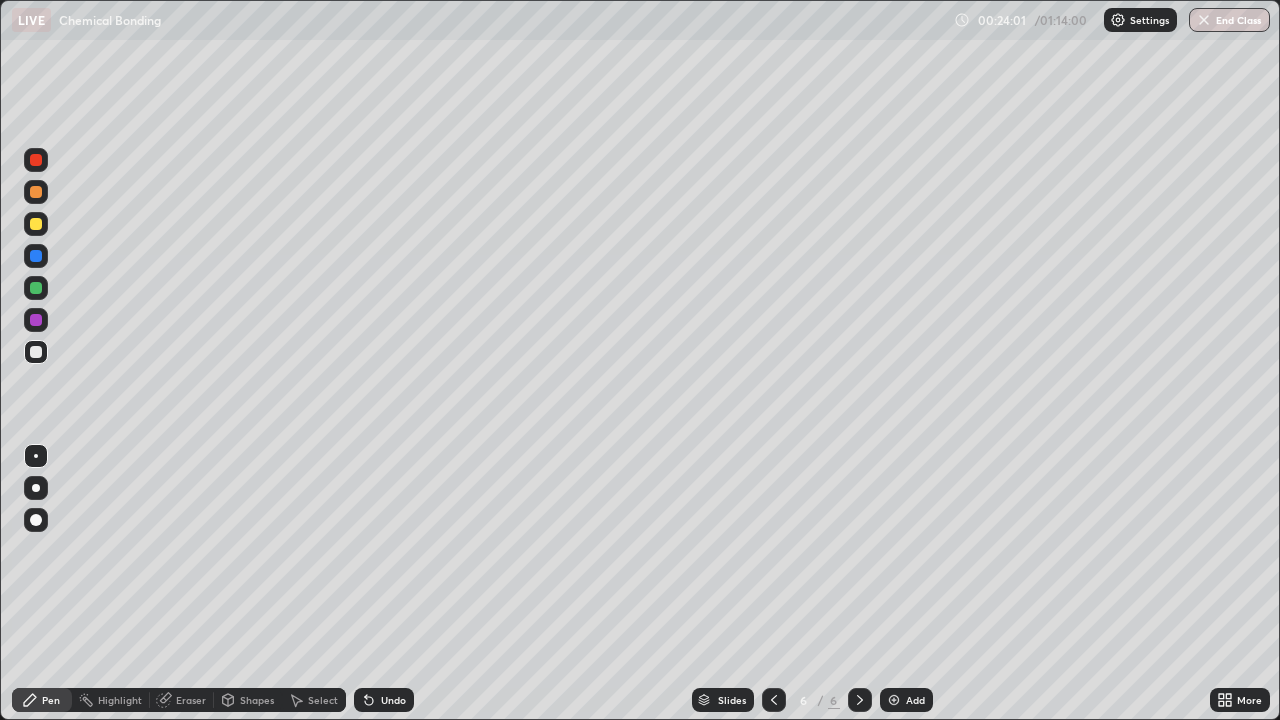 click 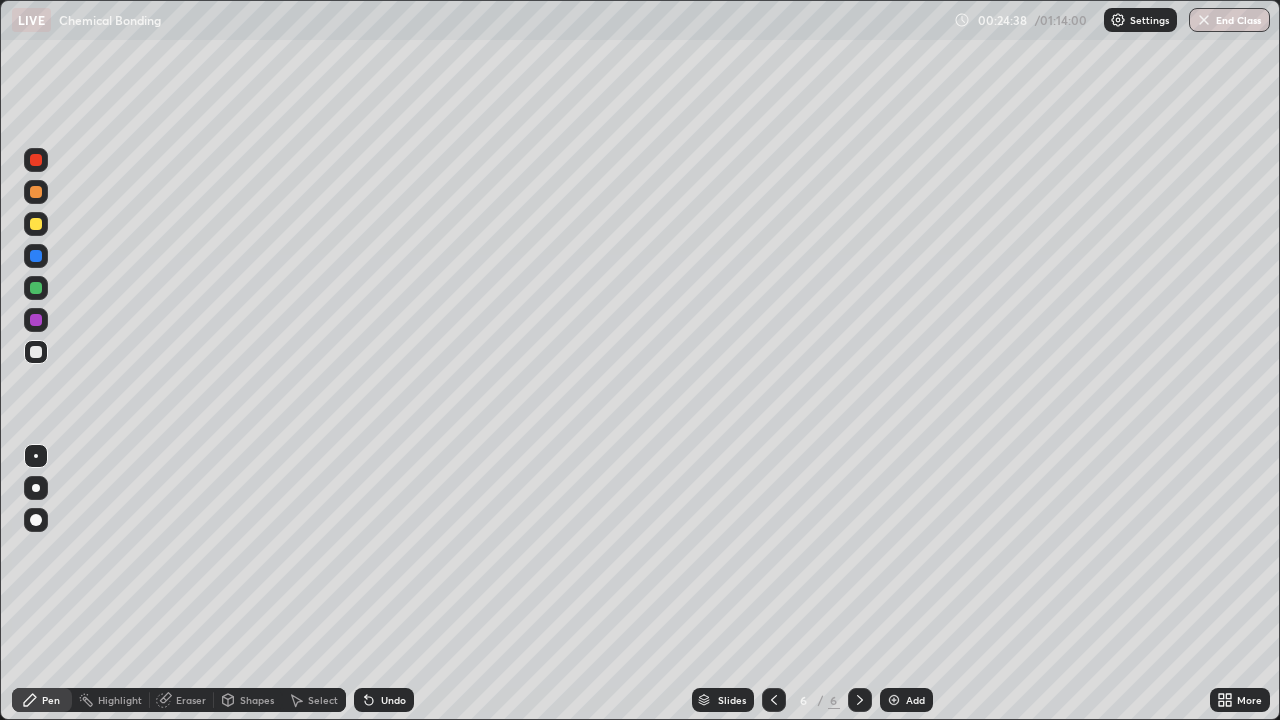 click 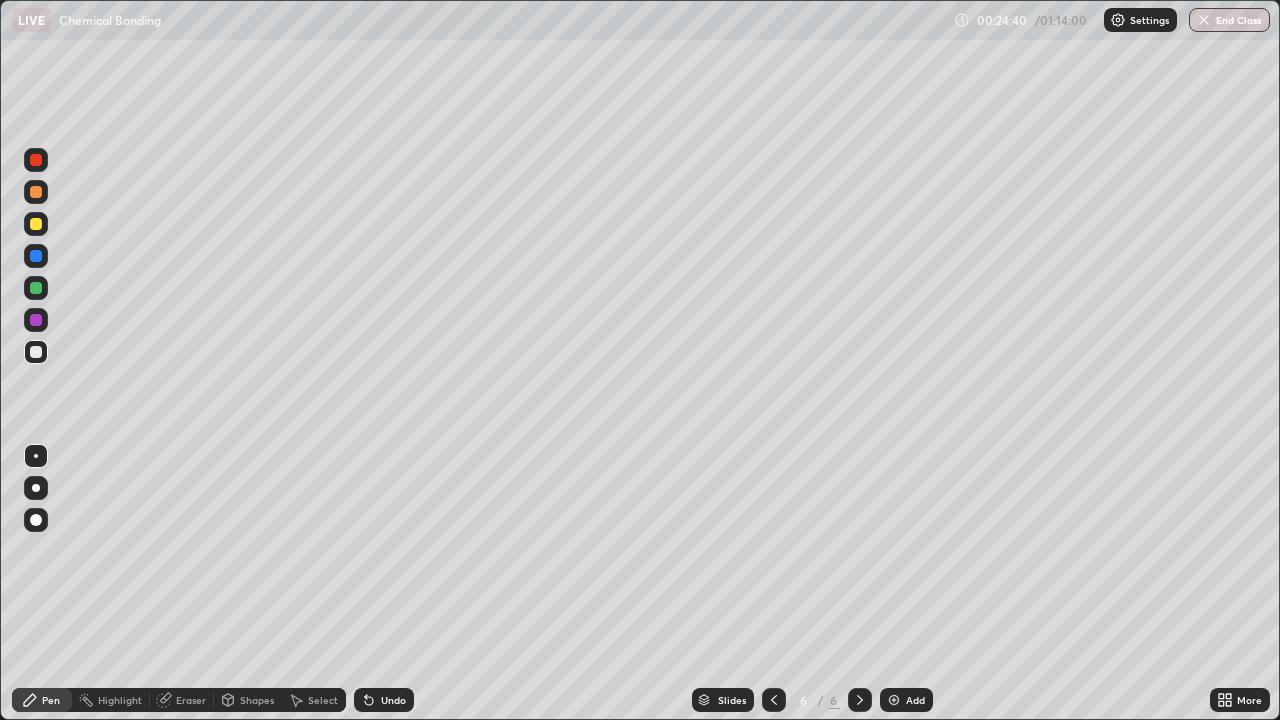click 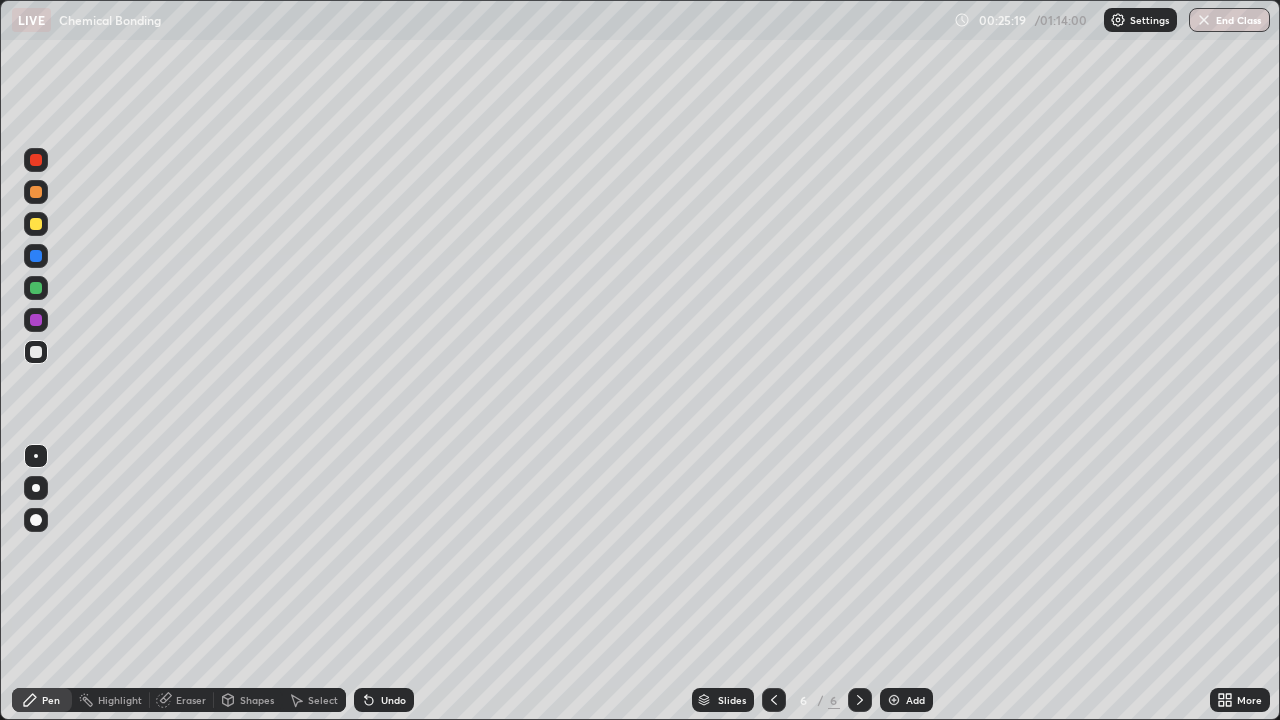 click at bounding box center [36, 320] 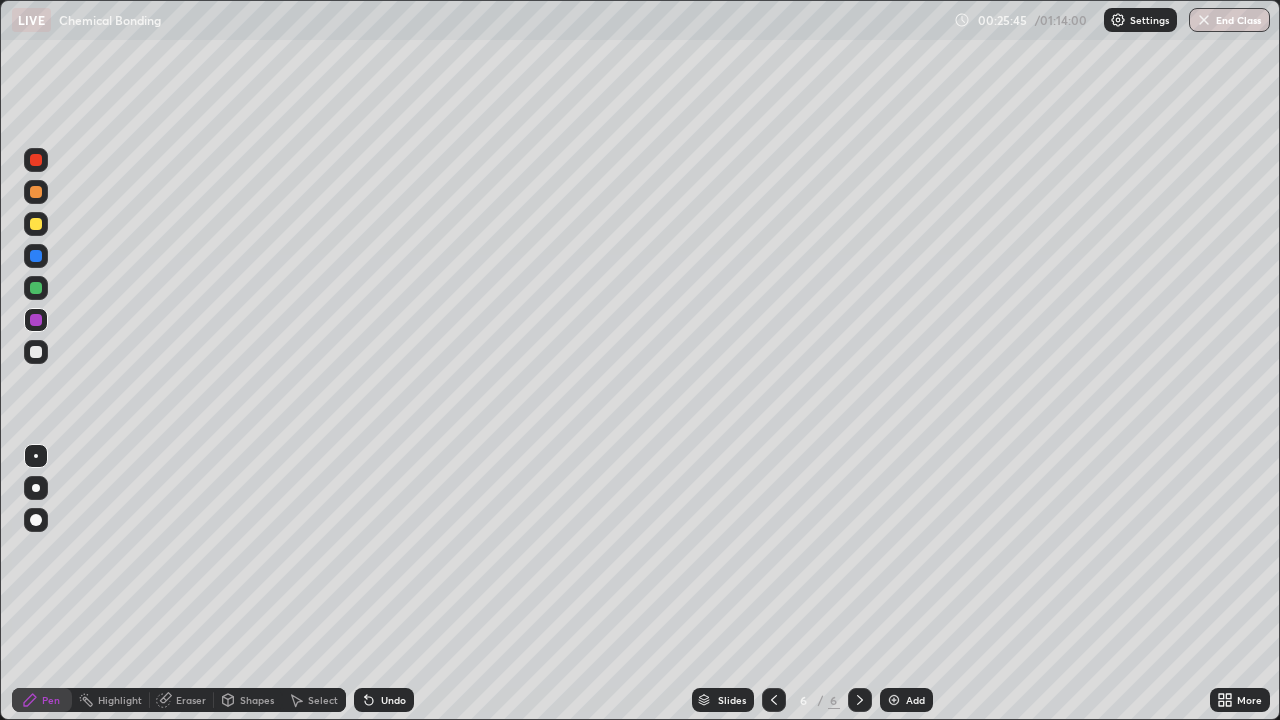click at bounding box center (36, 352) 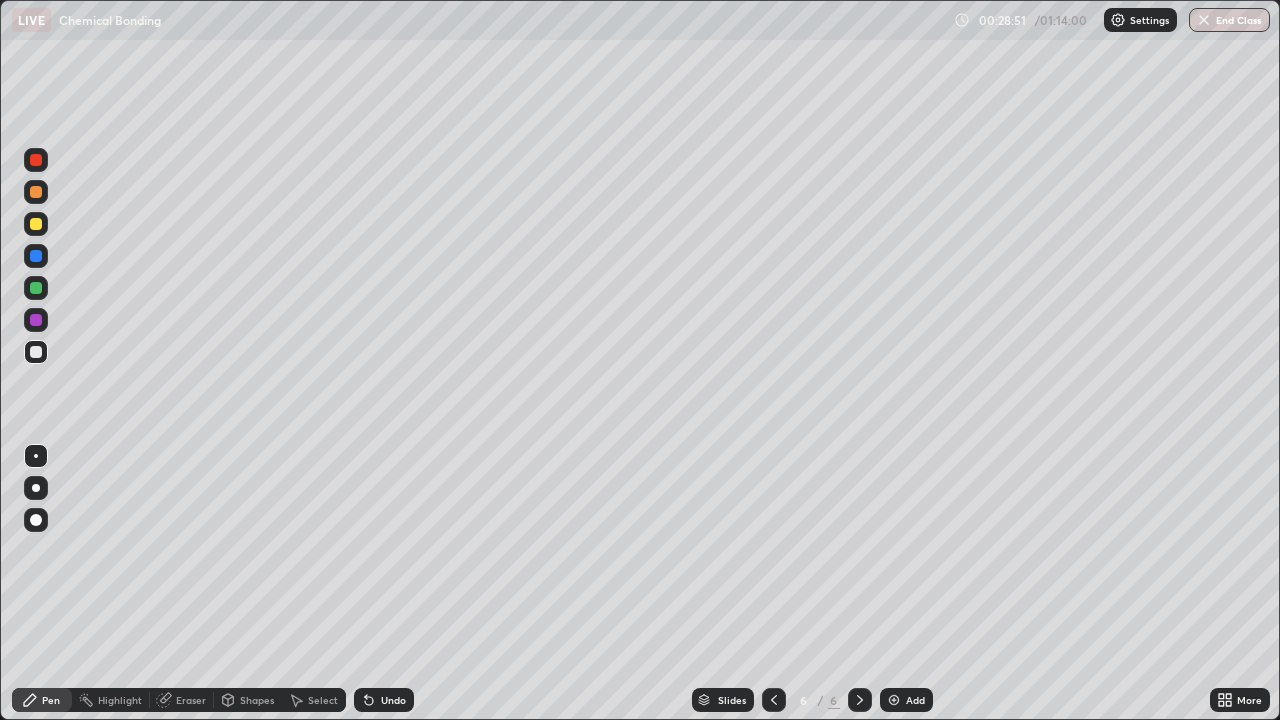 click at bounding box center (894, 700) 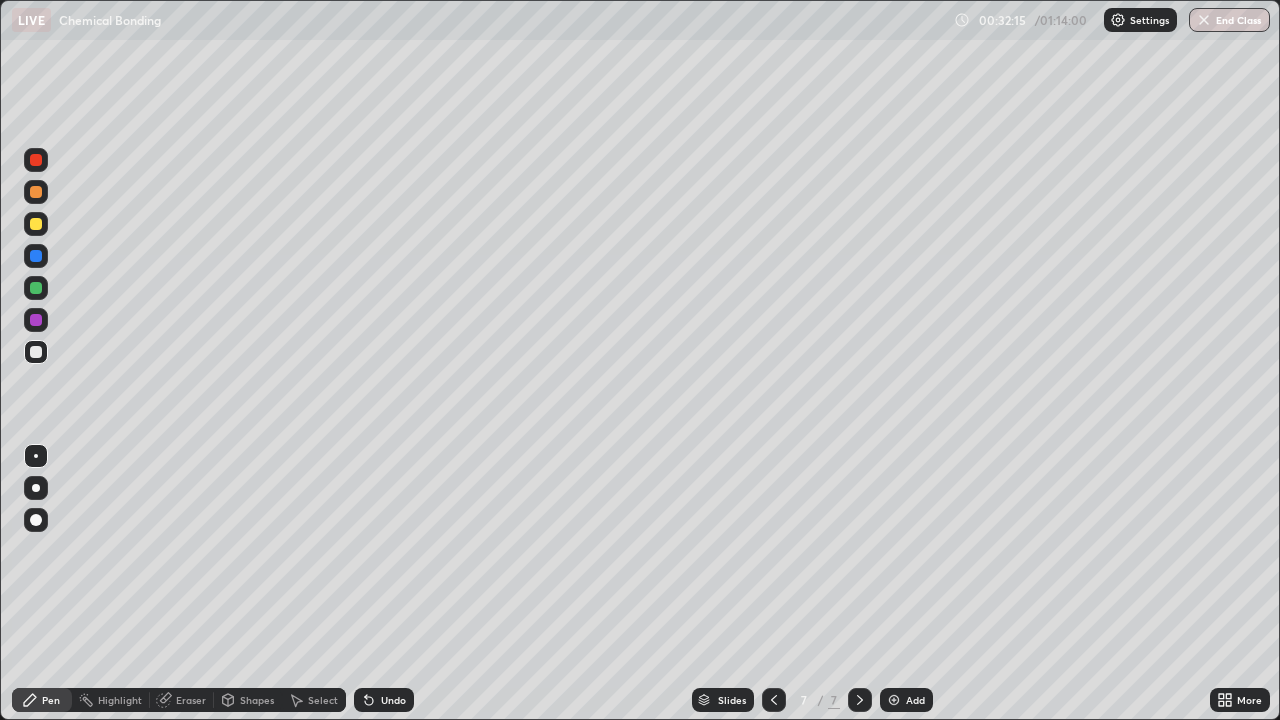 click 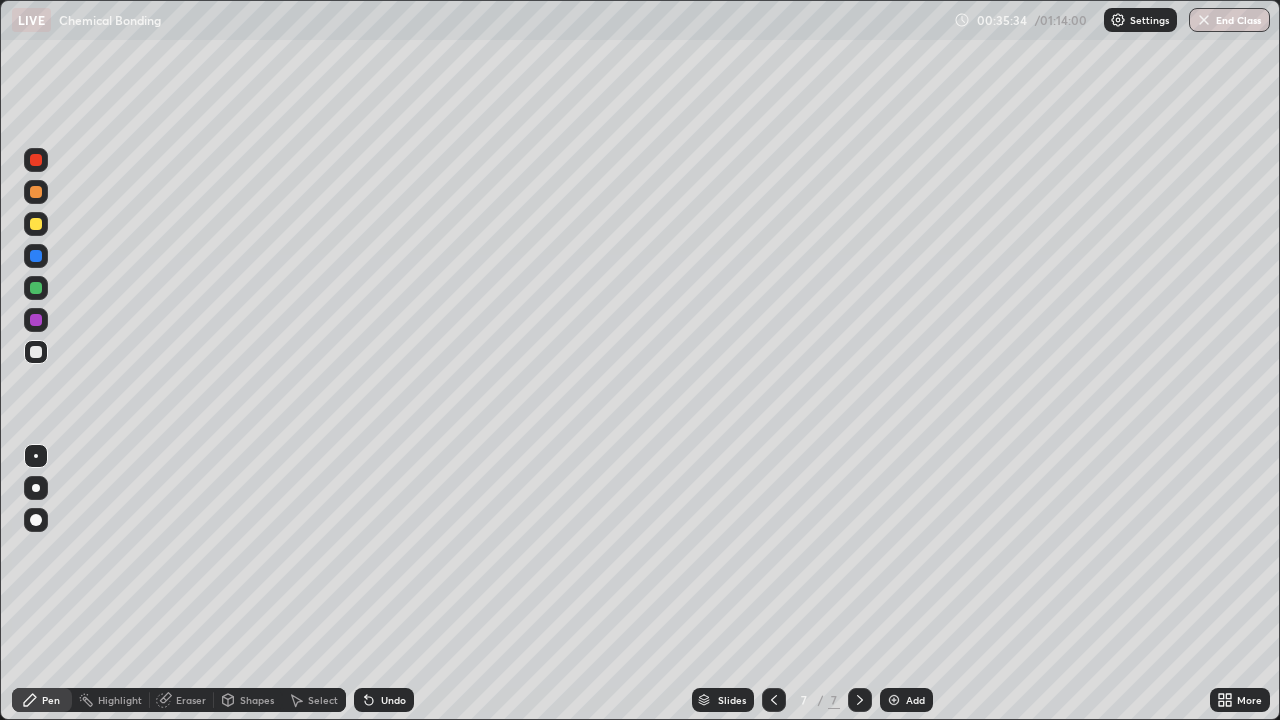 click 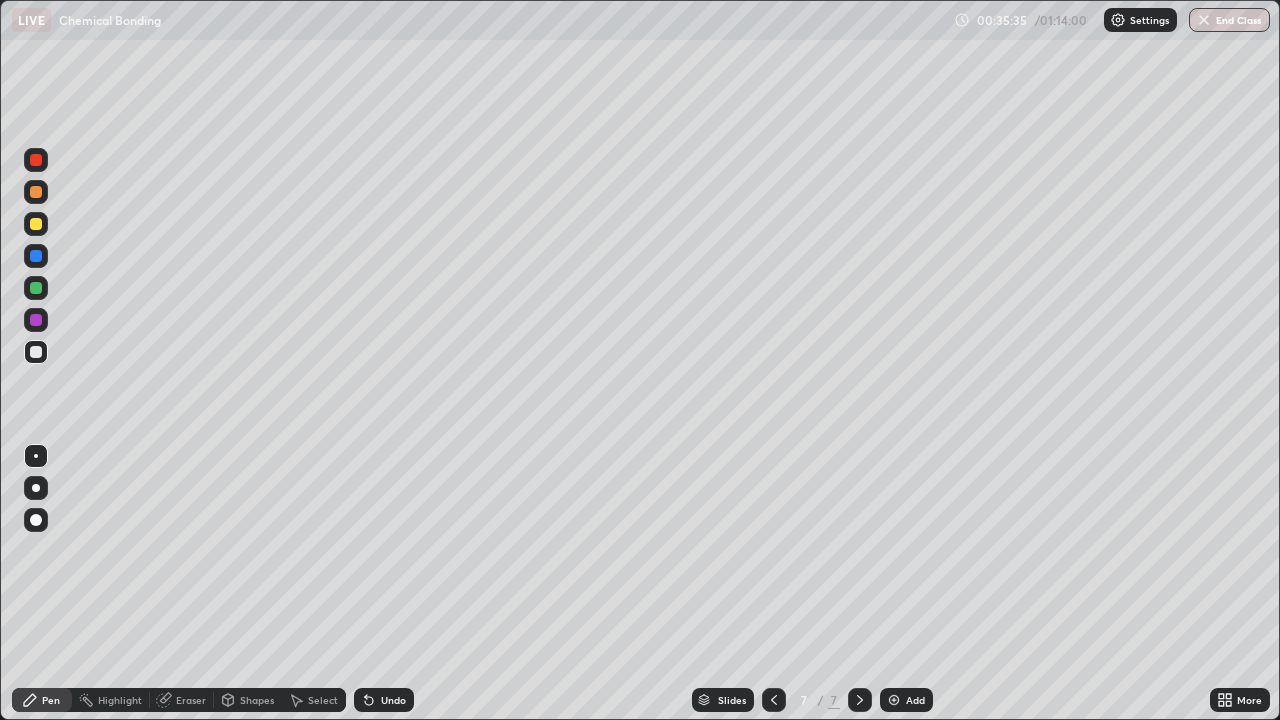 click 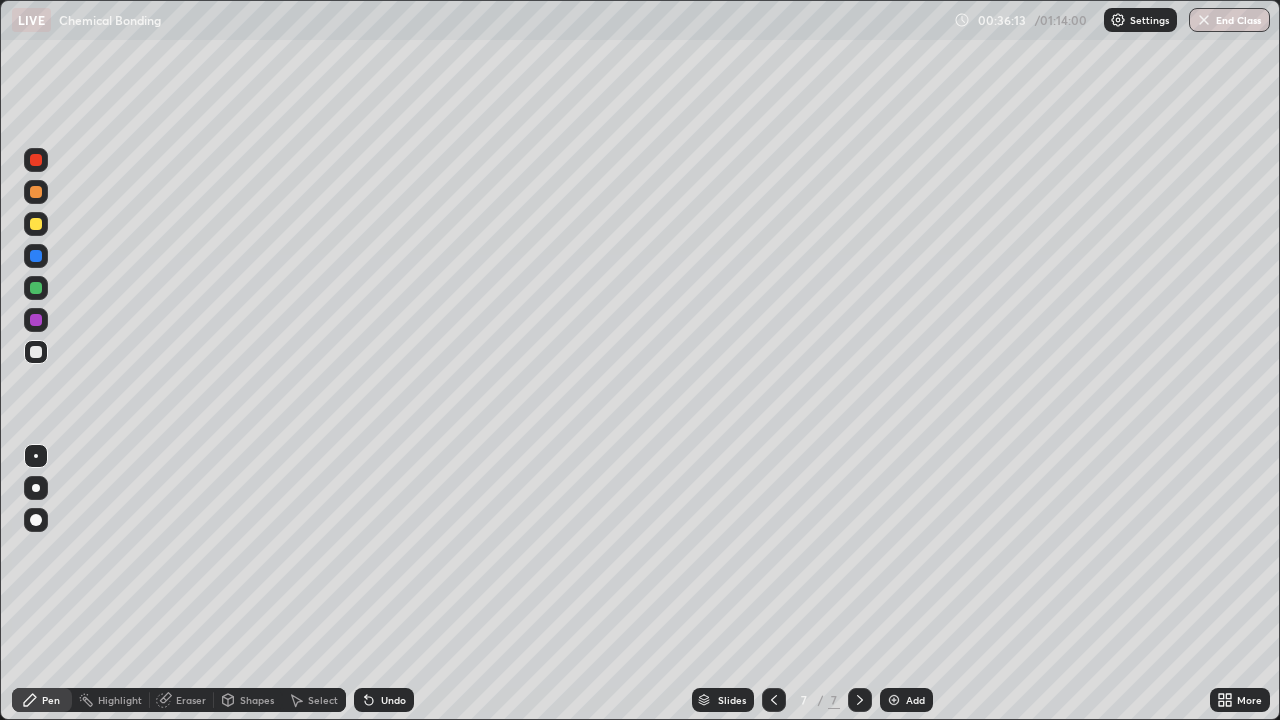 click on "Undo" at bounding box center (384, 700) 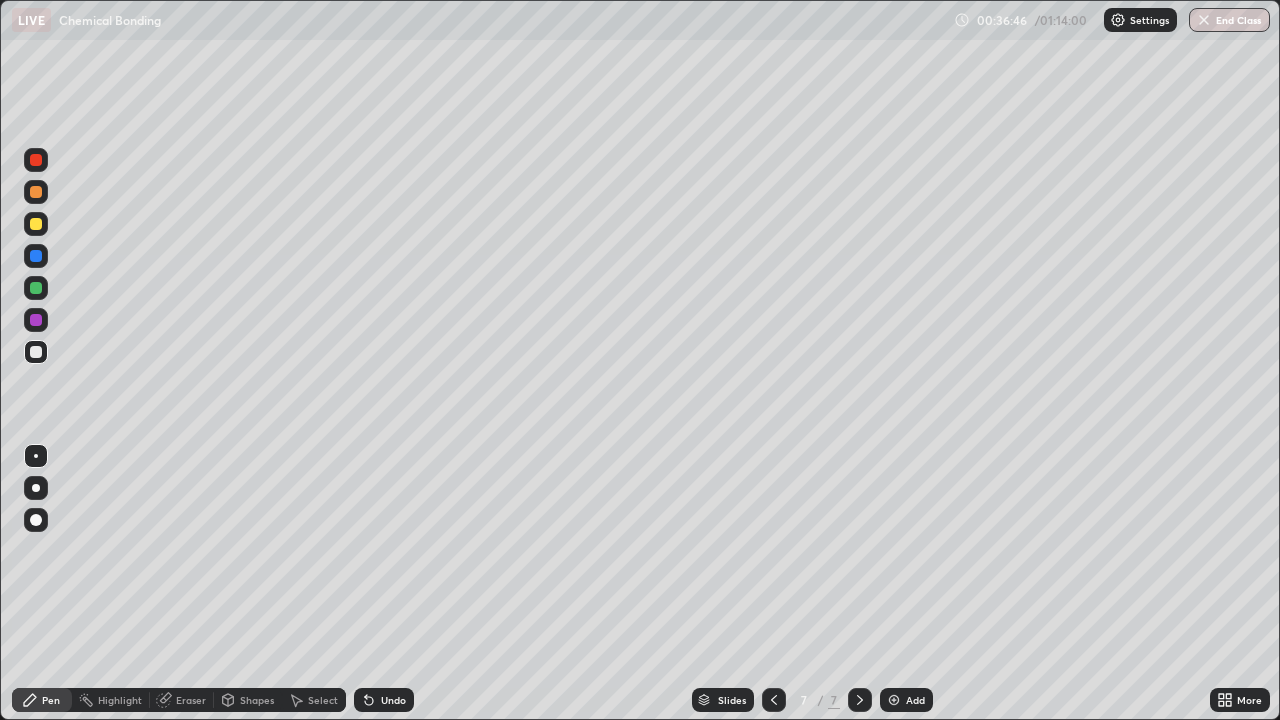 click on "Eraser" at bounding box center (191, 700) 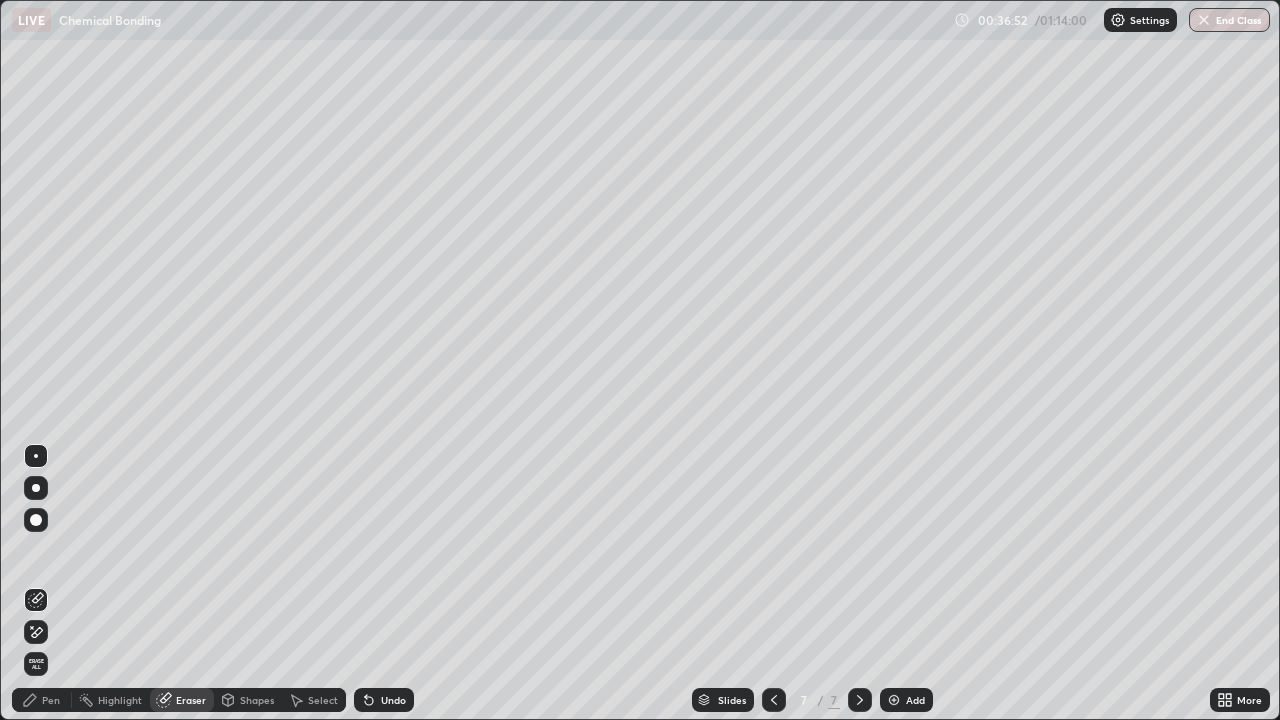 click on "Pen" at bounding box center [51, 700] 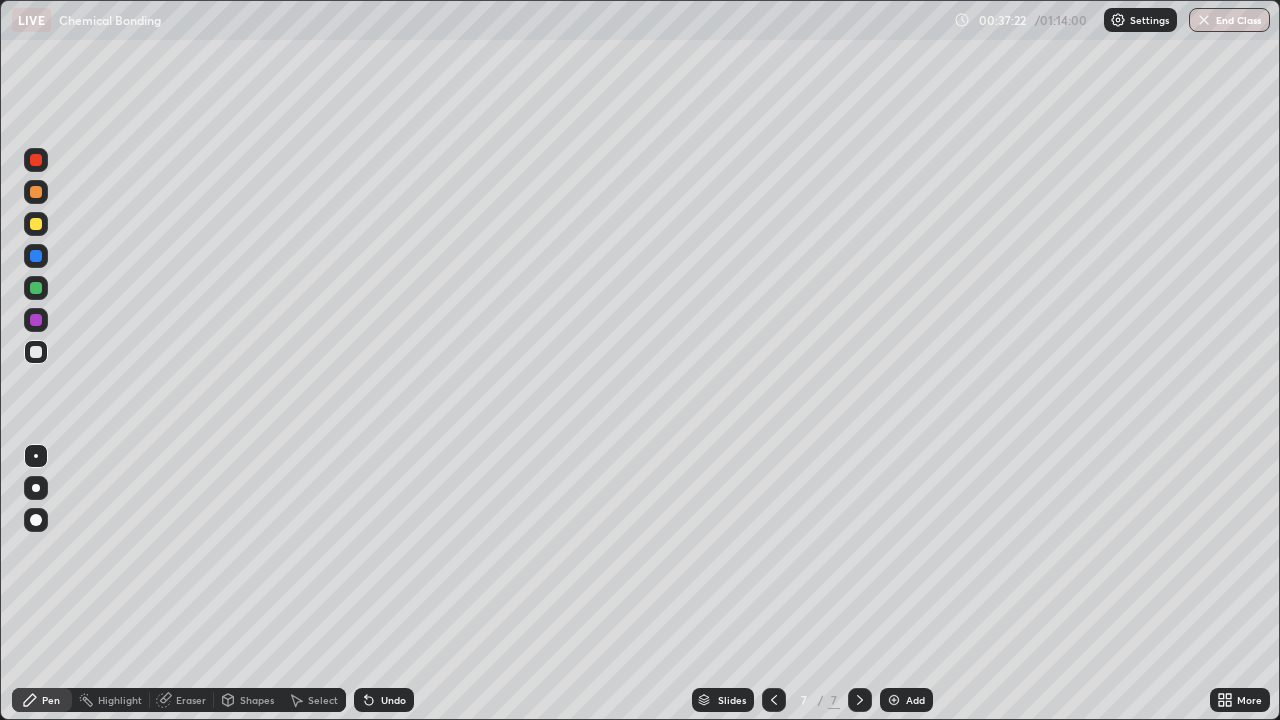 click 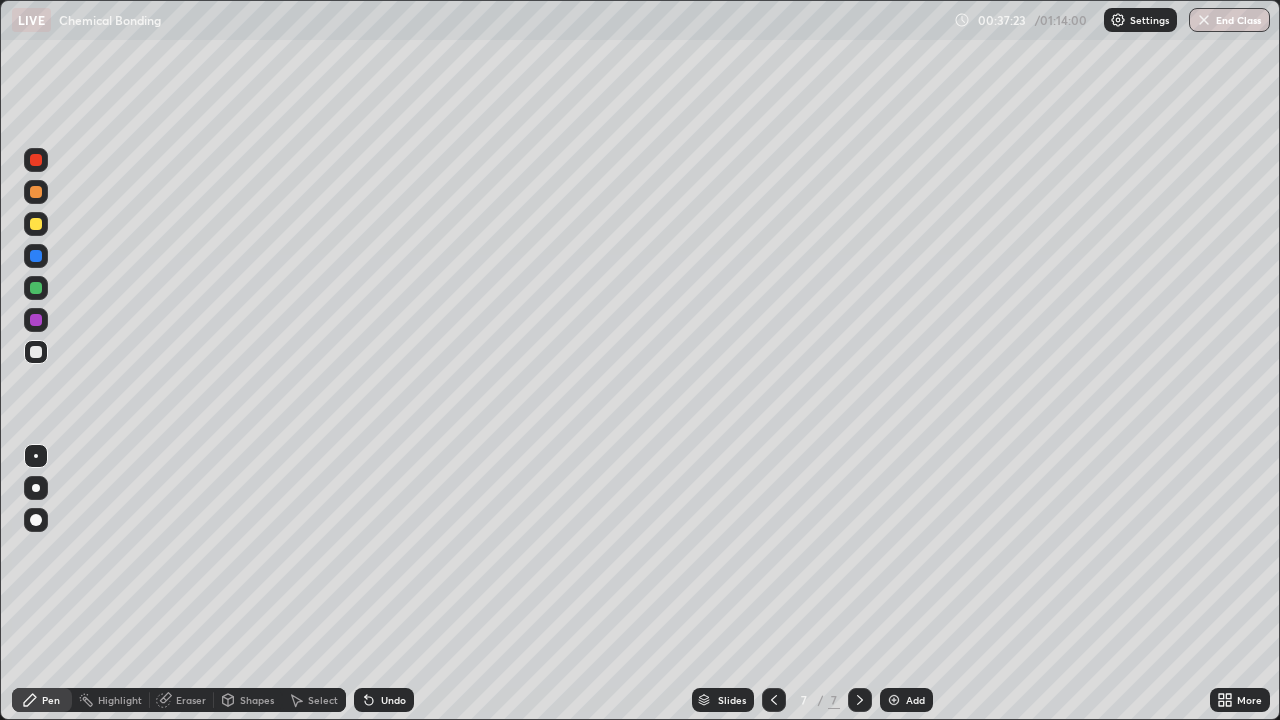 click 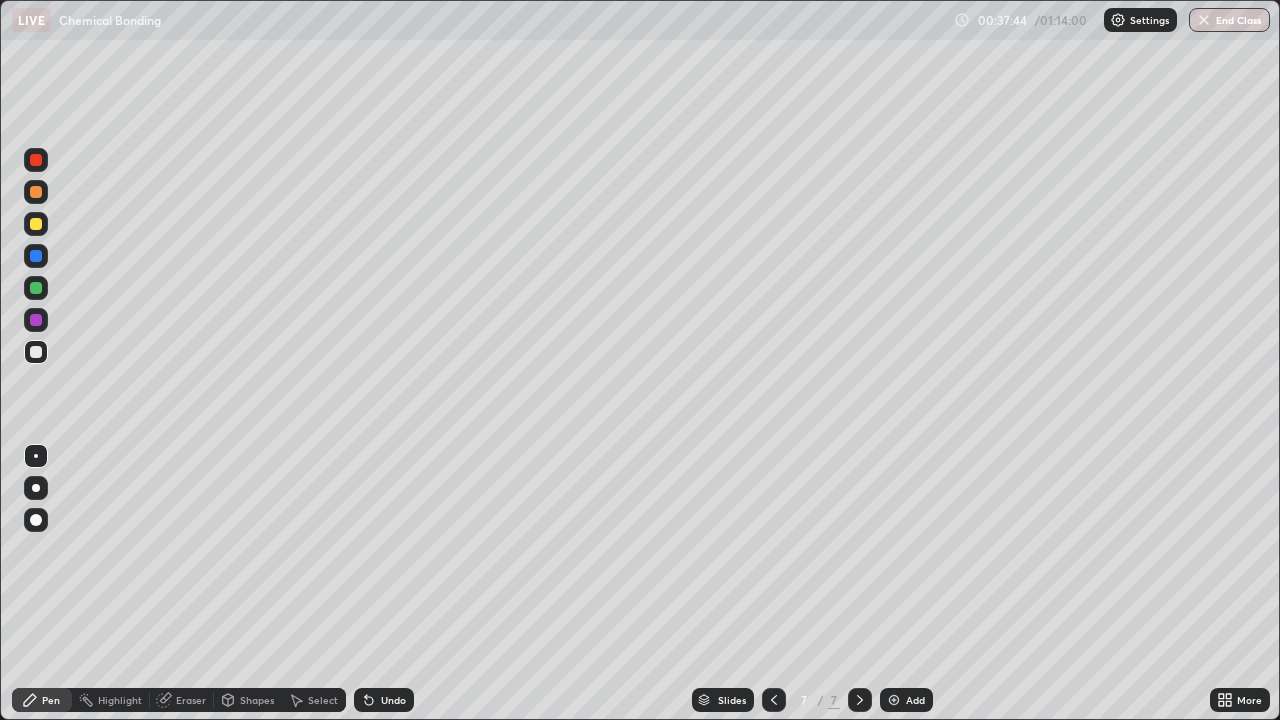 click 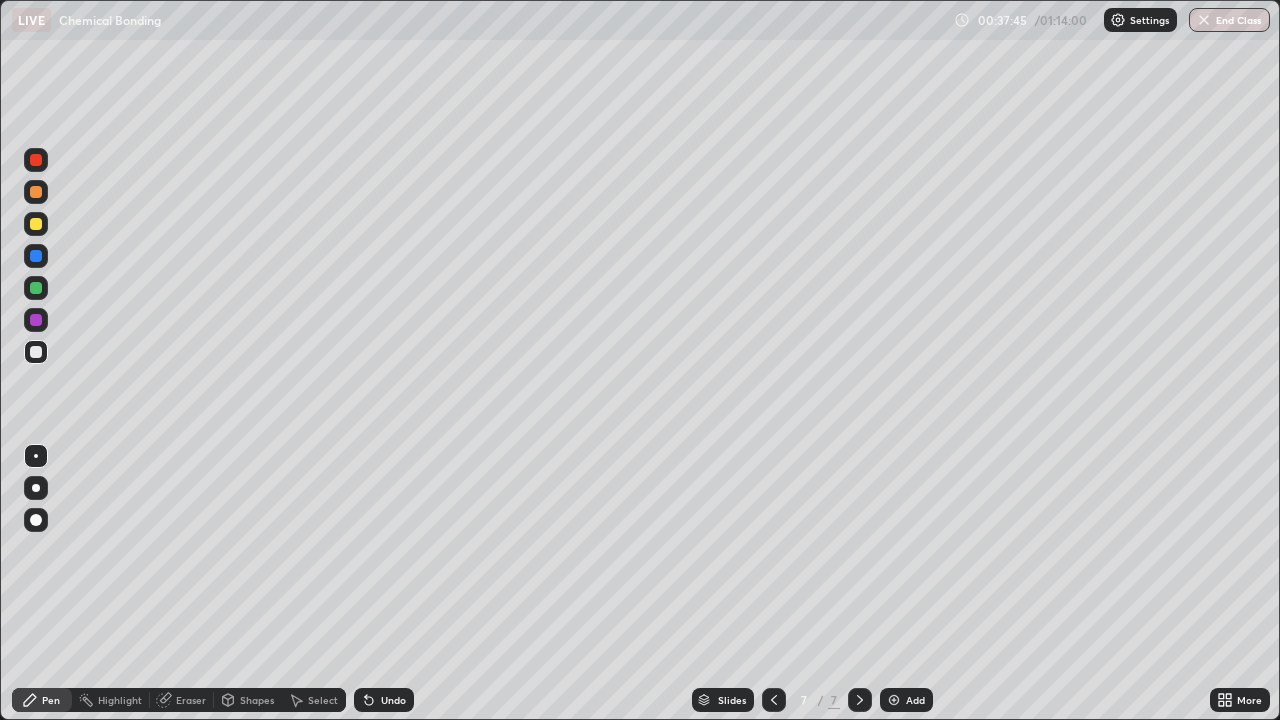 click on "Undo" at bounding box center (384, 700) 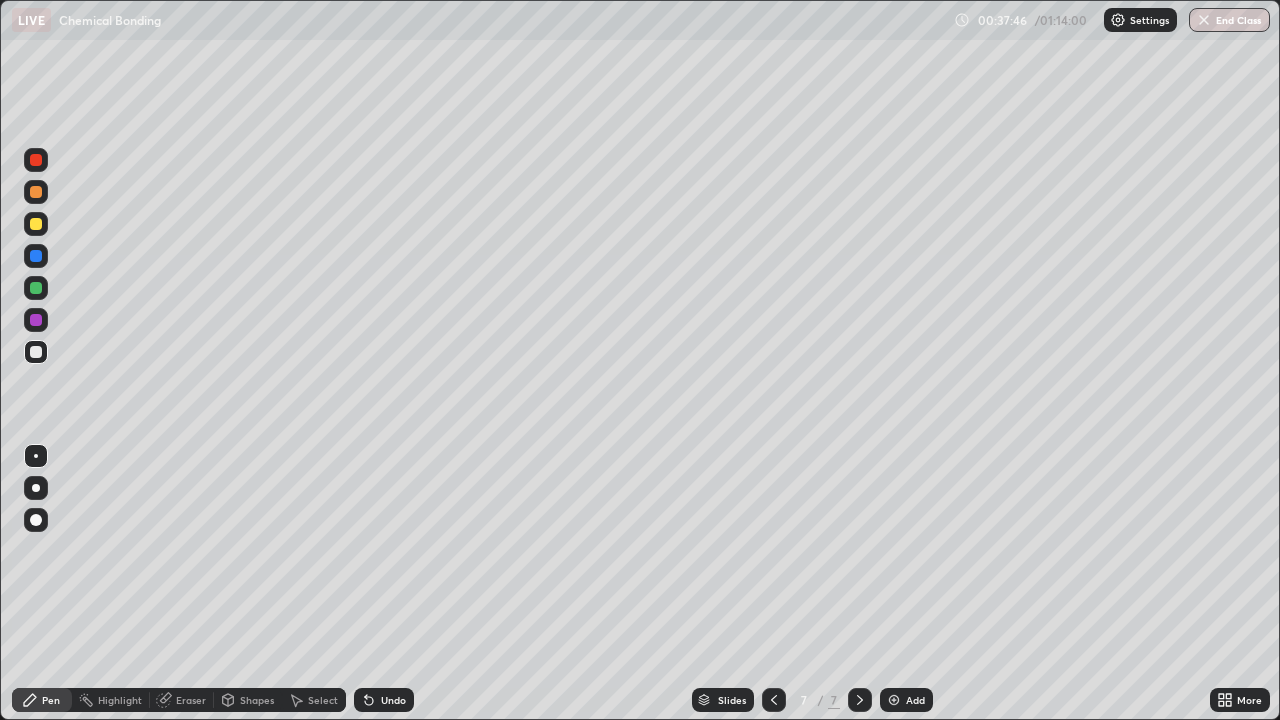 click 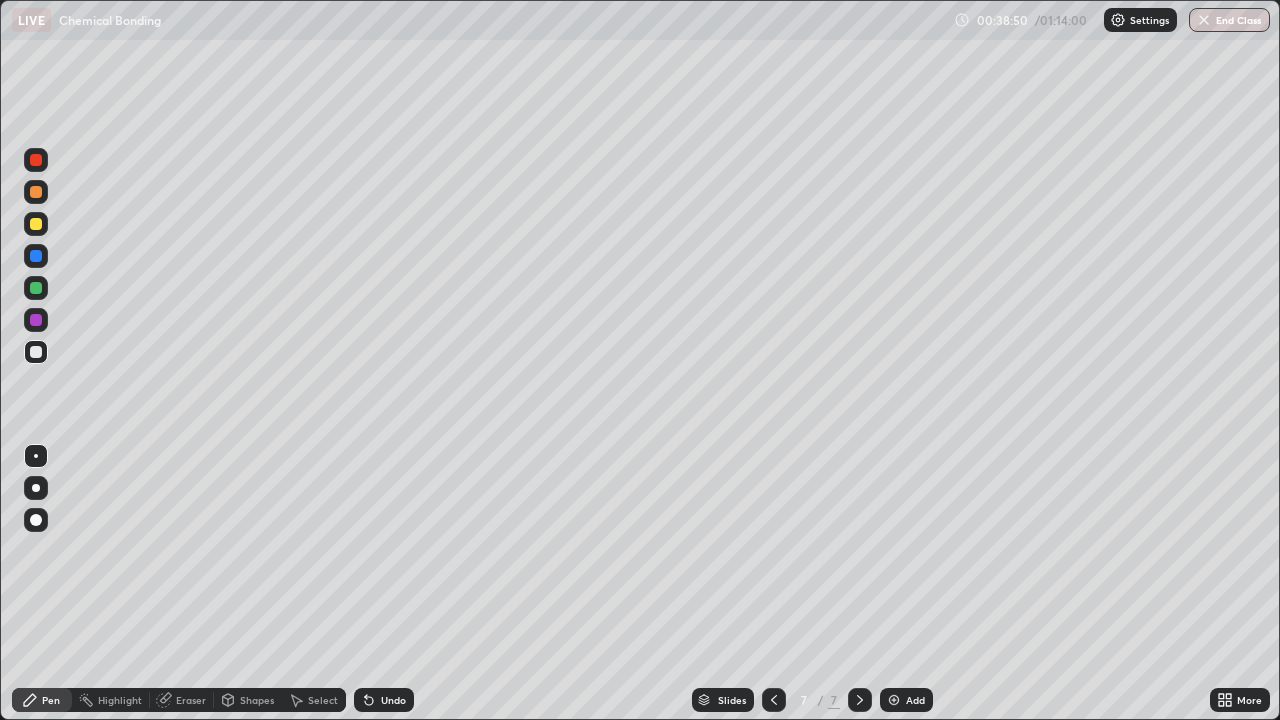 click at bounding box center [36, 256] 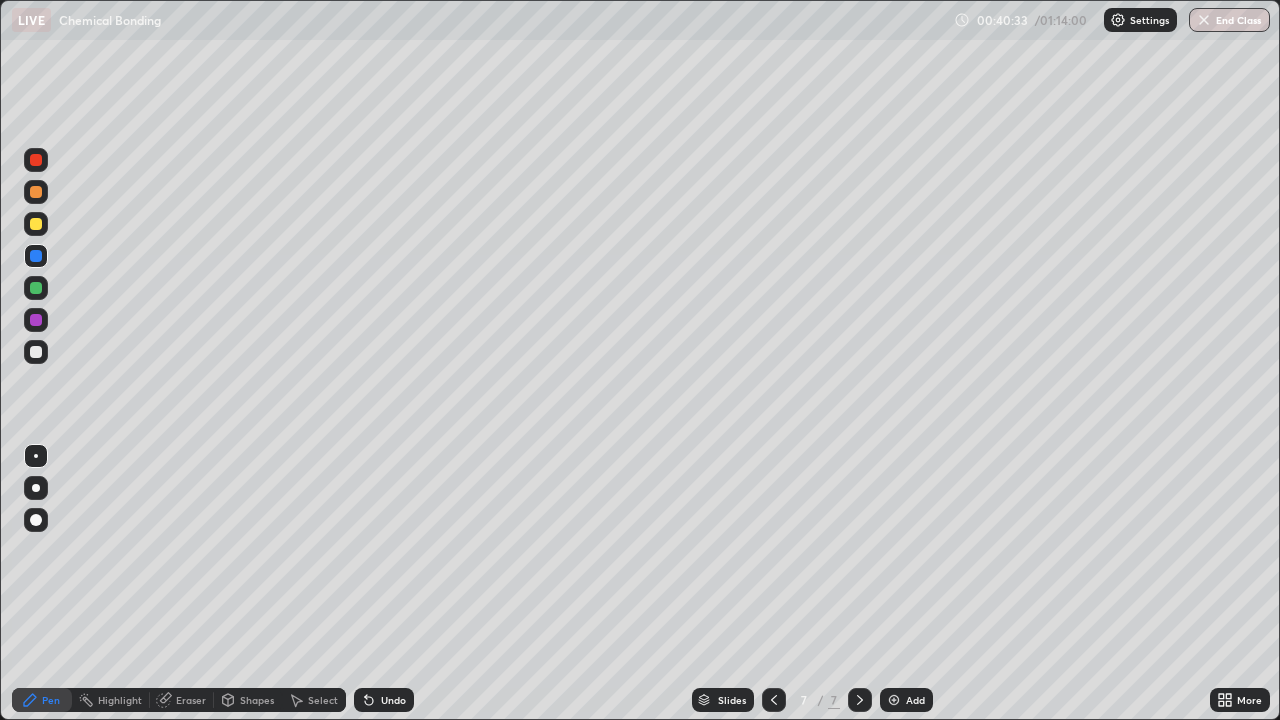 click at bounding box center (894, 700) 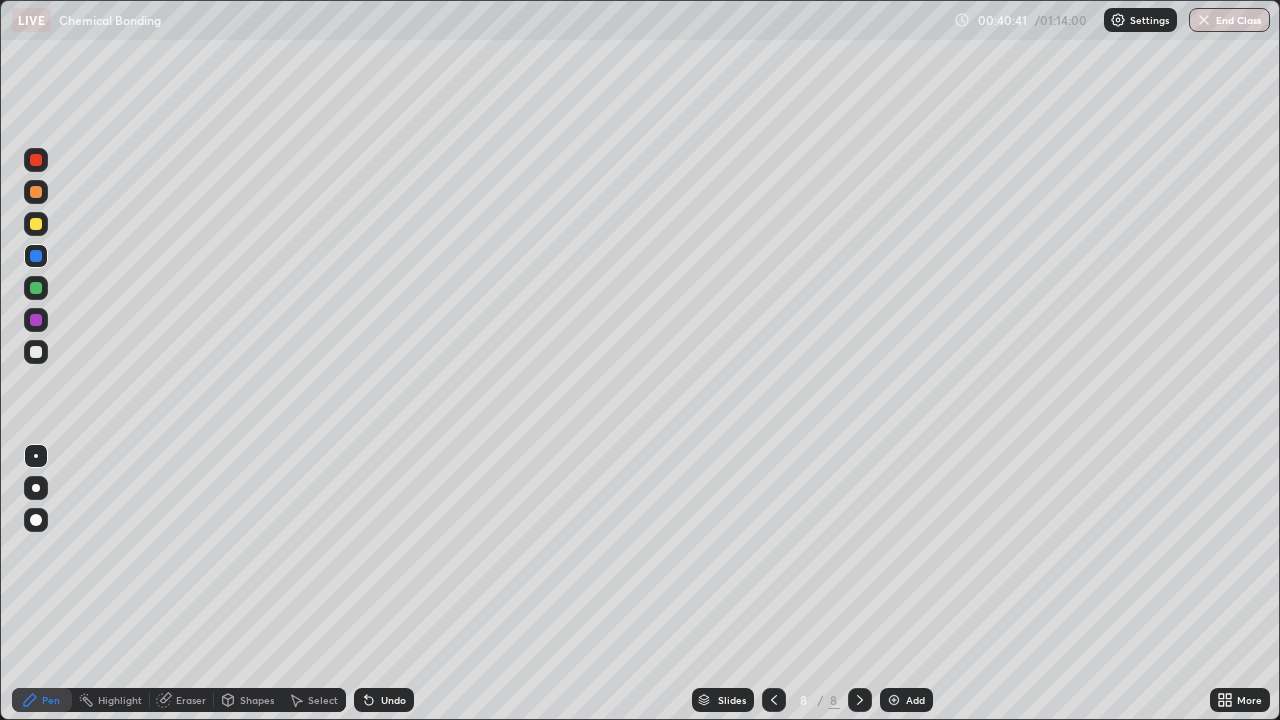 click 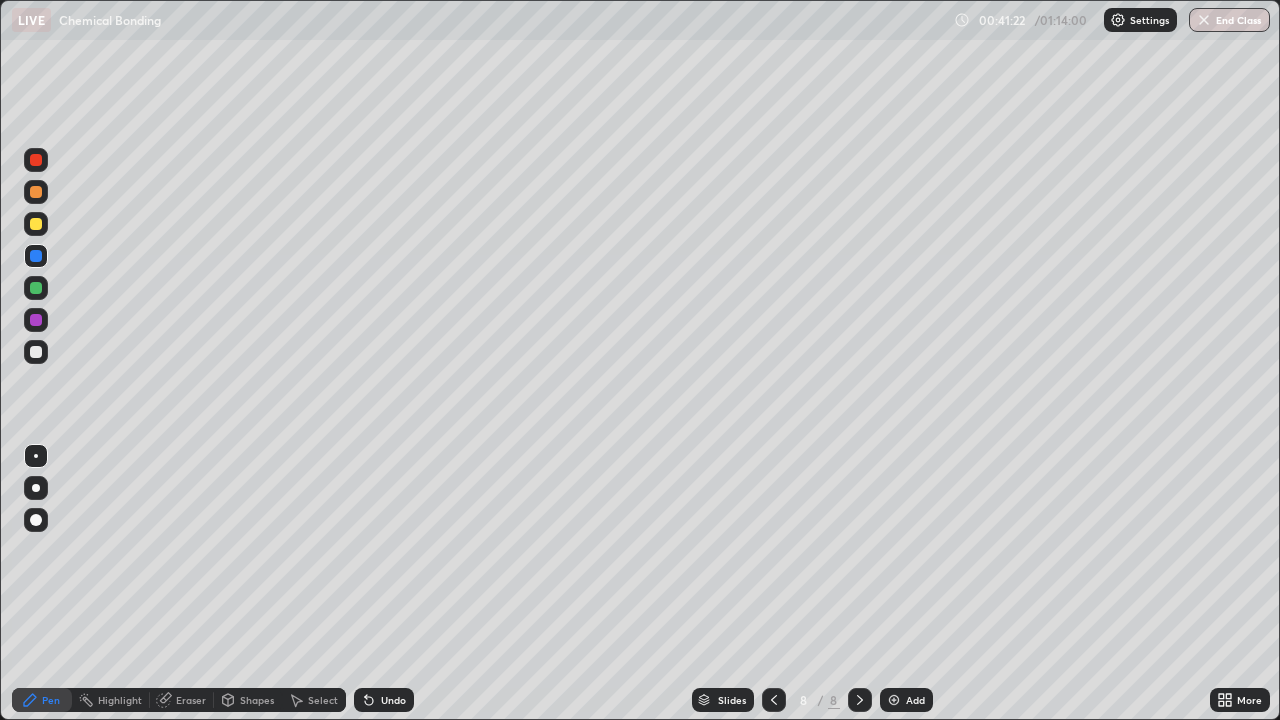 click 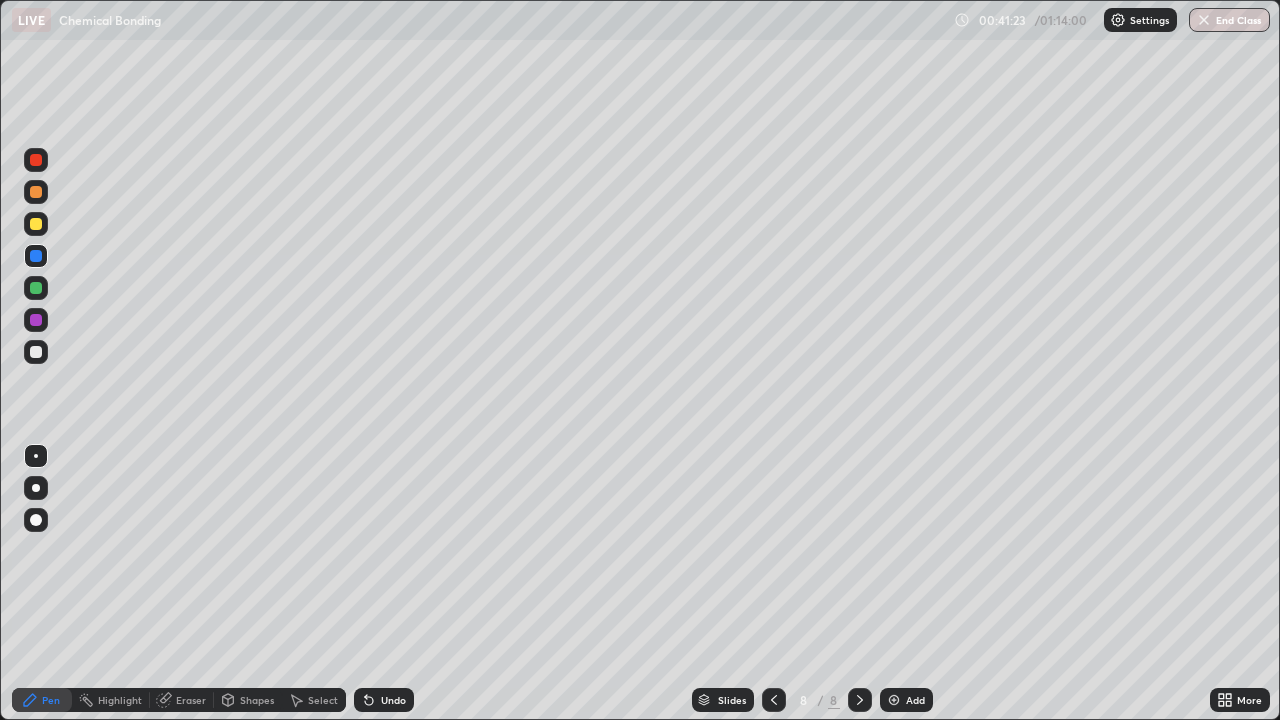 click 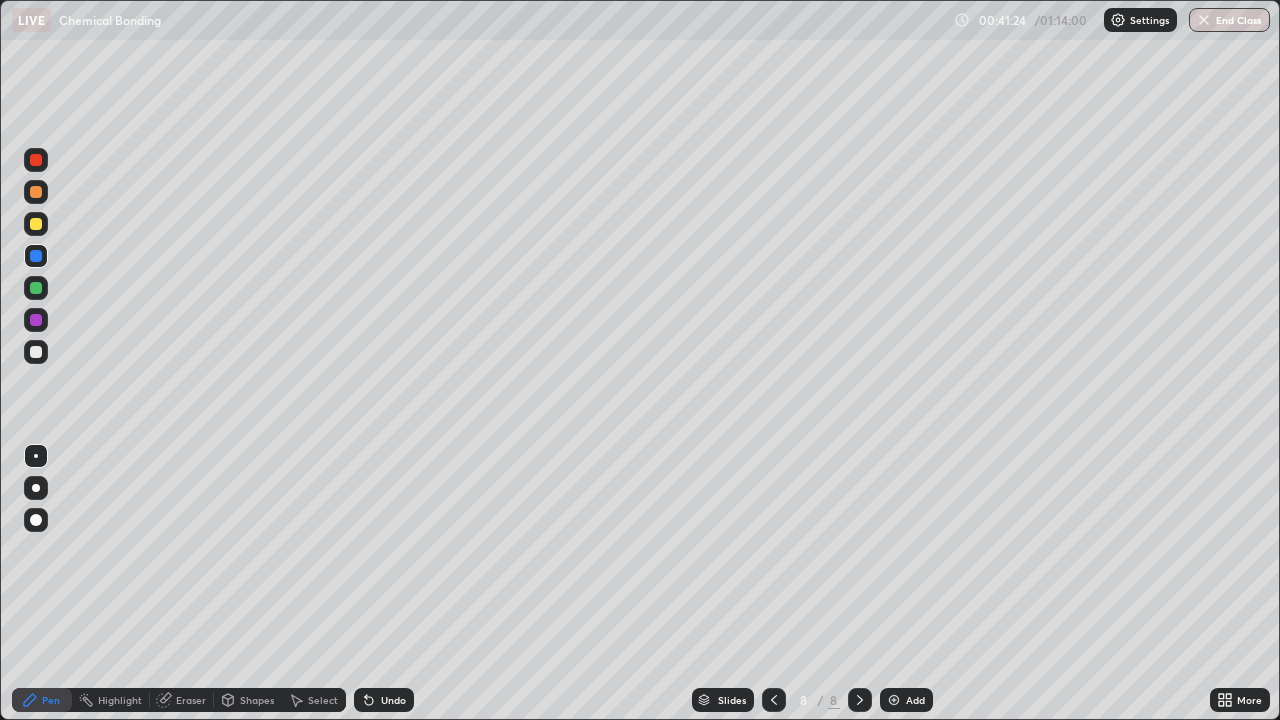 click on "Undo" at bounding box center (384, 700) 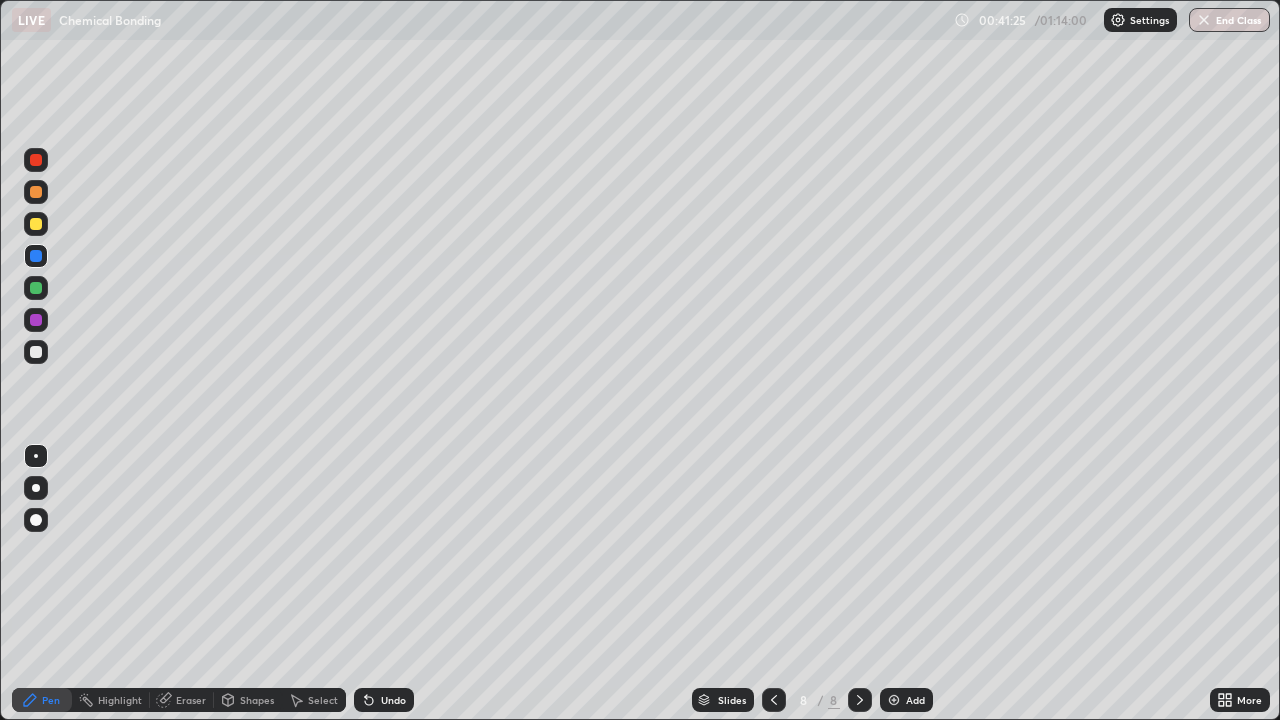 click on "Undo" at bounding box center [384, 700] 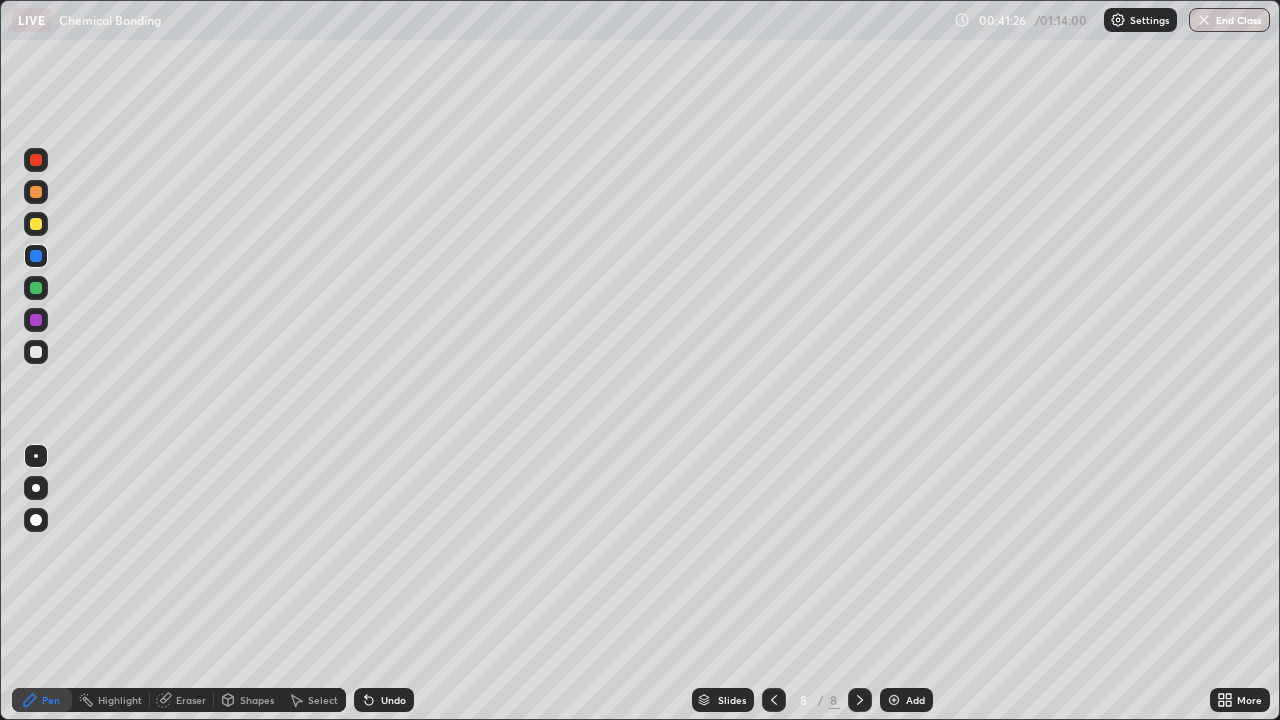 click on "Undo" at bounding box center [384, 700] 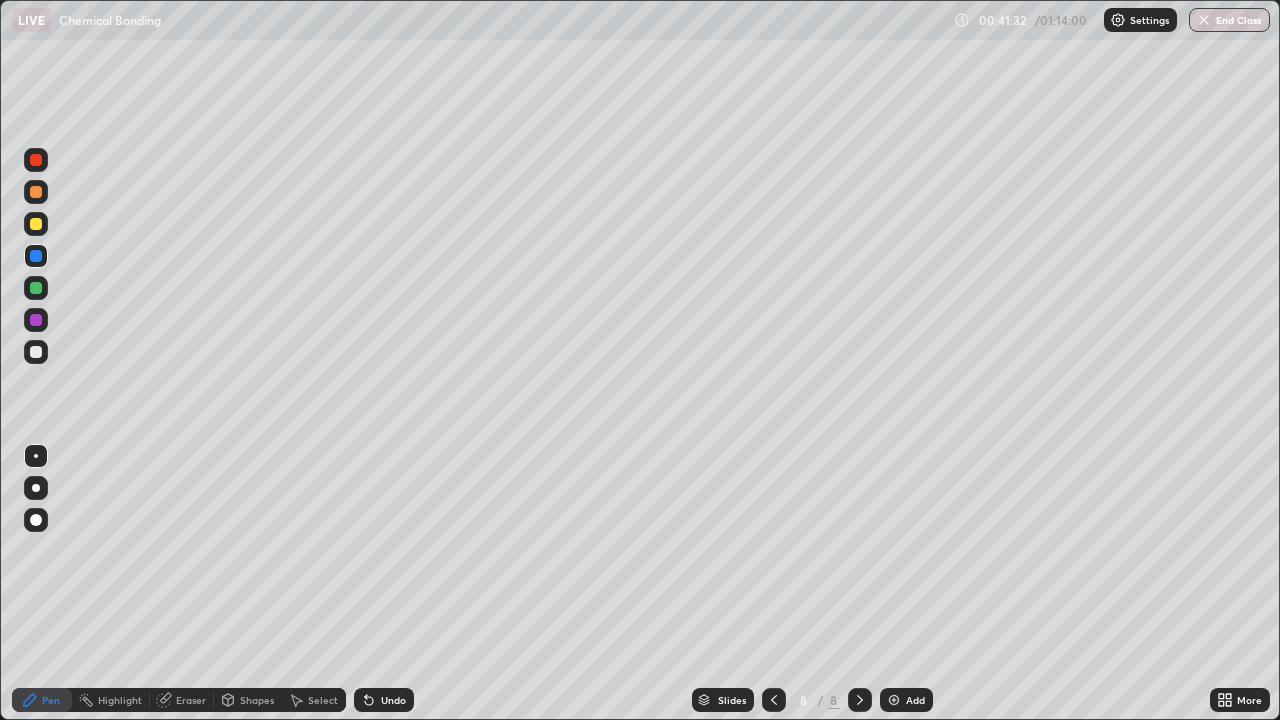 click at bounding box center (36, 288) 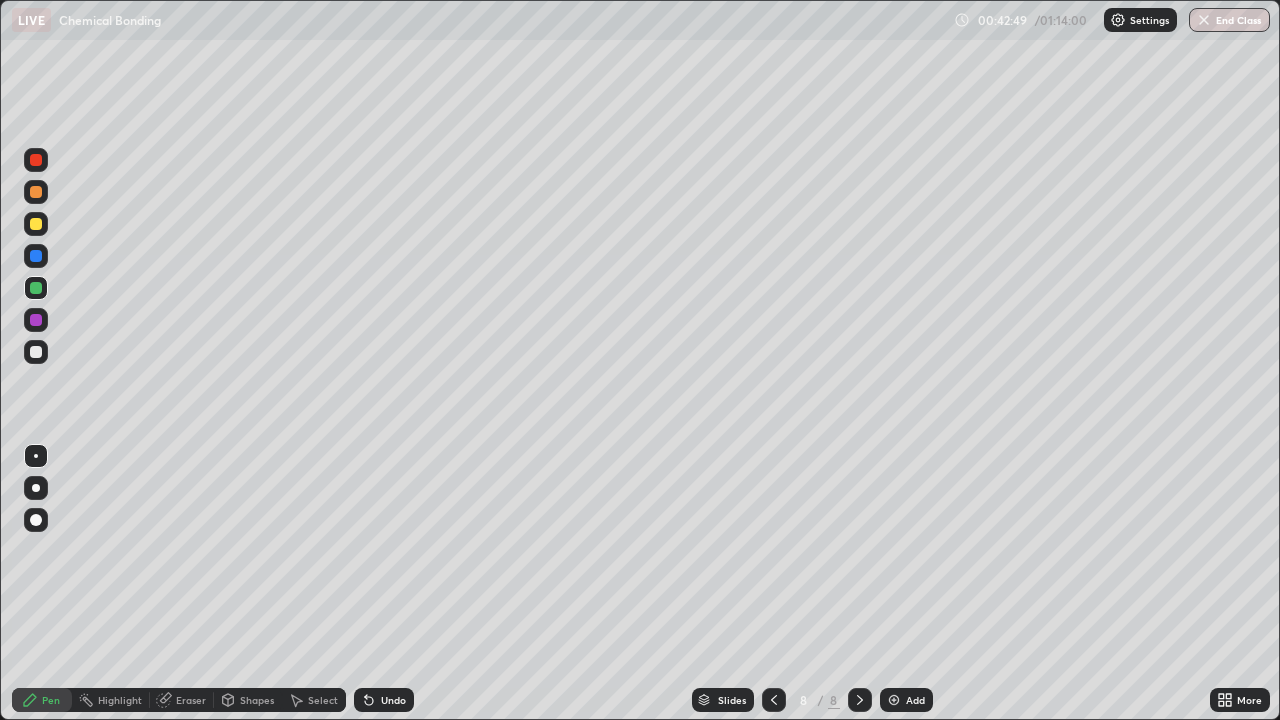 click at bounding box center (36, 224) 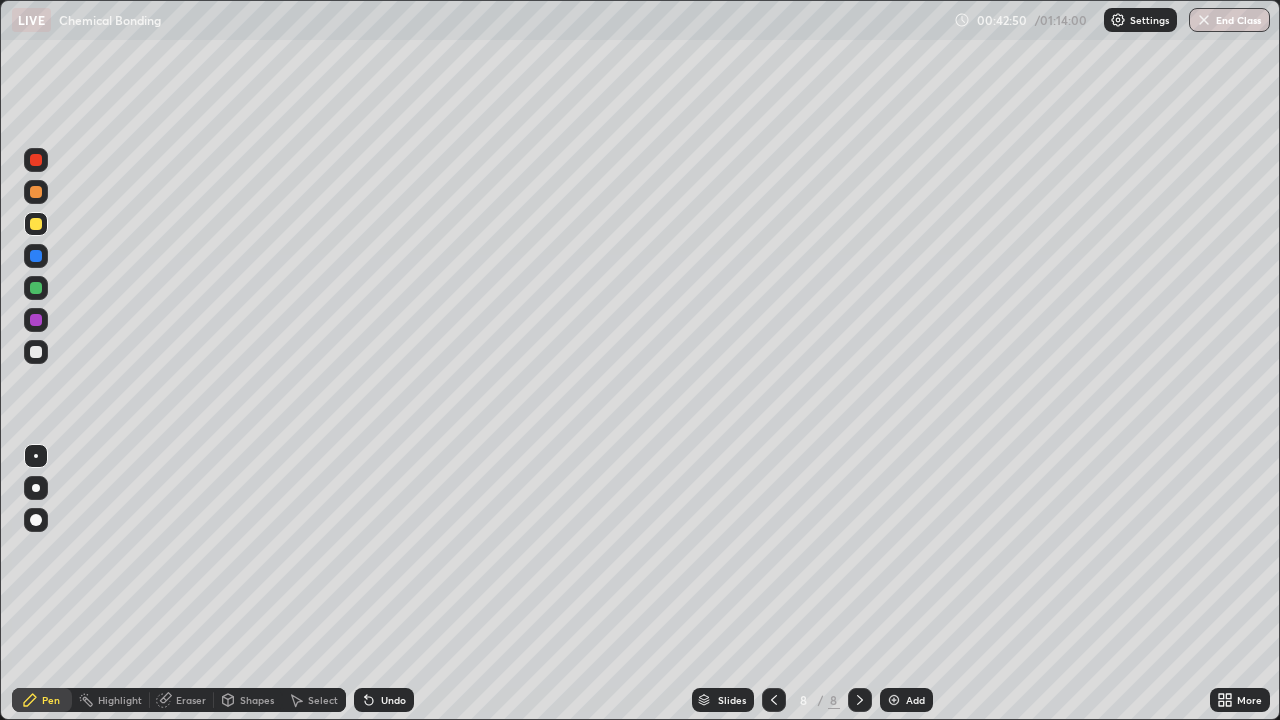 click at bounding box center [36, 192] 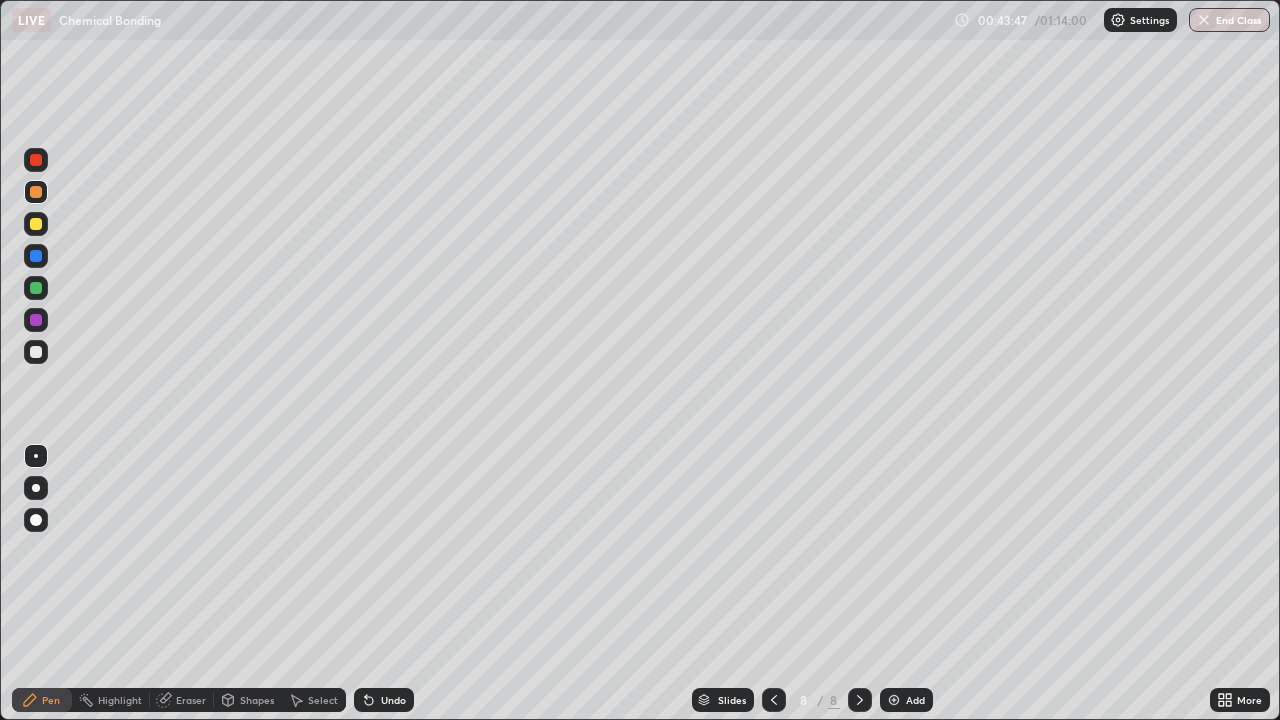 click at bounding box center [36, 320] 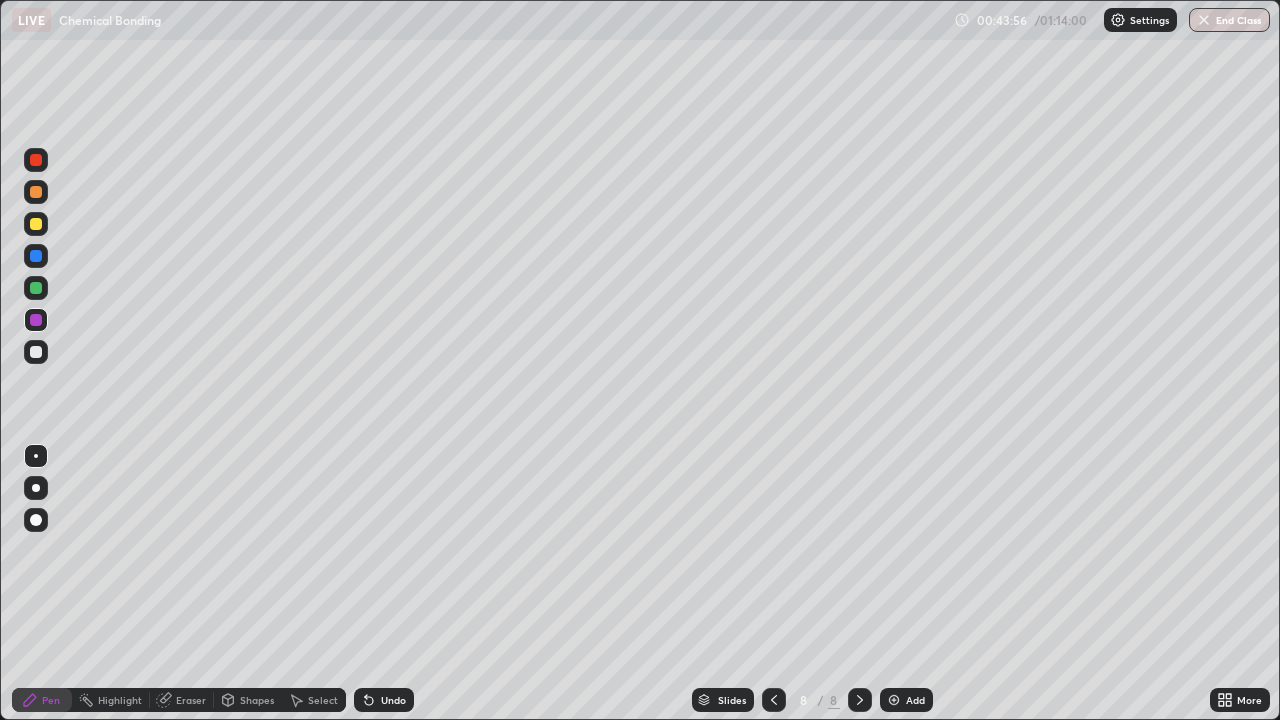 click 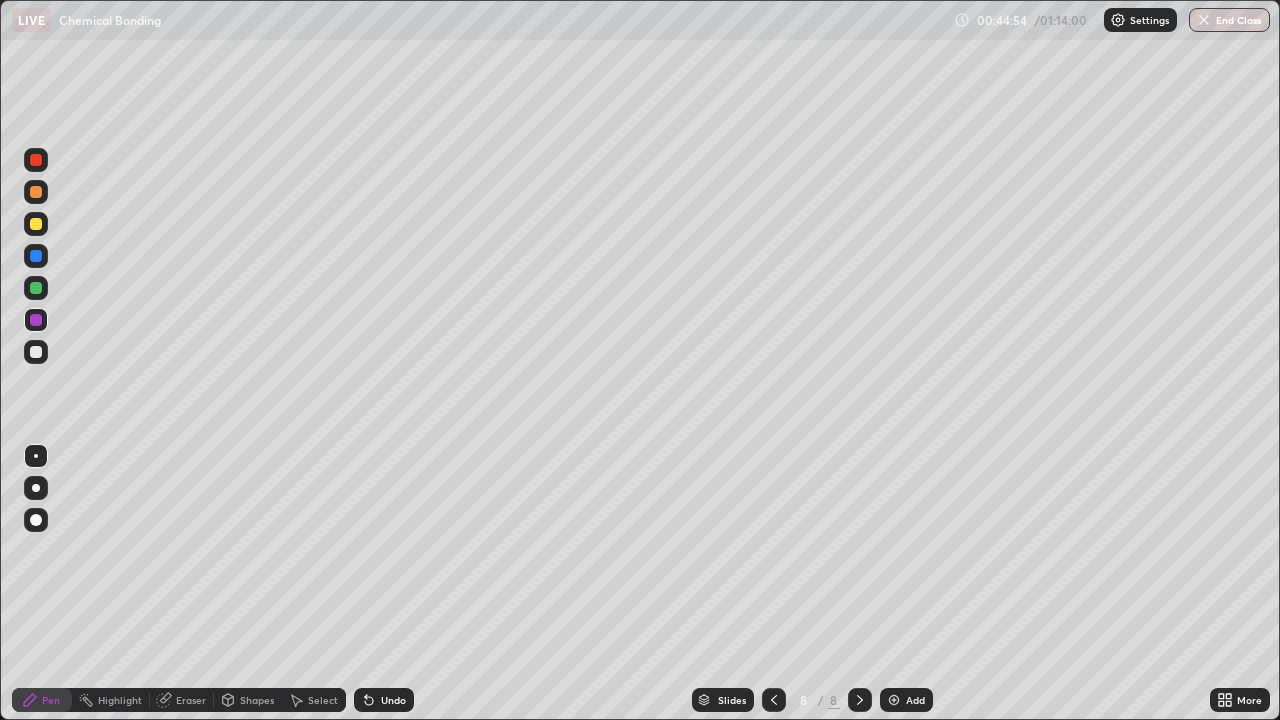 click at bounding box center [36, 224] 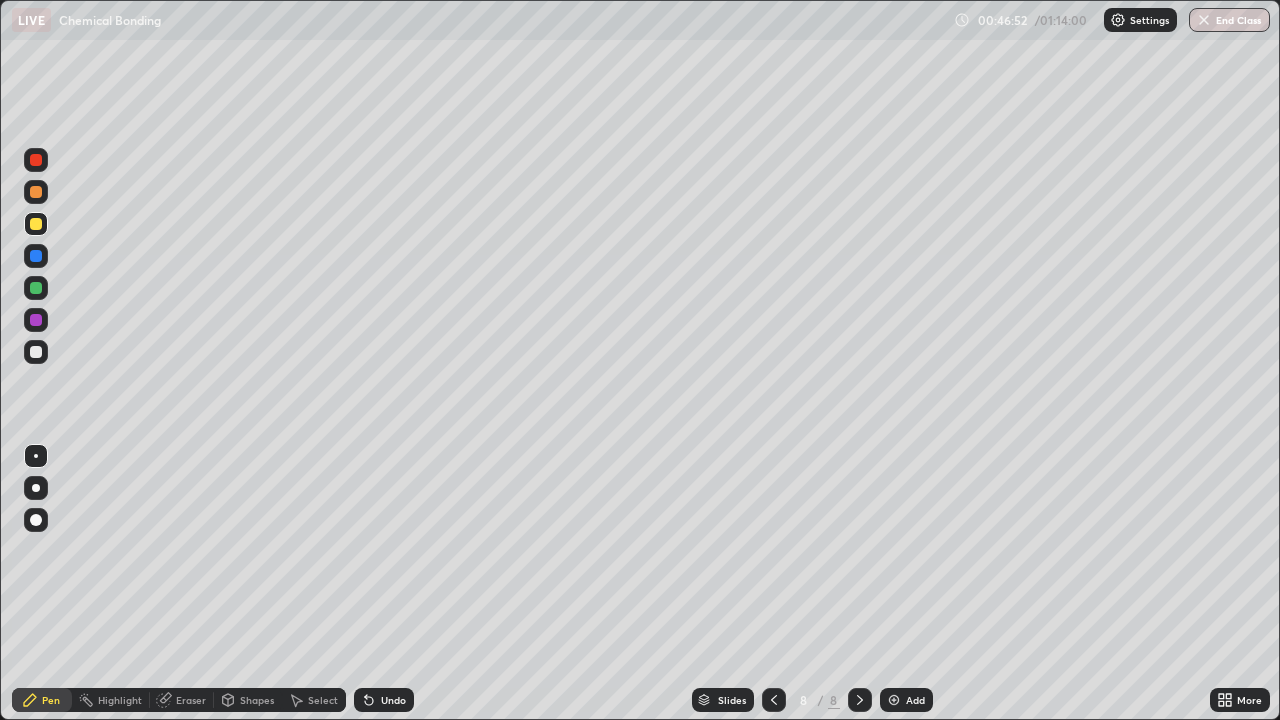 click at bounding box center (36, 352) 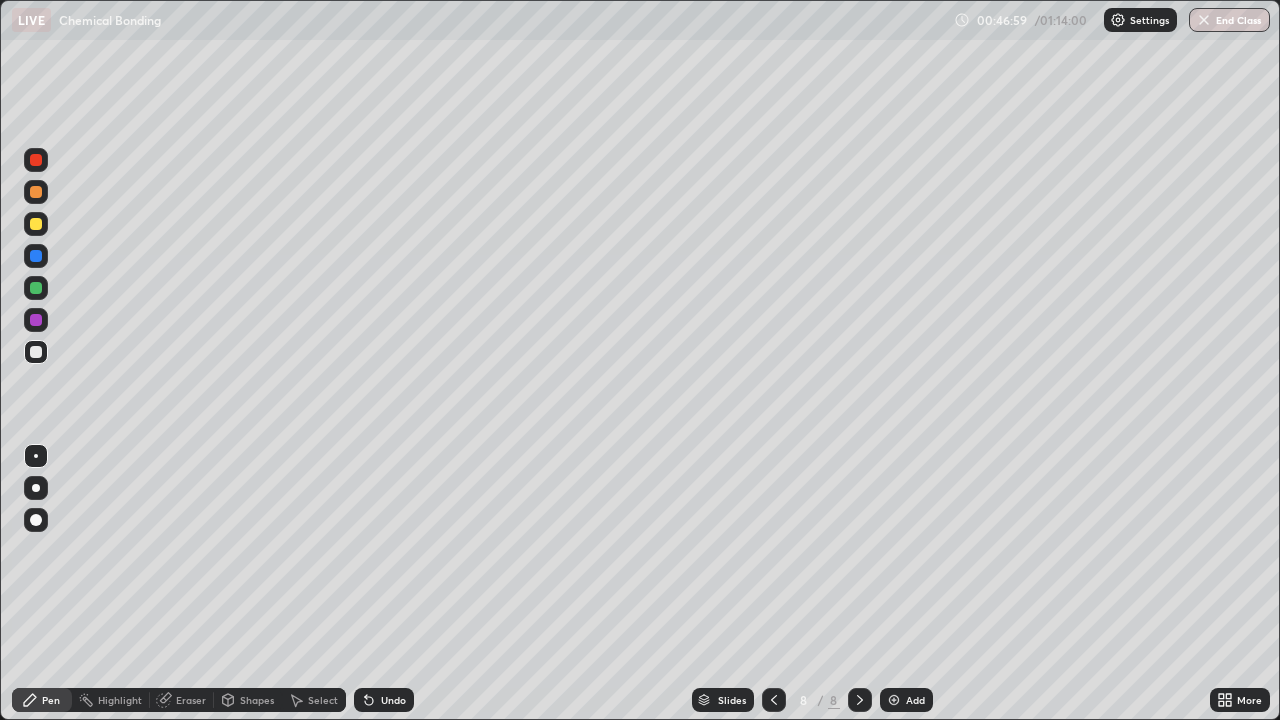 click at bounding box center [36, 288] 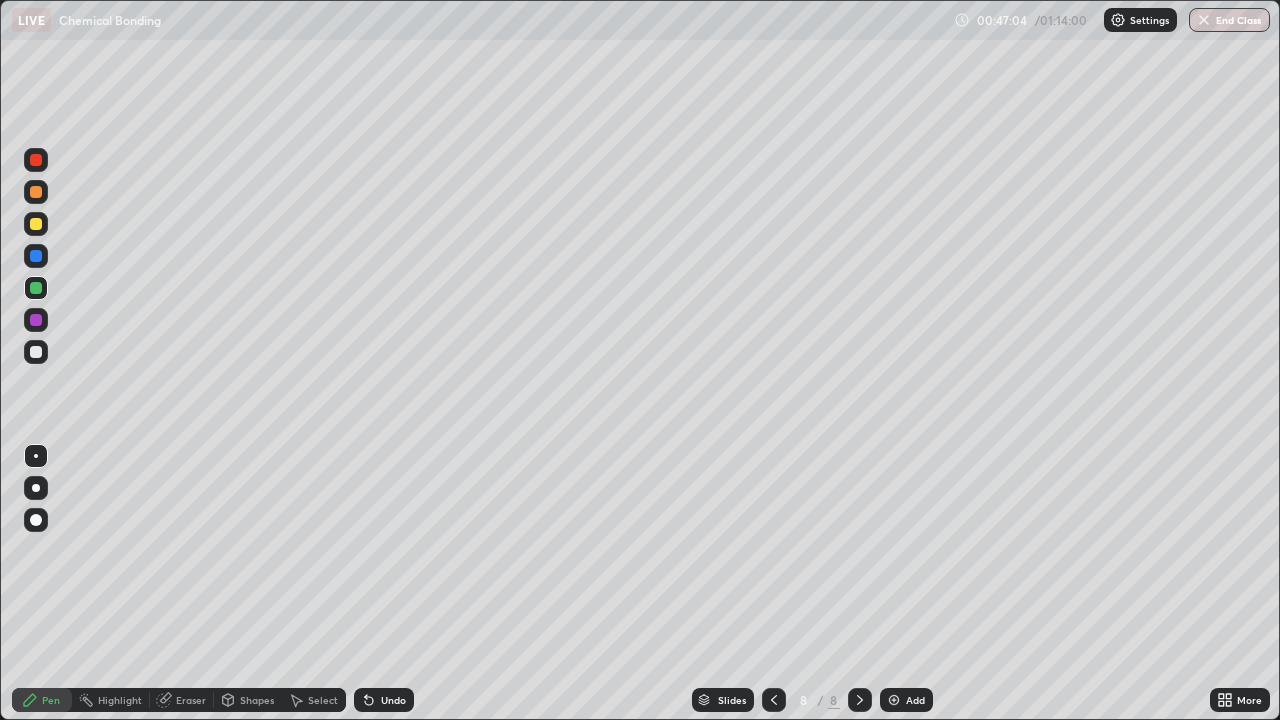 click 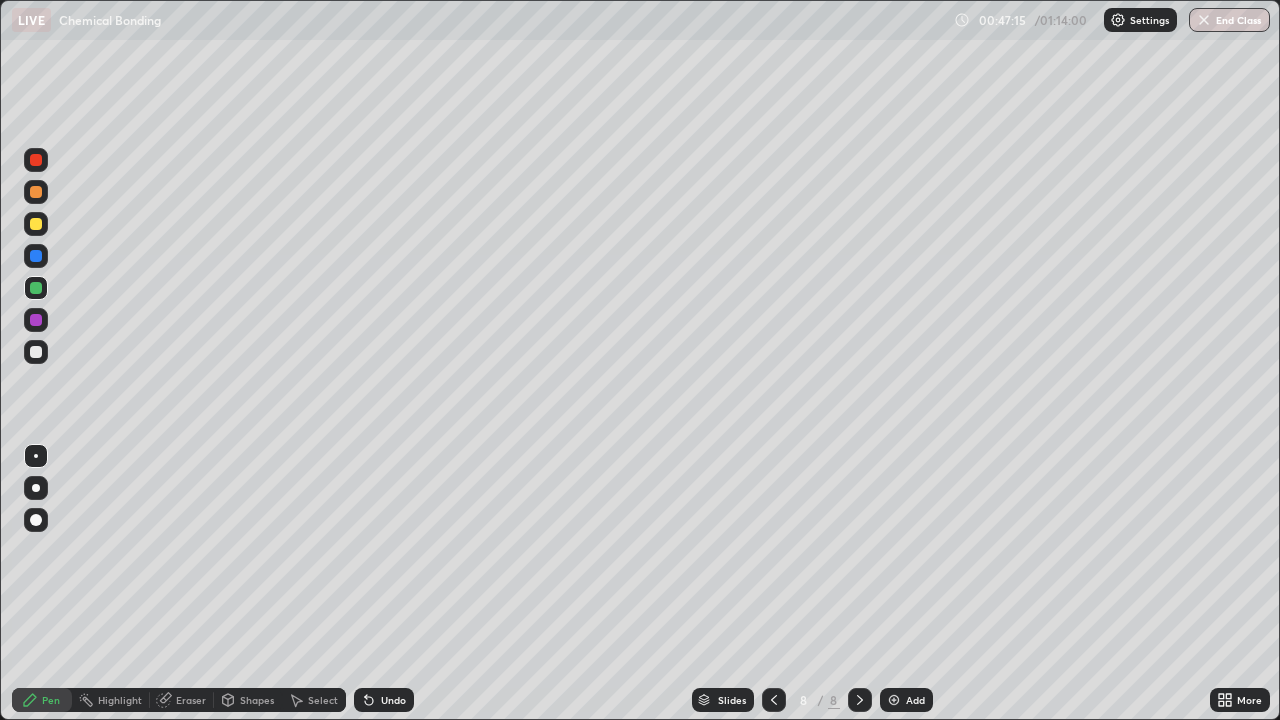 click at bounding box center (36, 320) 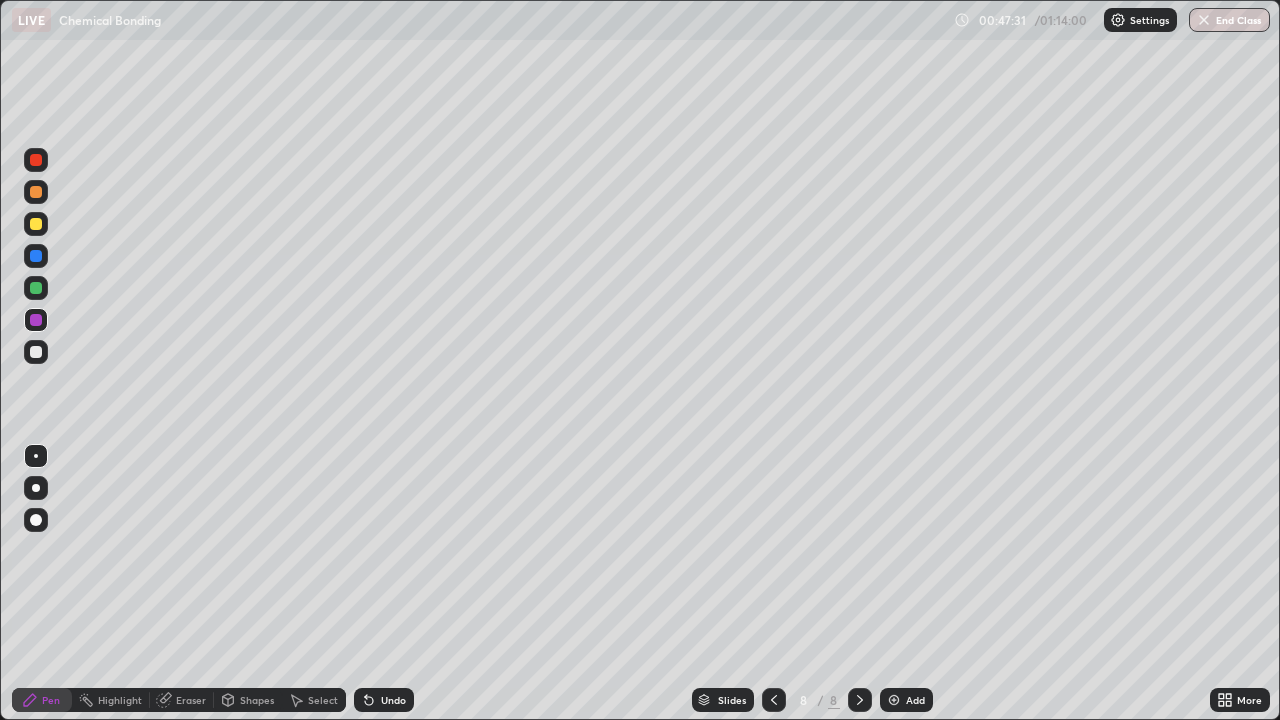 click 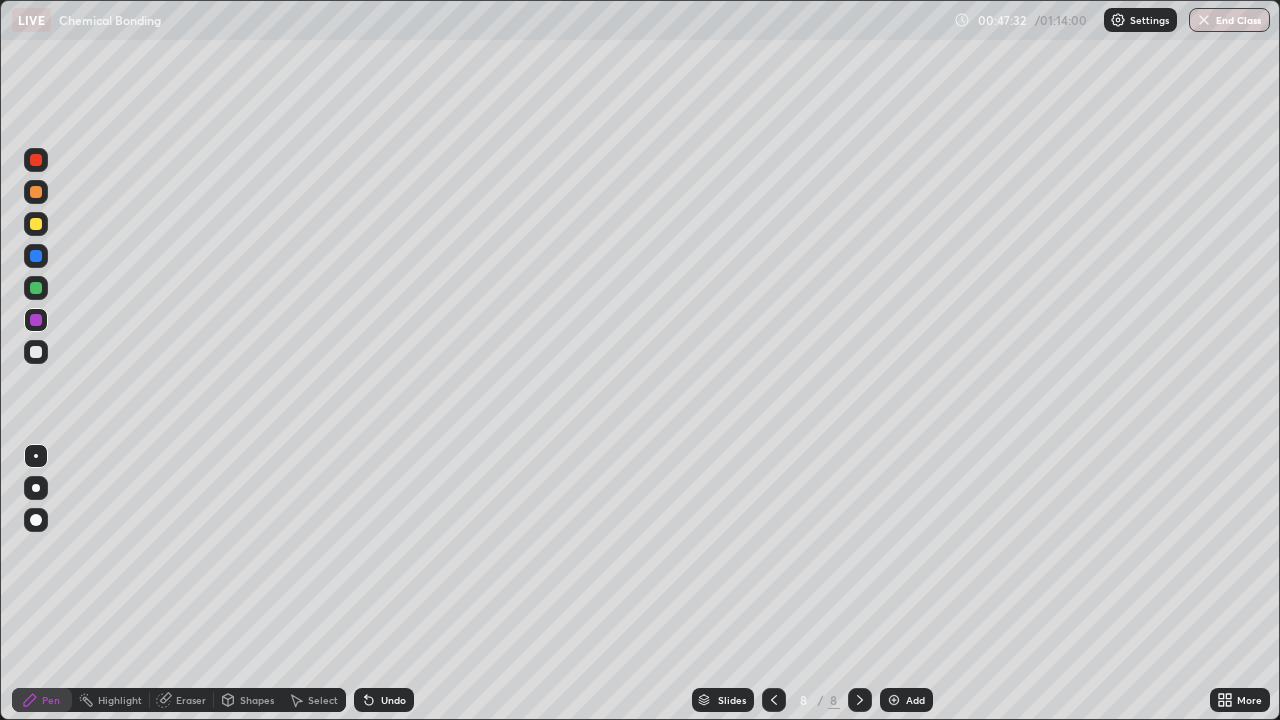 click 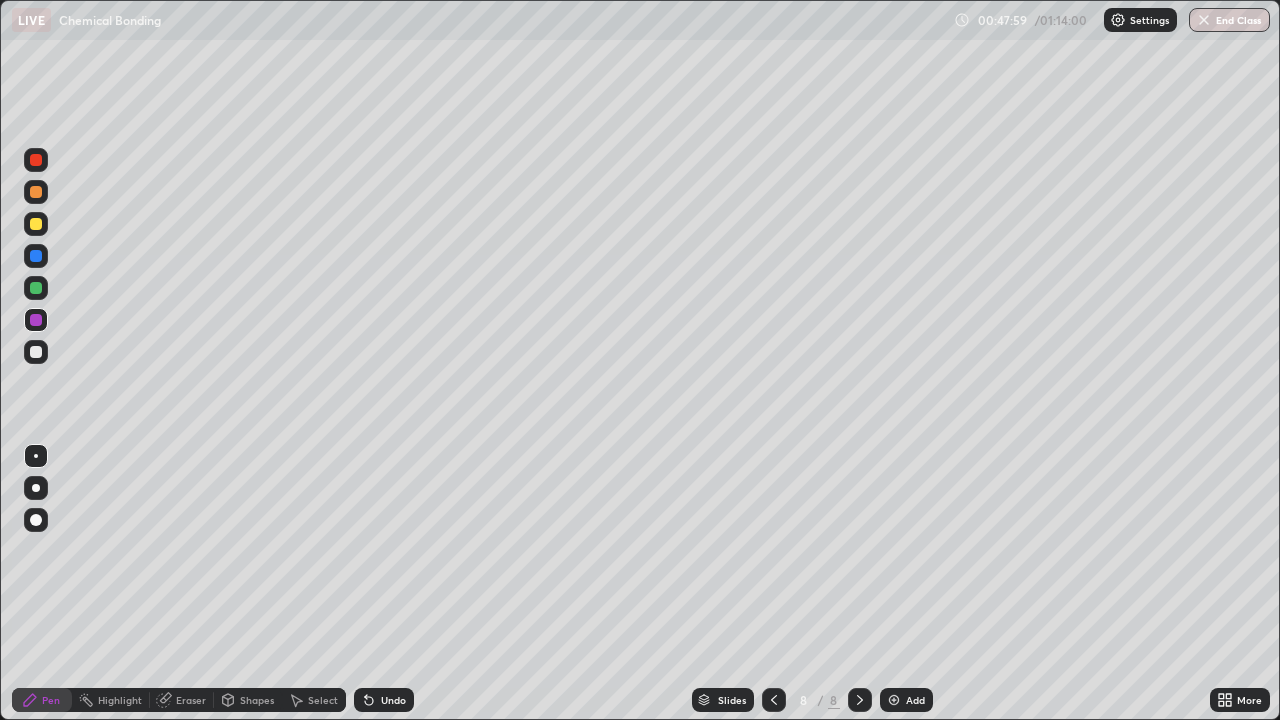 click at bounding box center [36, 288] 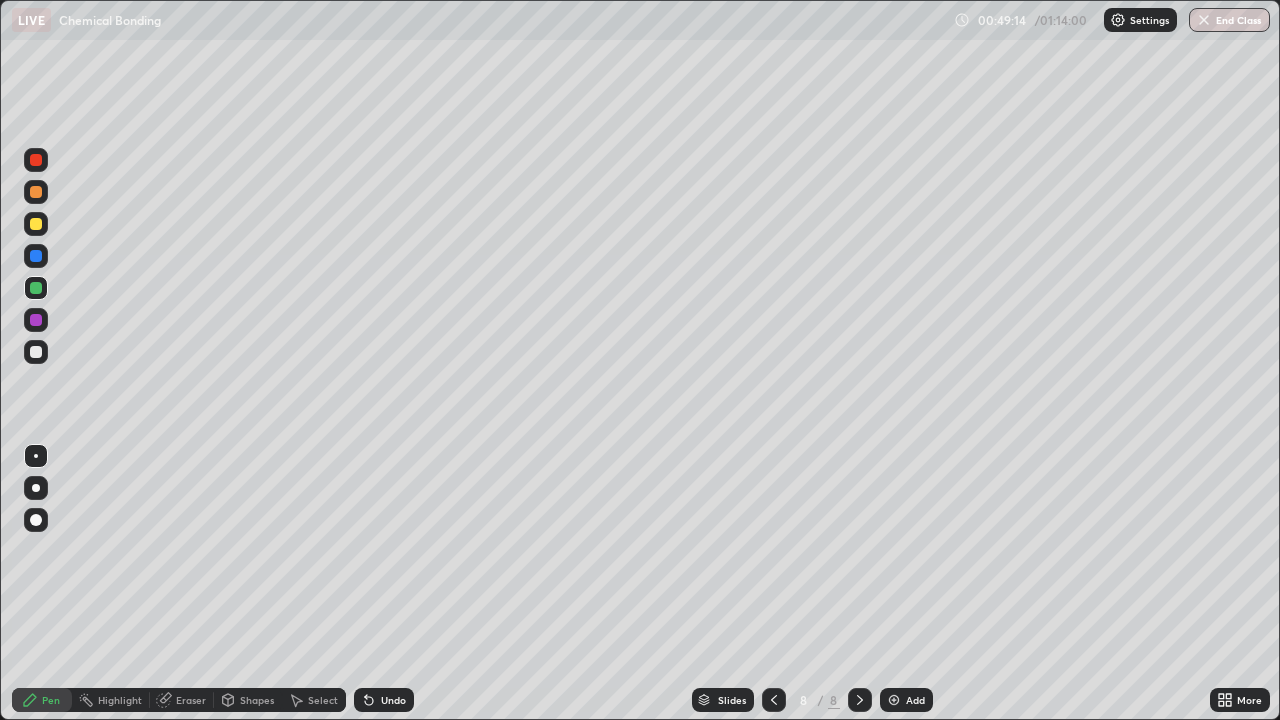 click at bounding box center (36, 320) 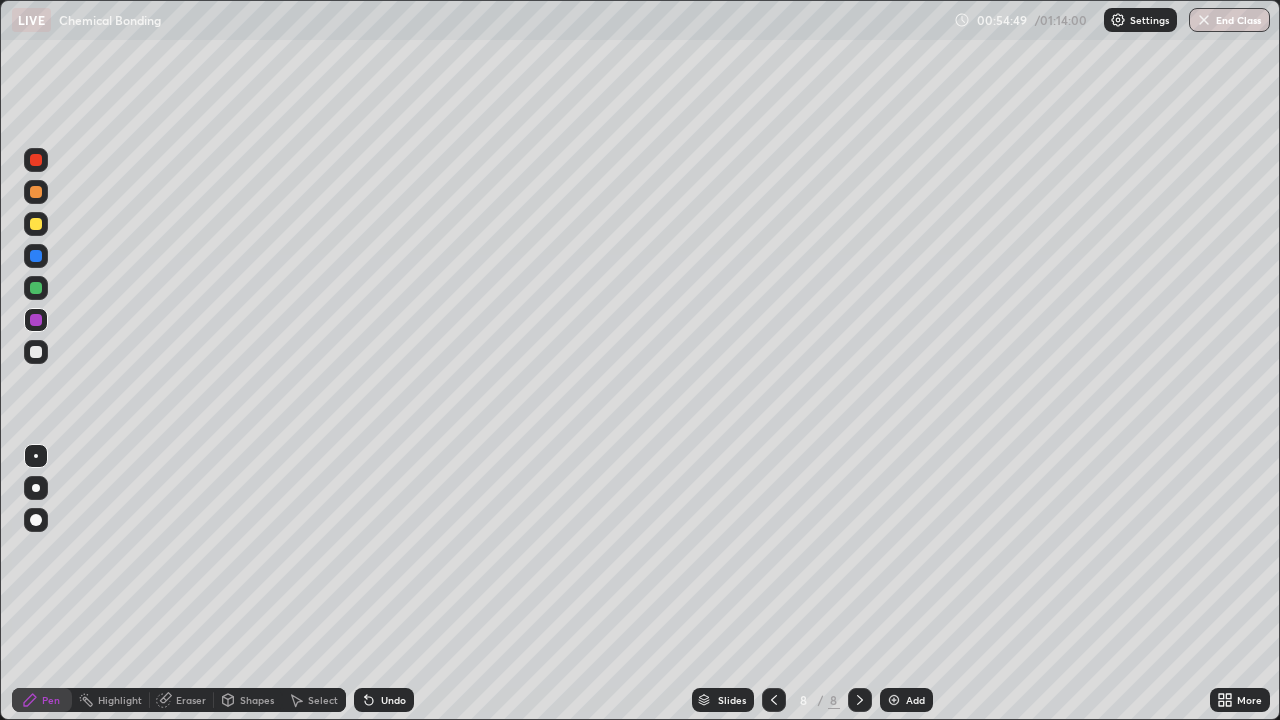 click 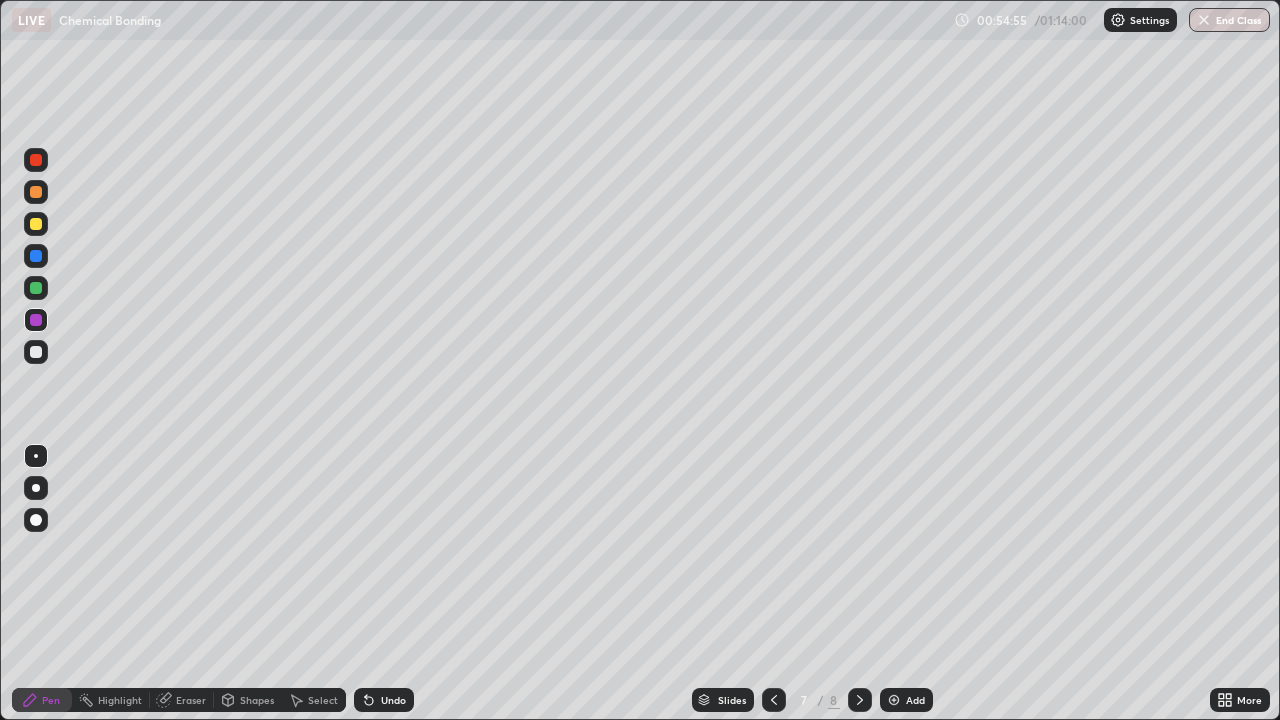 click 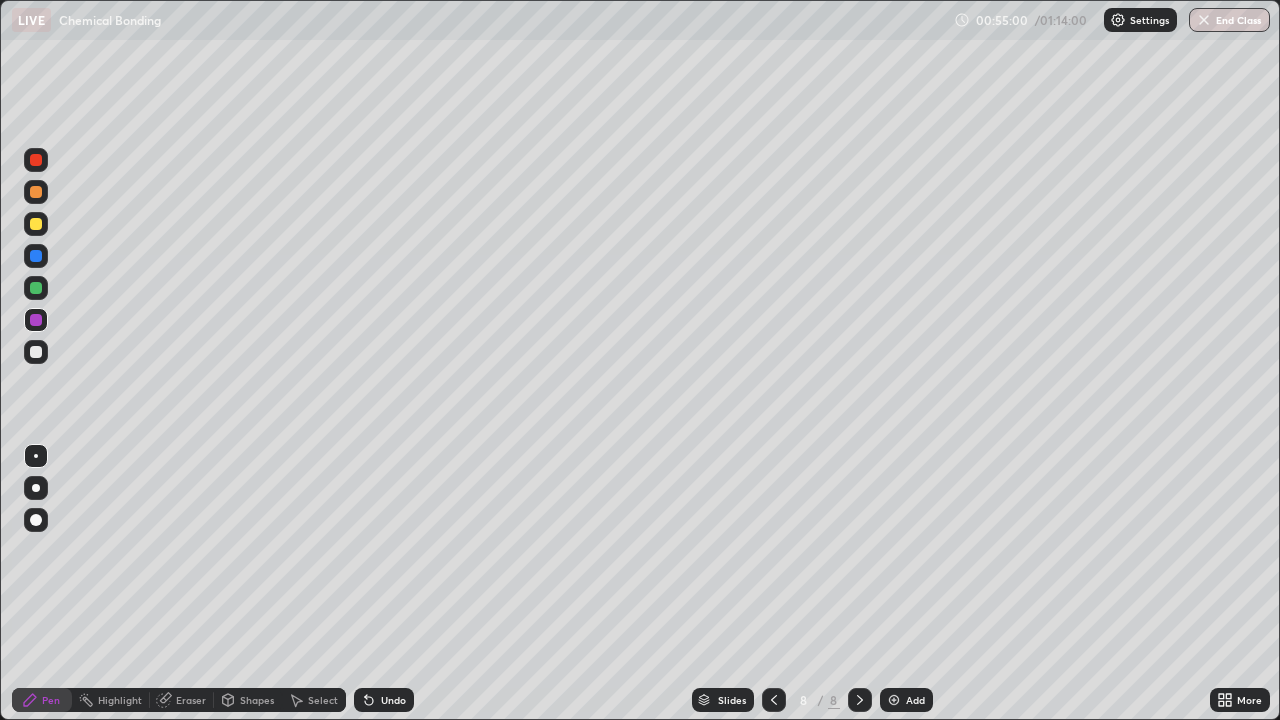 click 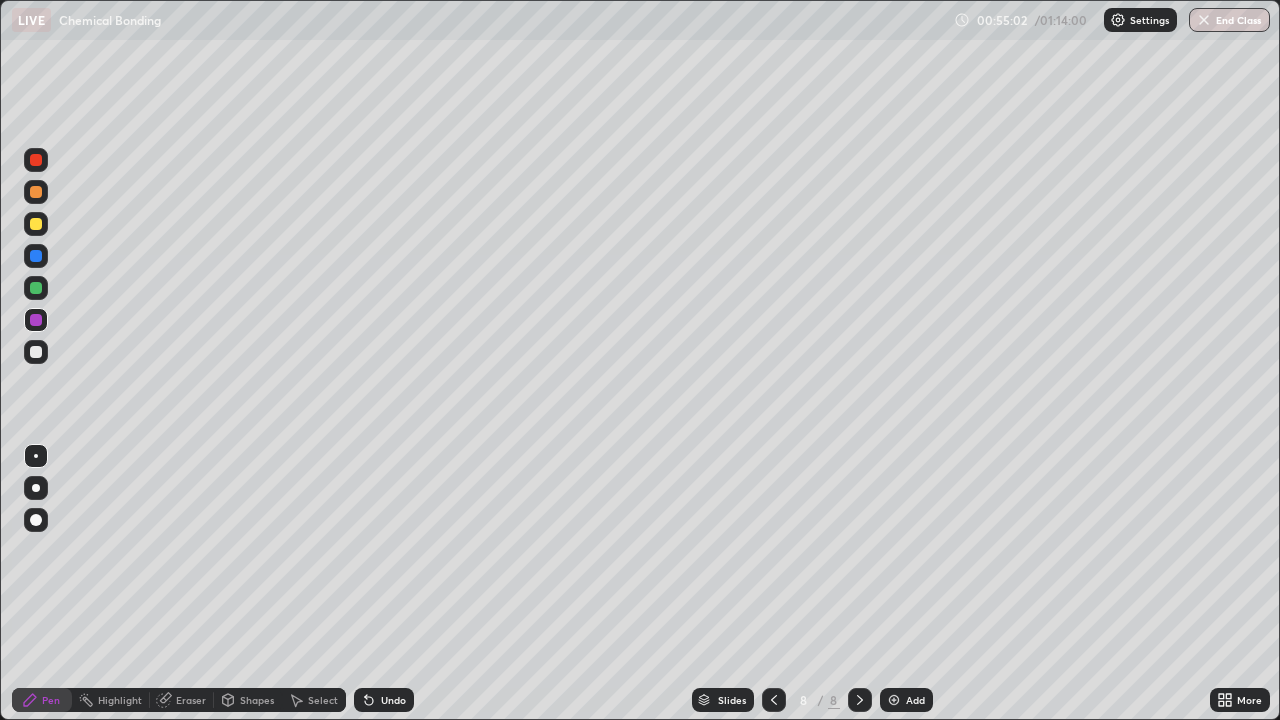 click at bounding box center (894, 700) 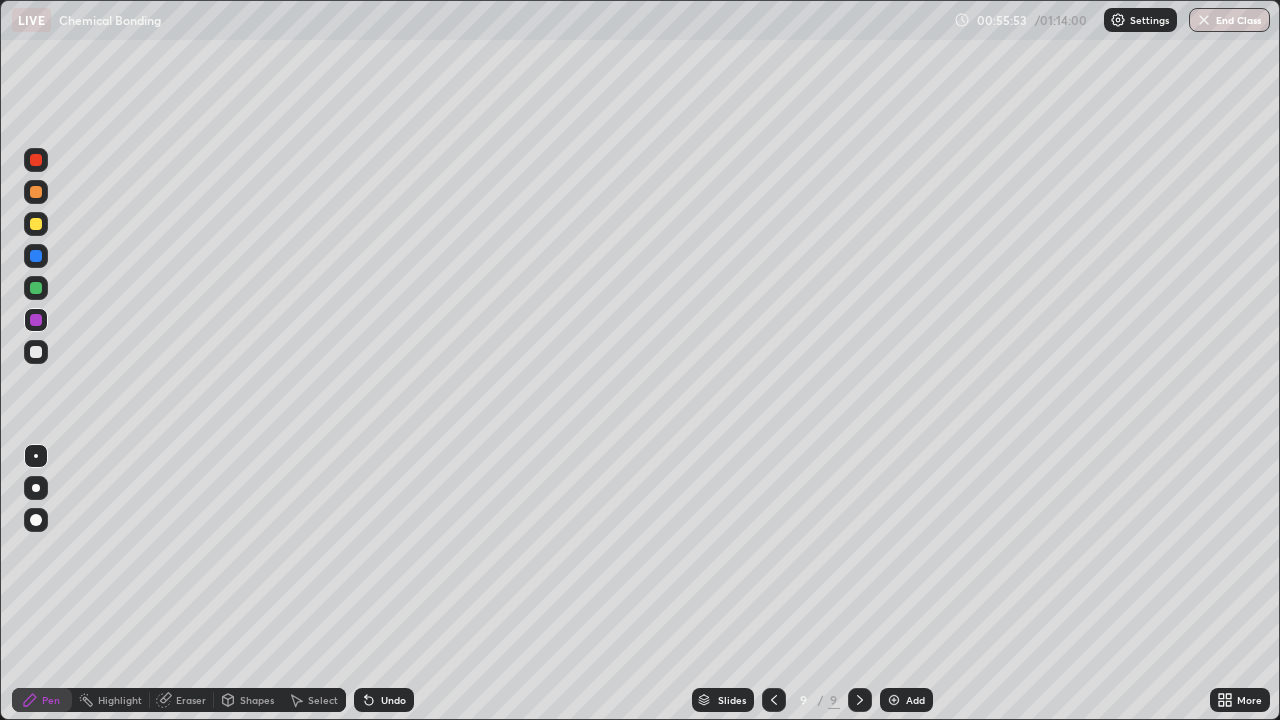 click 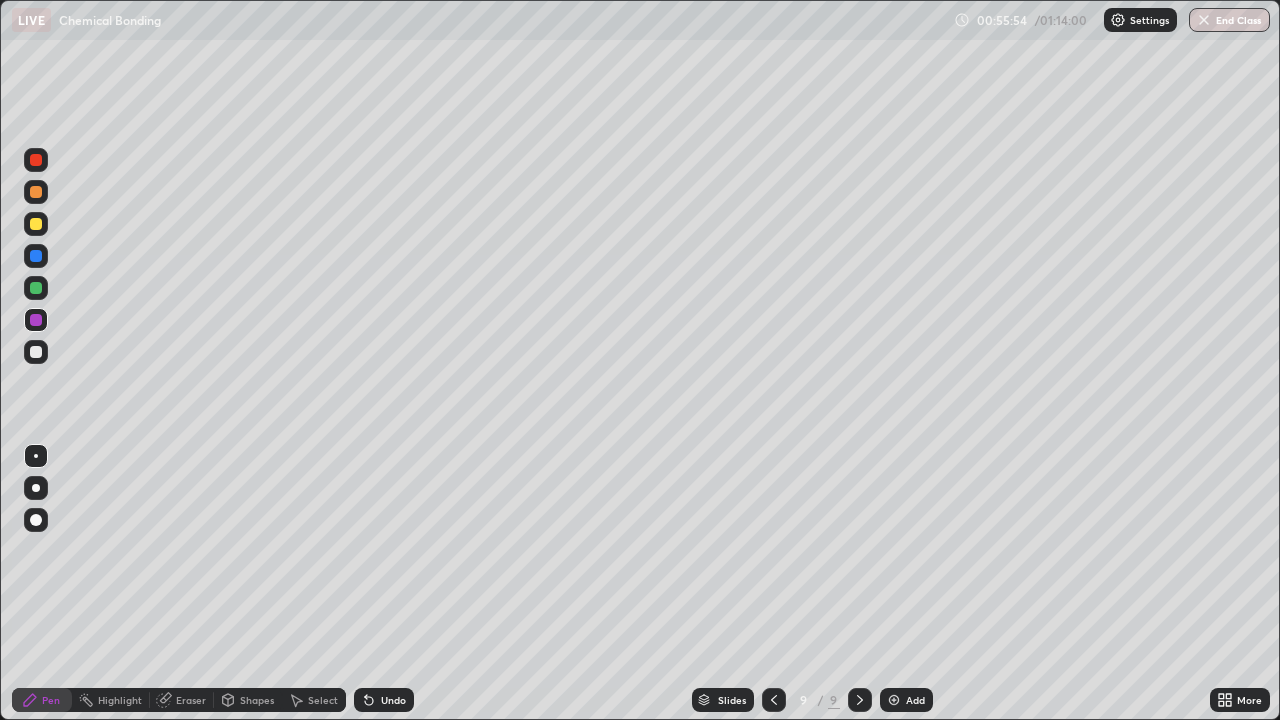 click 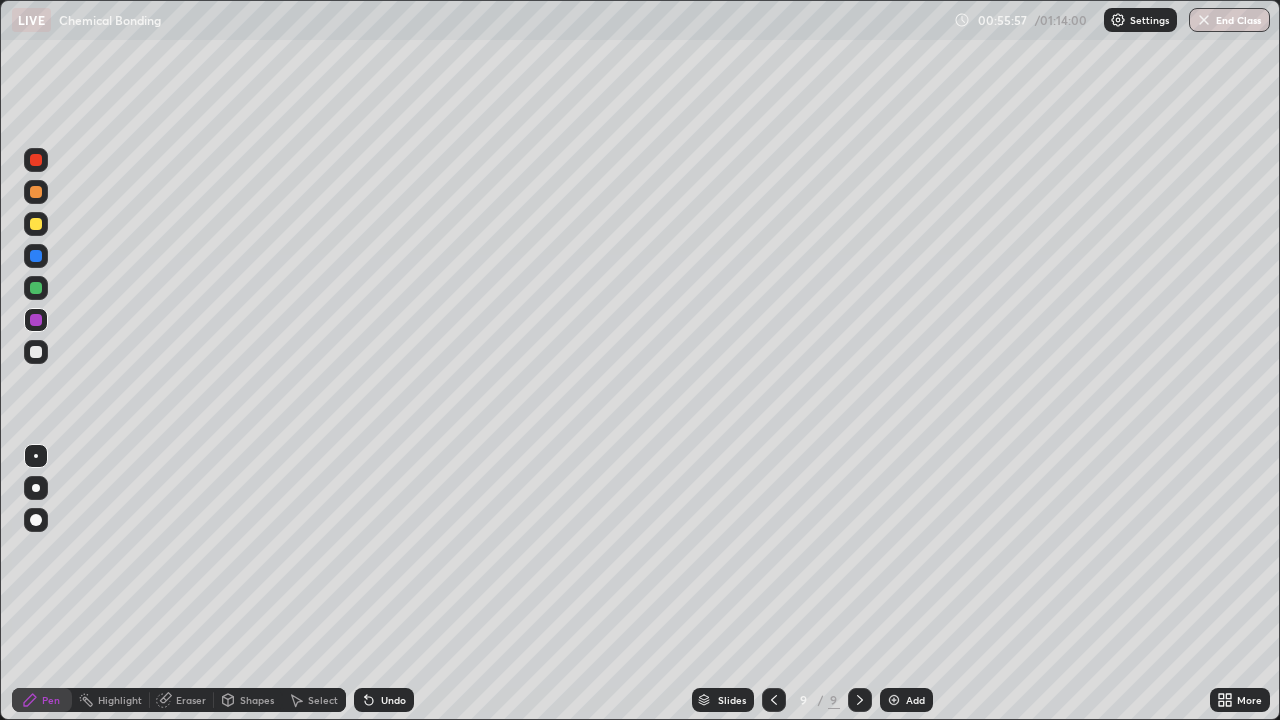 click on "Eraser" at bounding box center [191, 700] 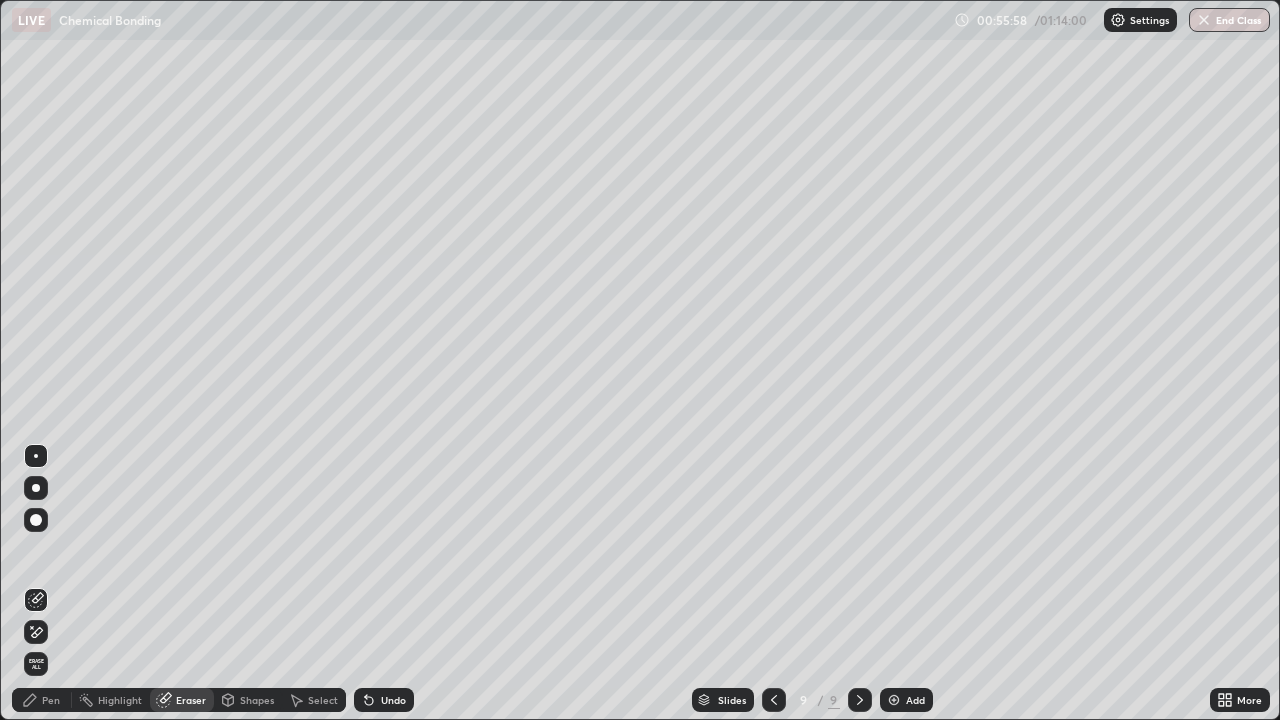 click on "Erase all" at bounding box center [36, 664] 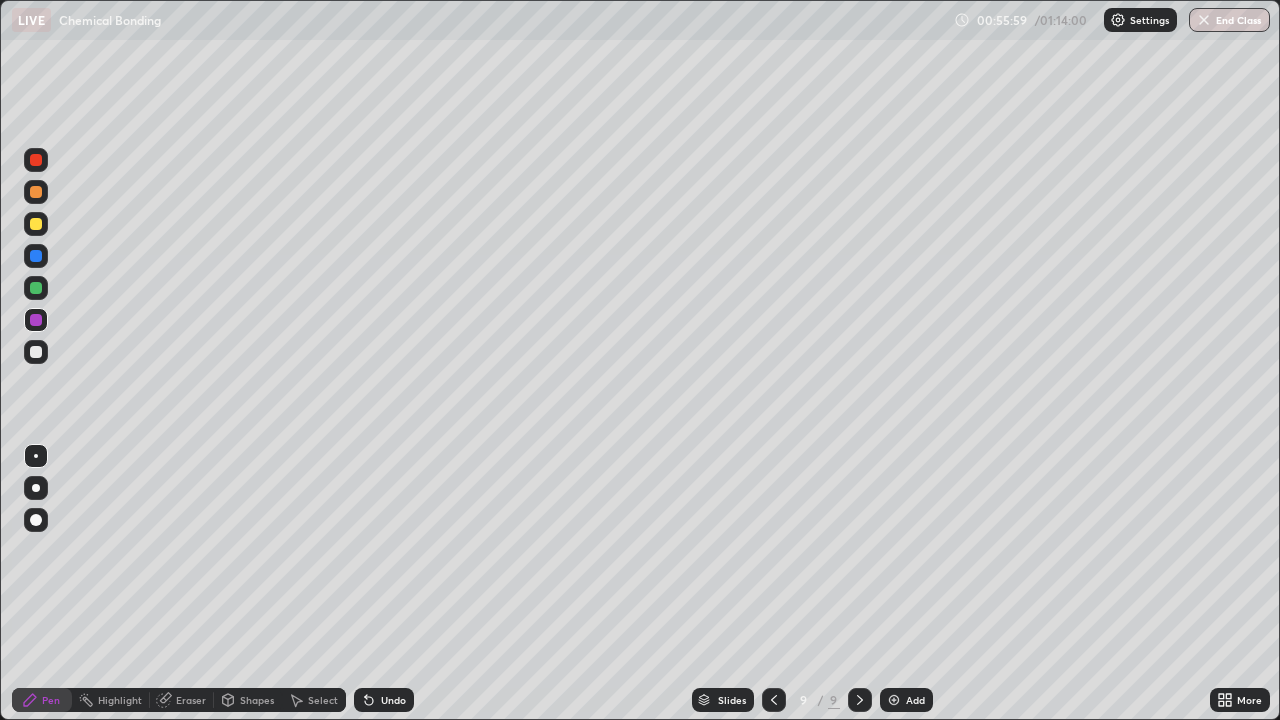 click on "Pen" at bounding box center (42, 700) 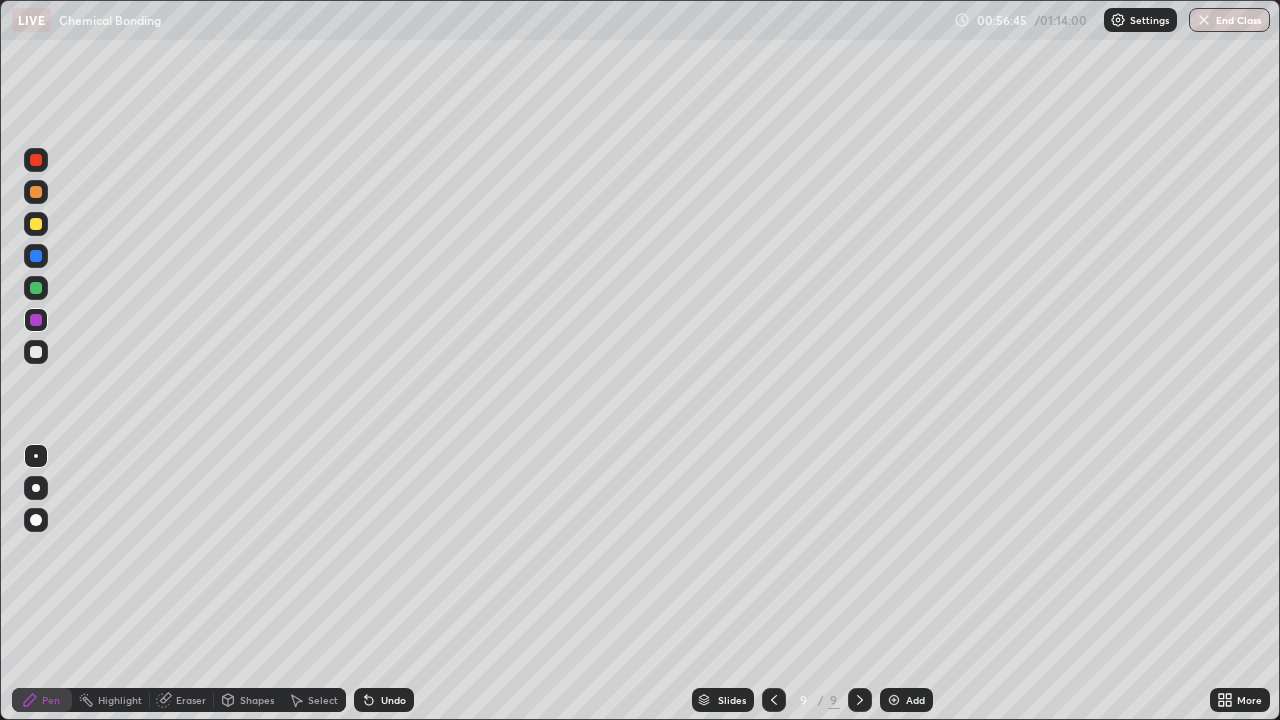 click 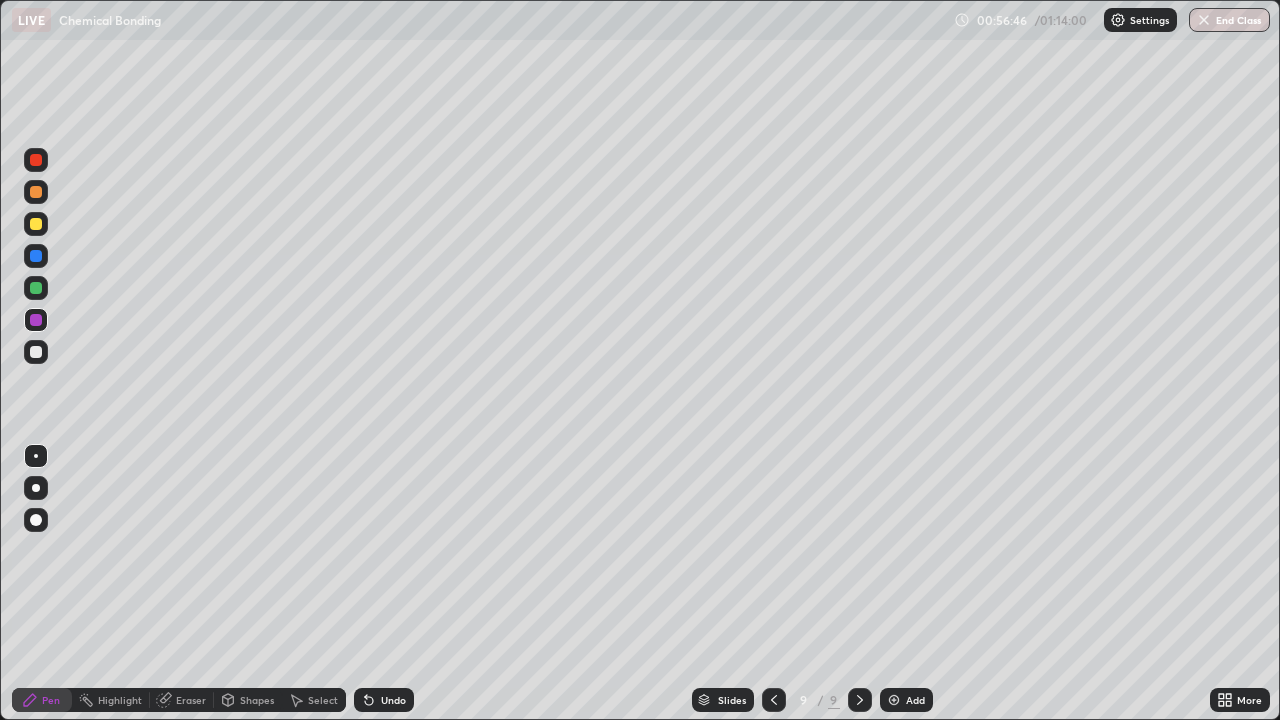 click 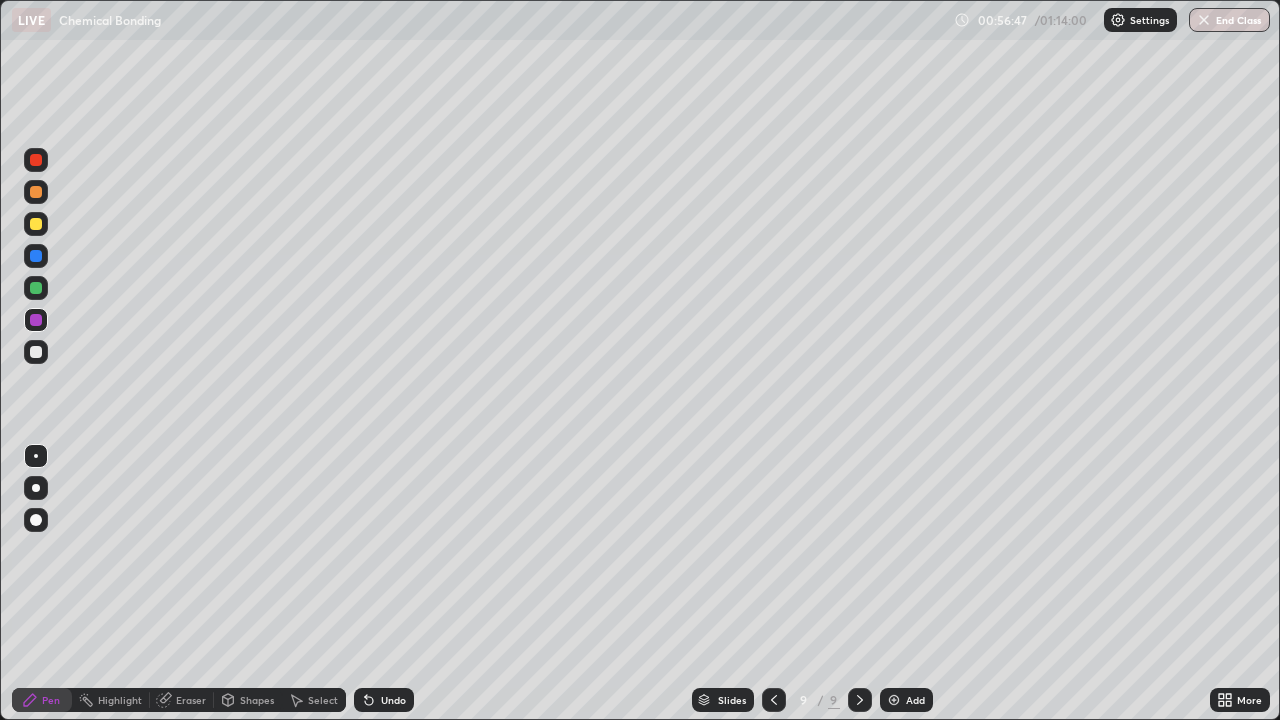 click on "Undo" at bounding box center [384, 700] 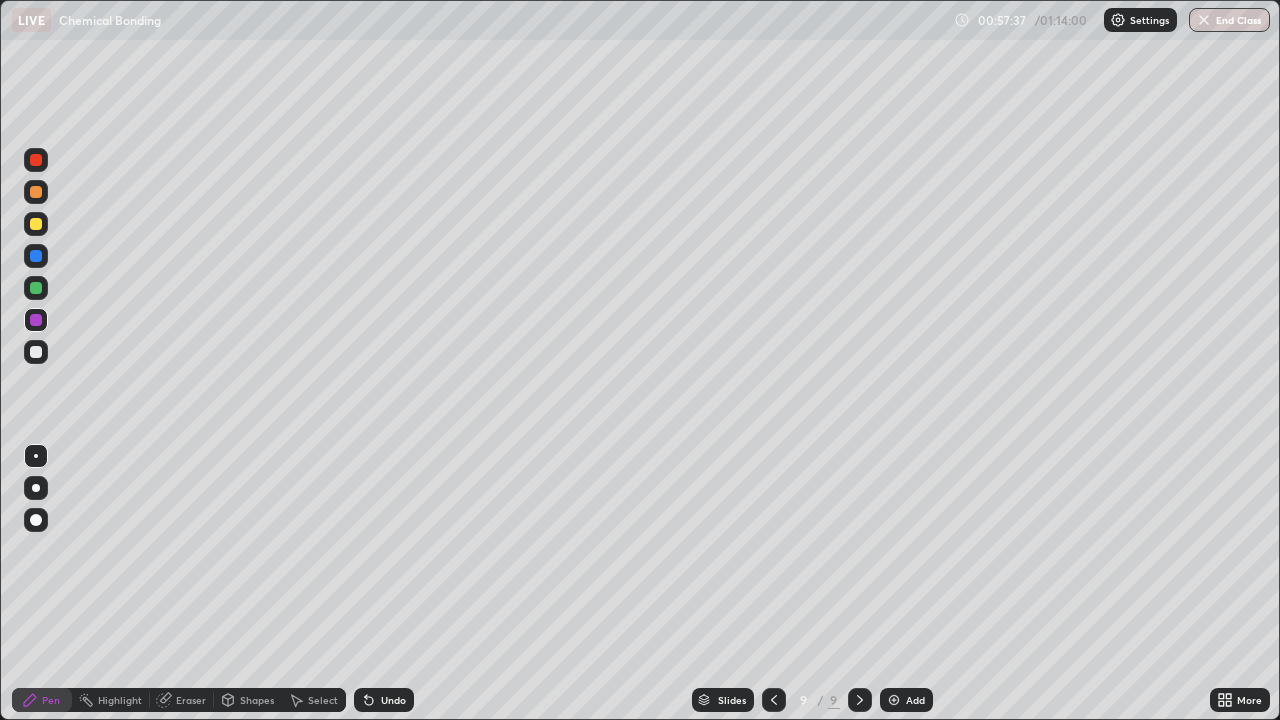 click 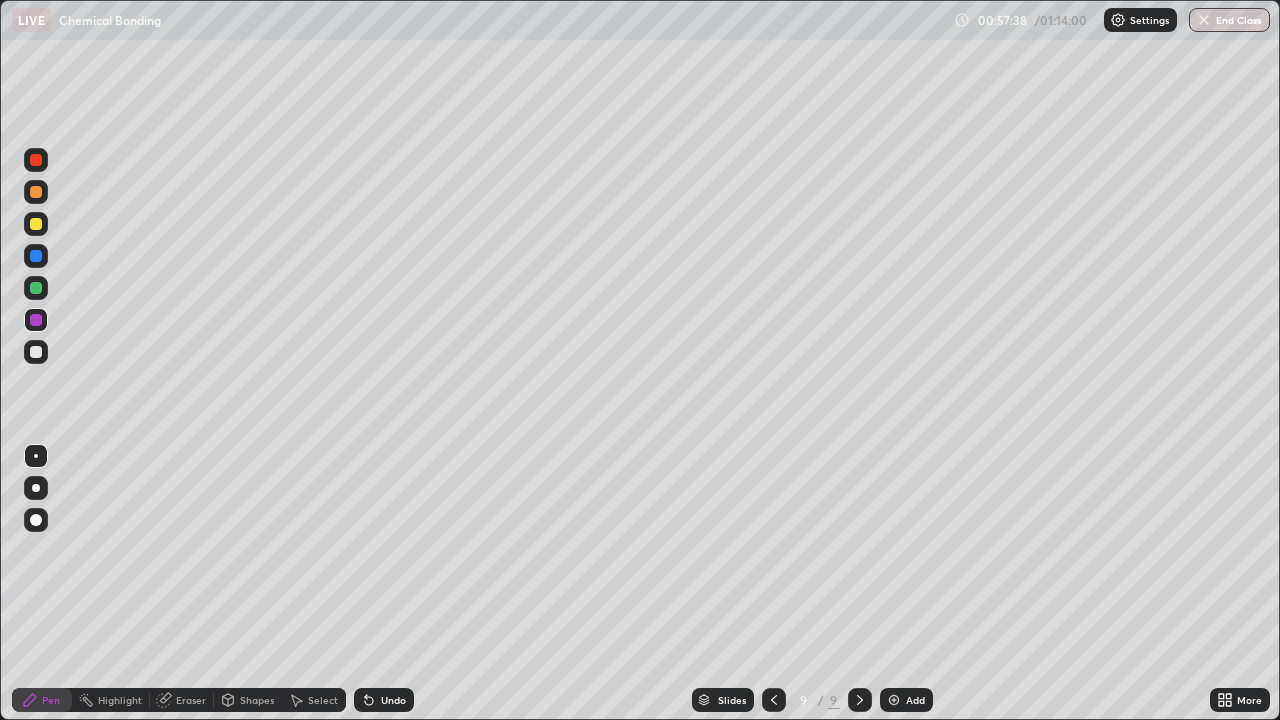 click 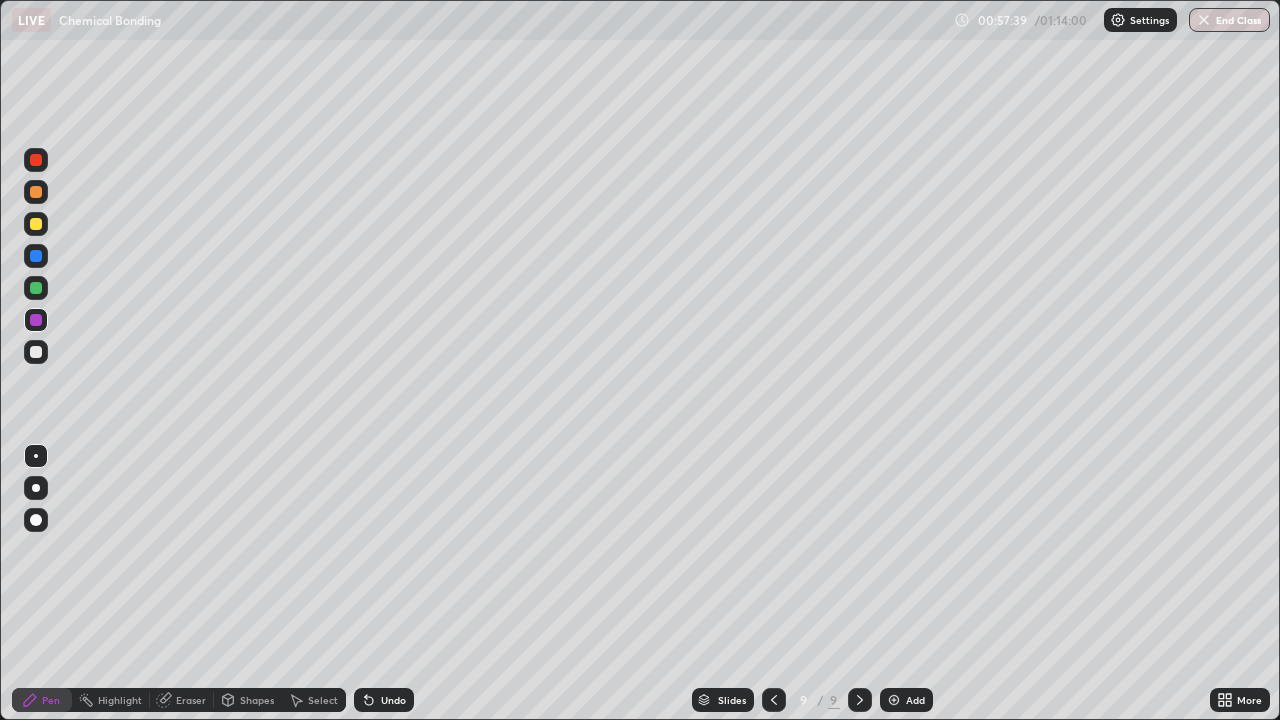 click 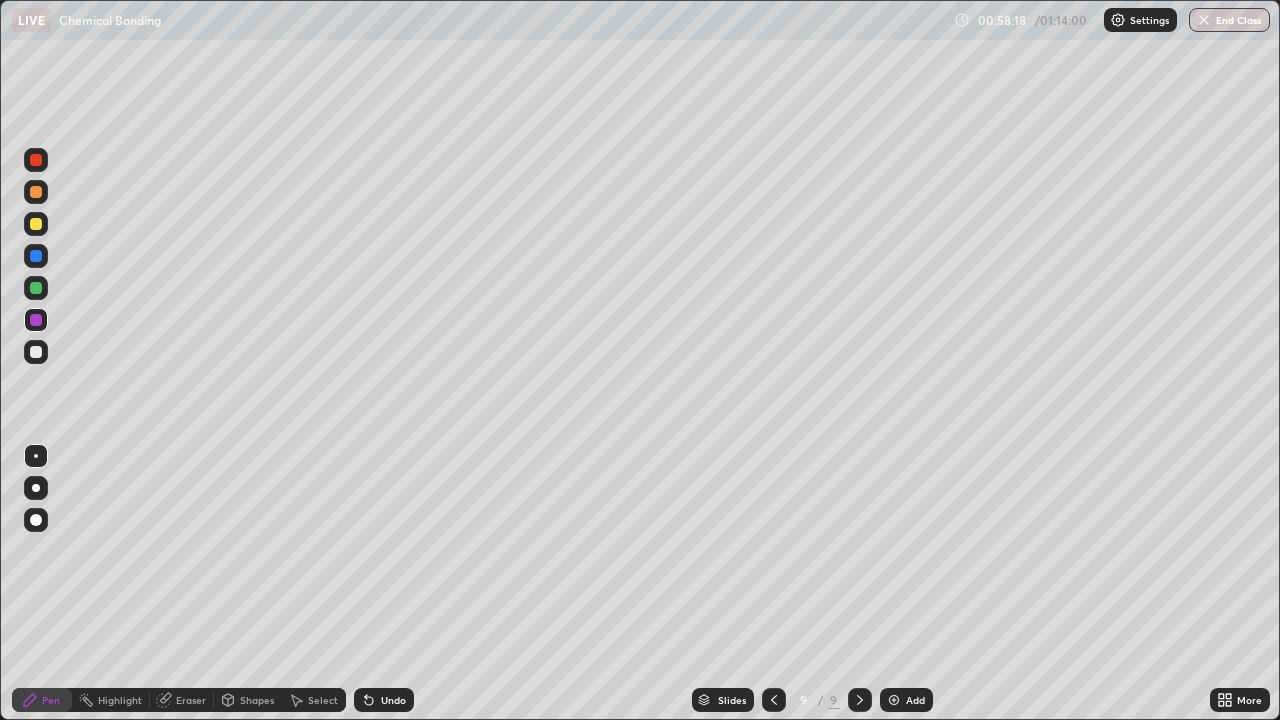 click 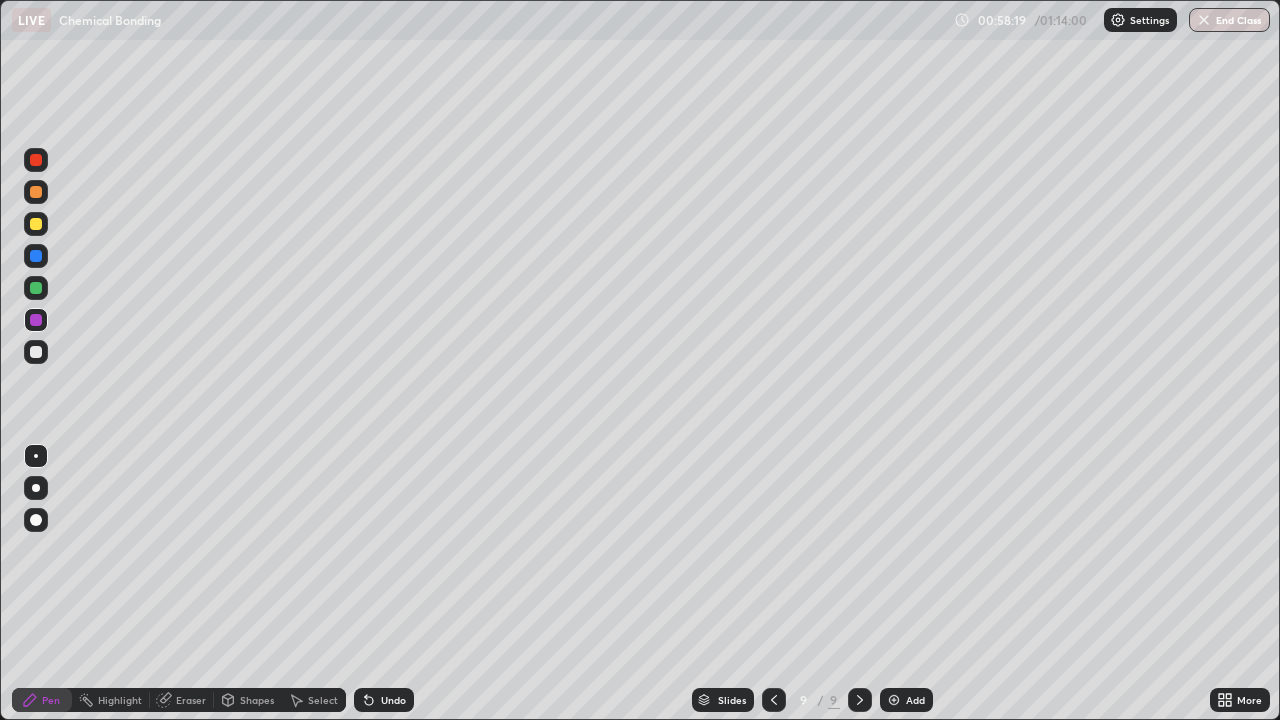 click 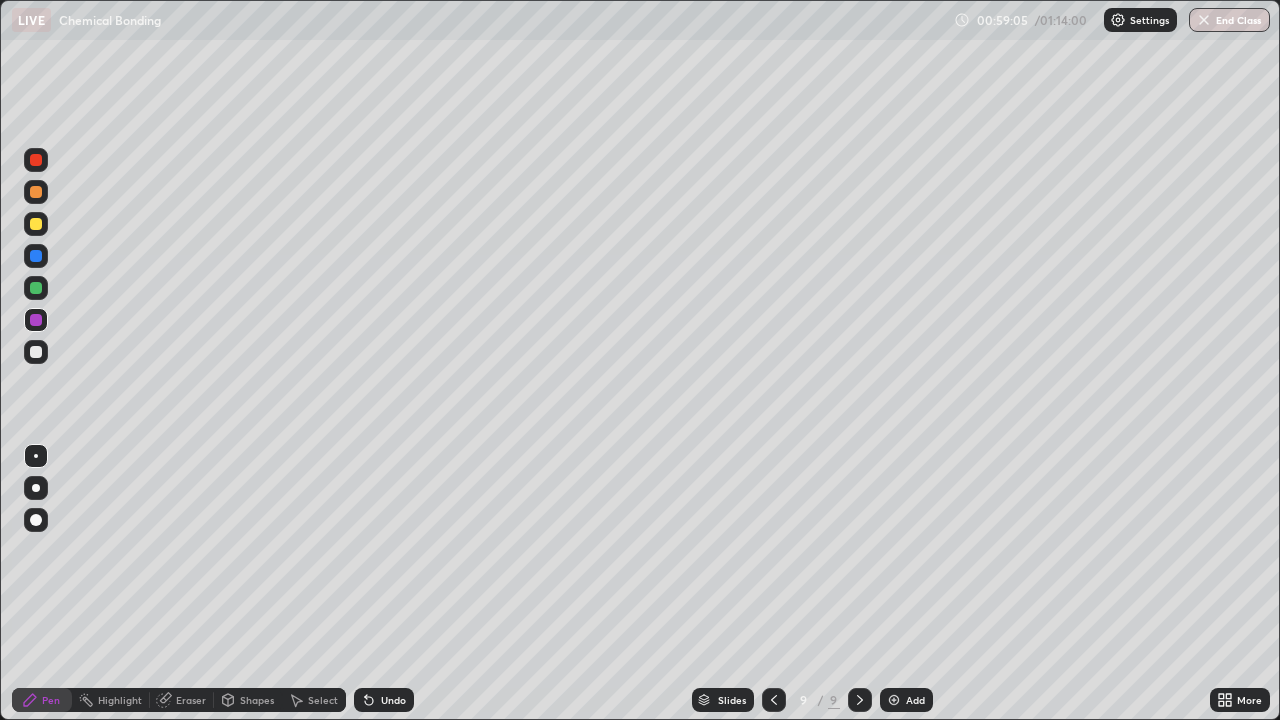 click 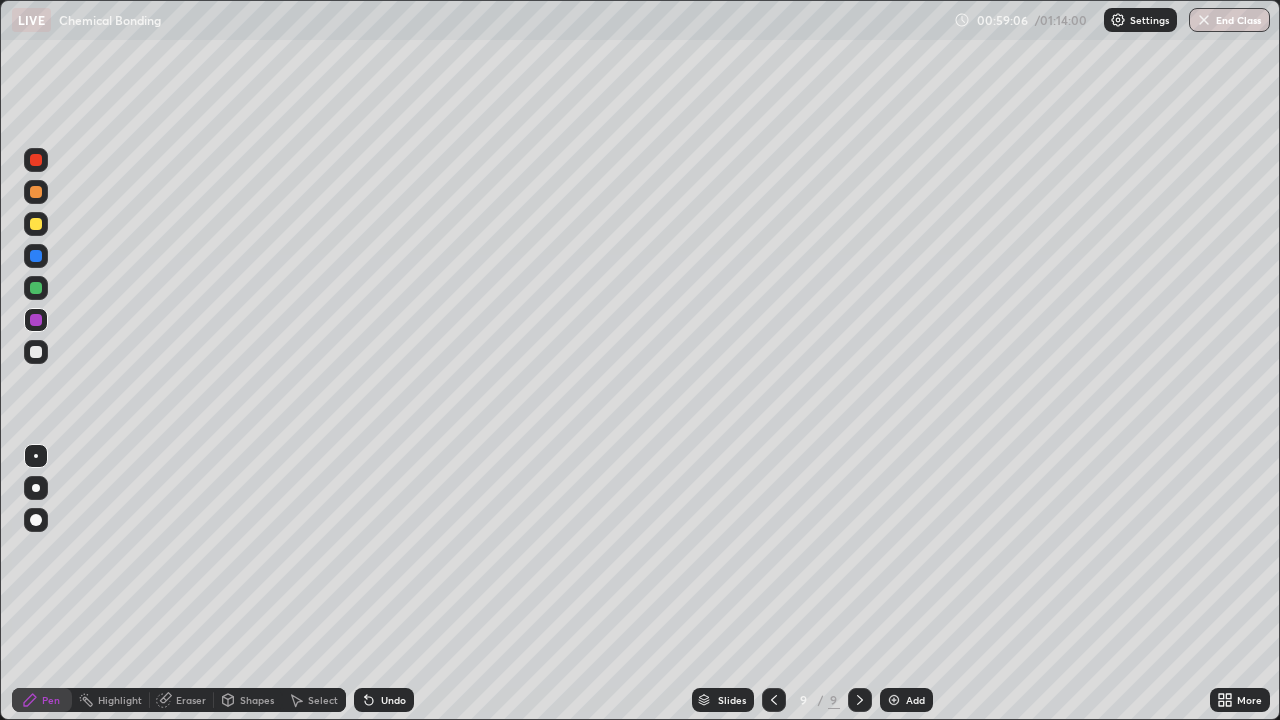 click 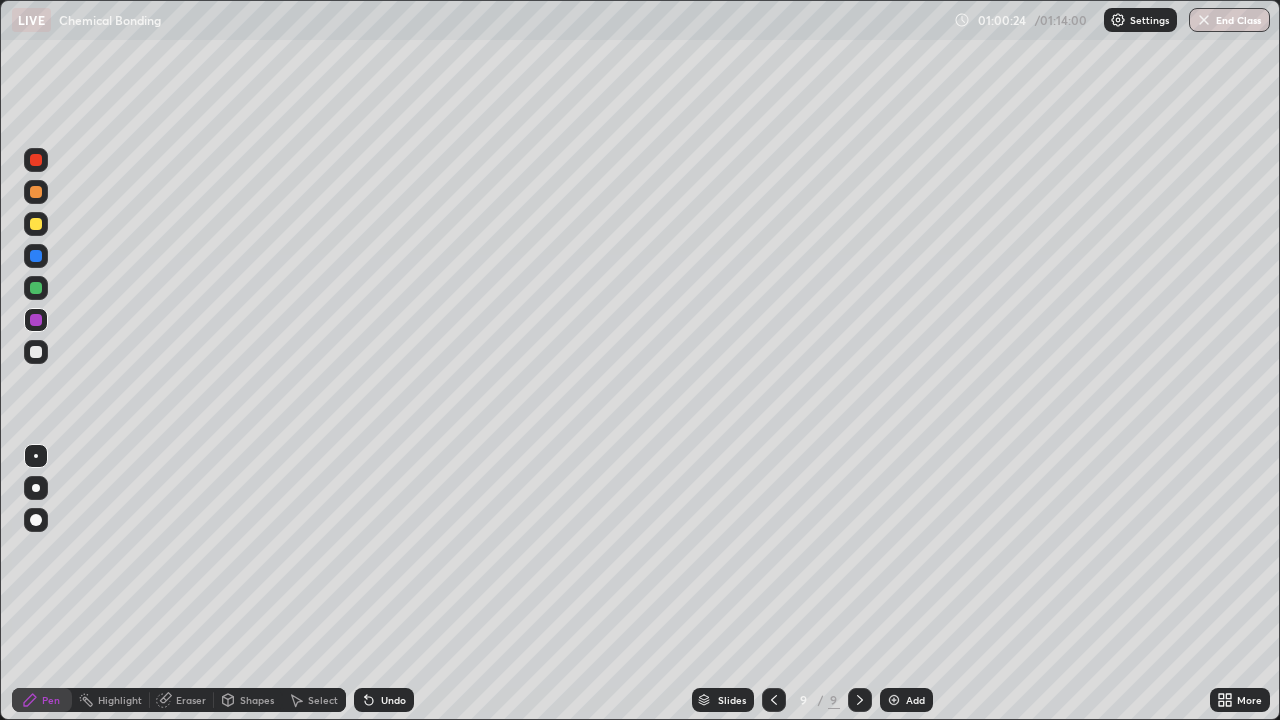 click at bounding box center (894, 700) 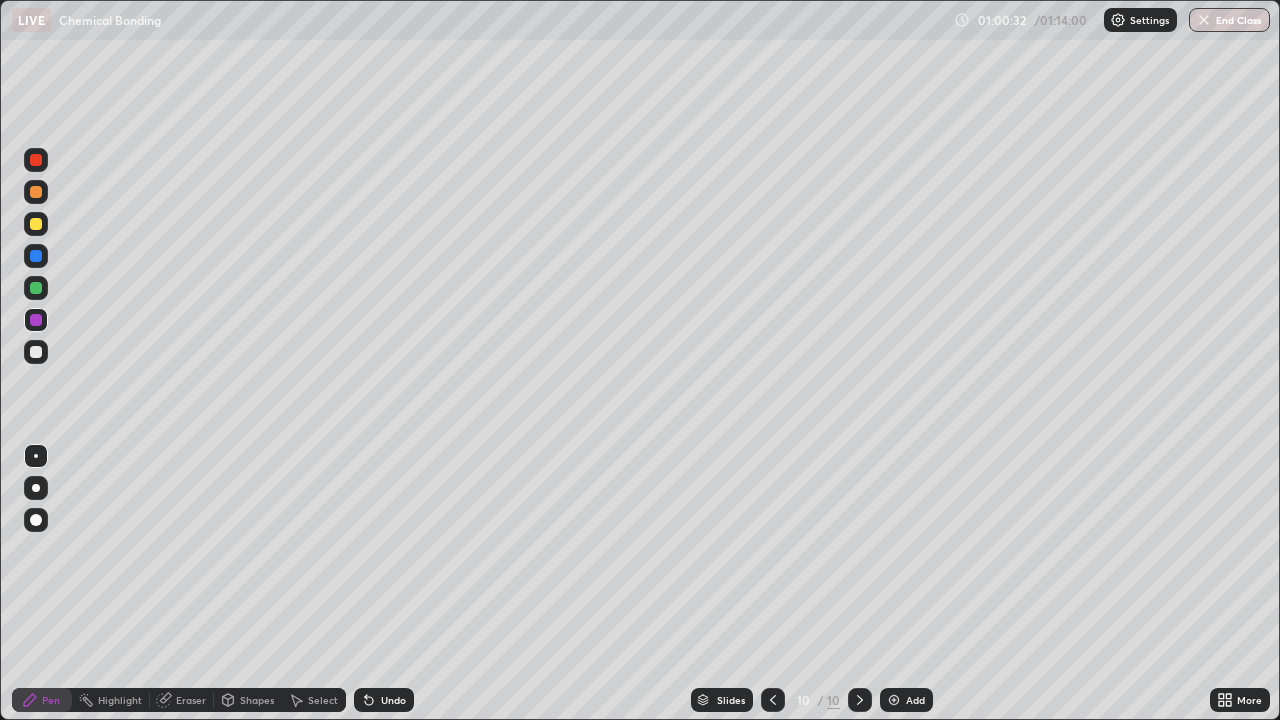 click 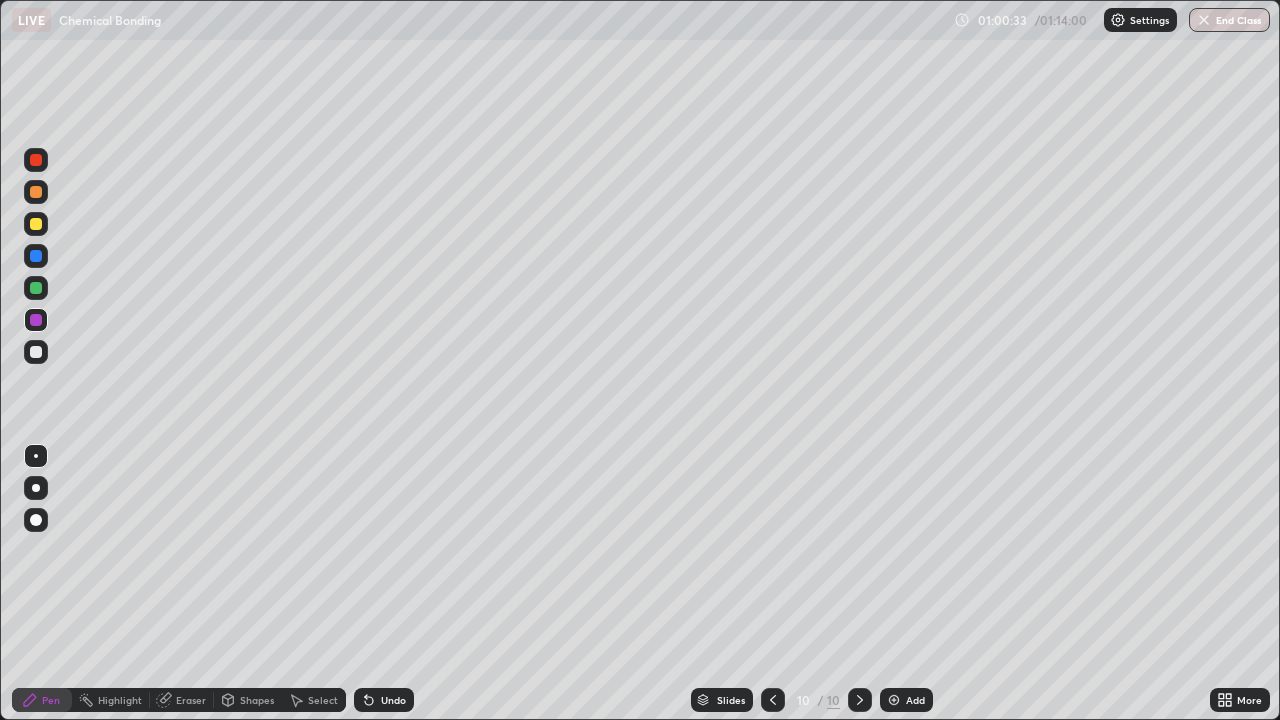 click 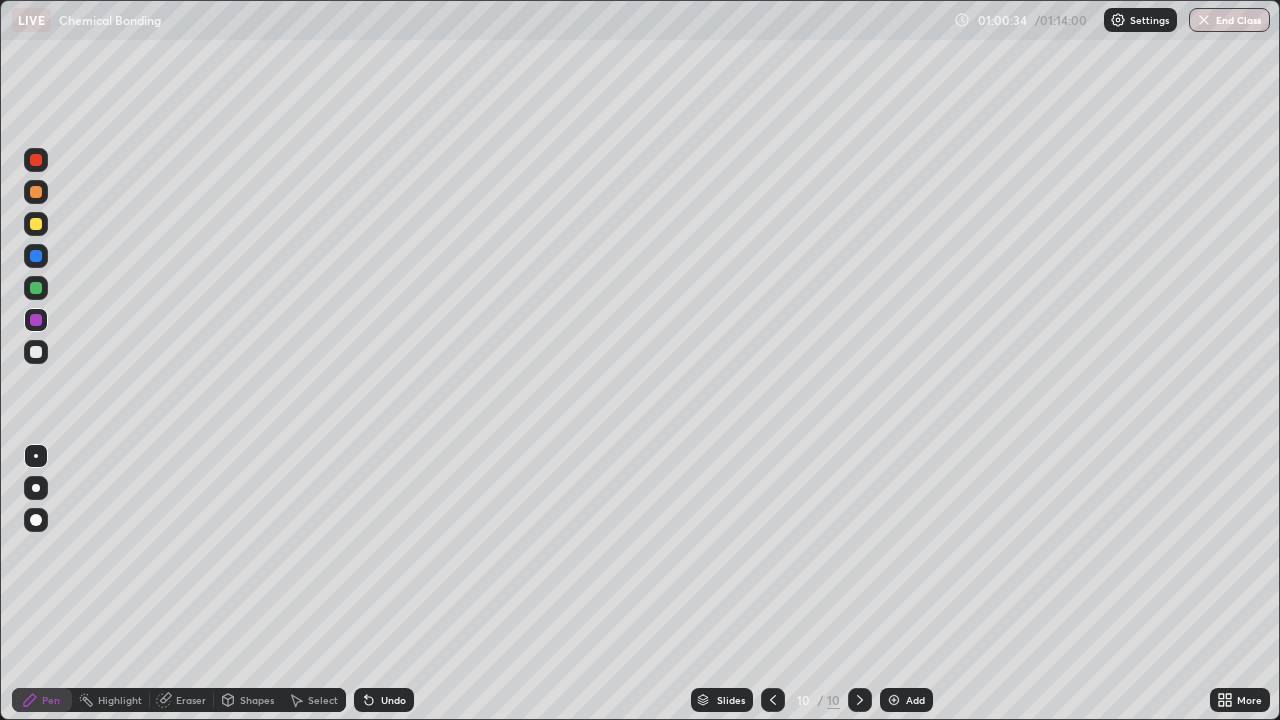 click at bounding box center [36, 352] 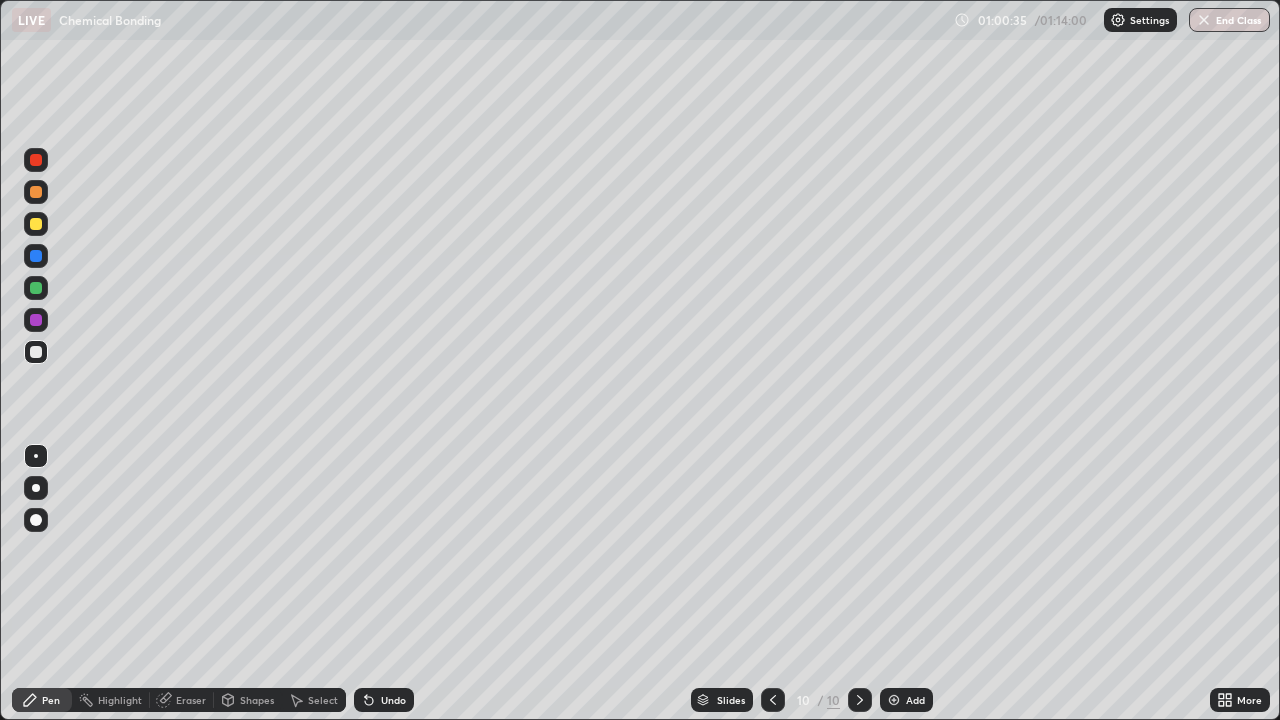 click on "Pen" at bounding box center [42, 700] 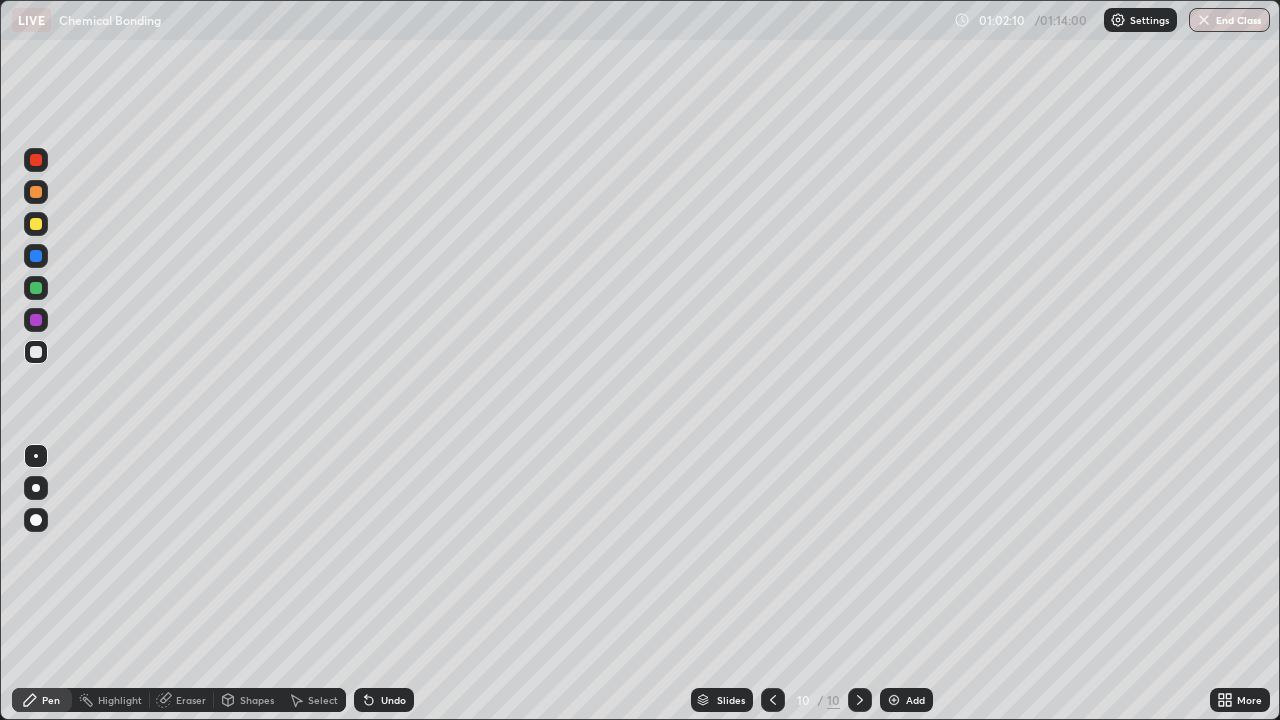 click 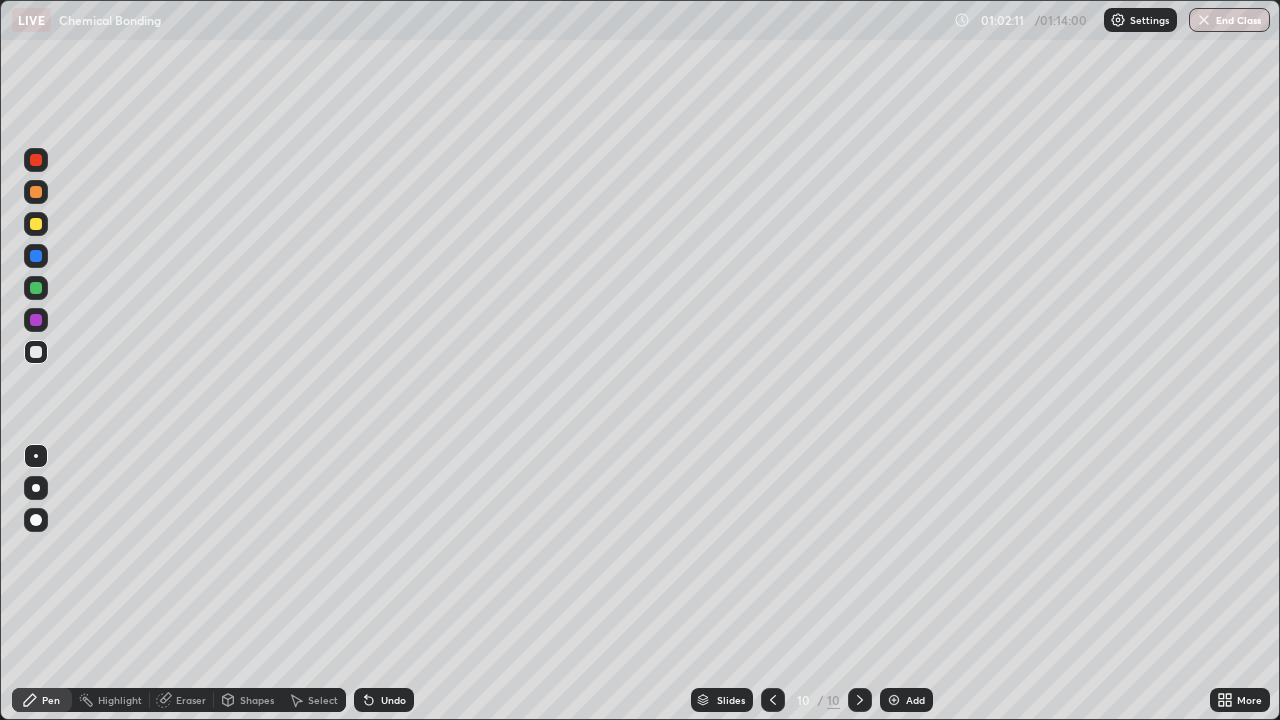 click 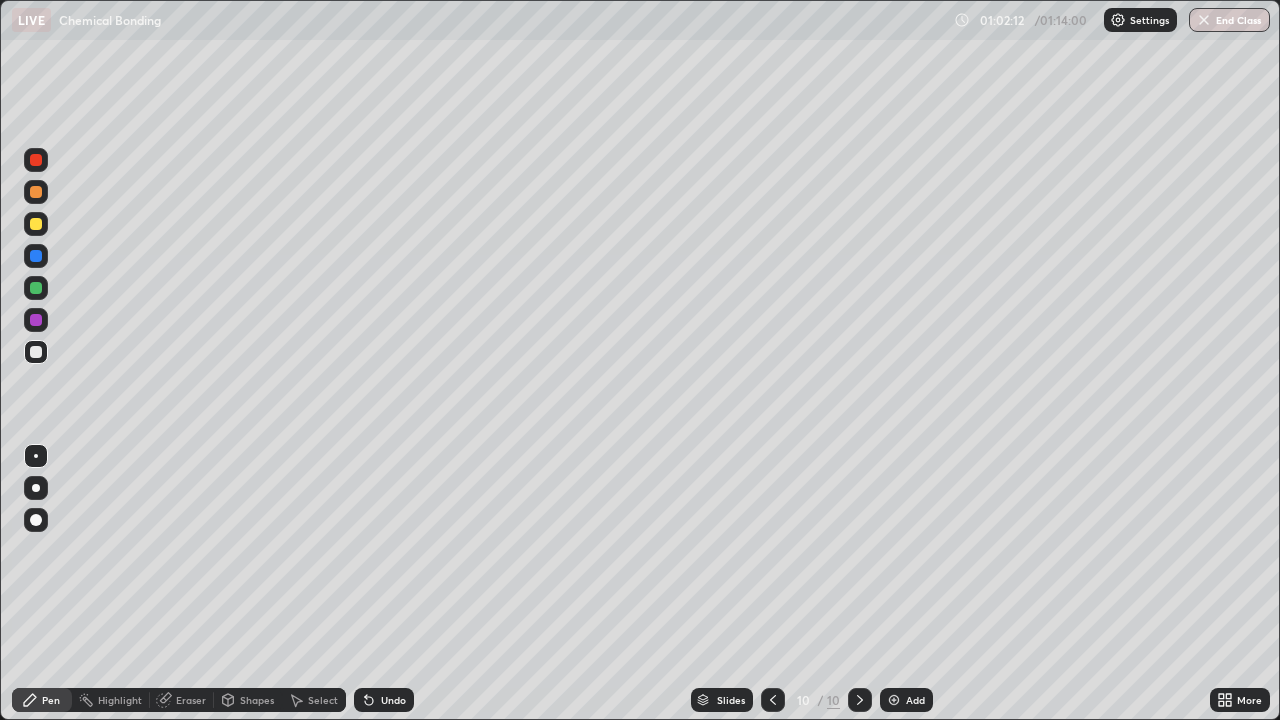 click 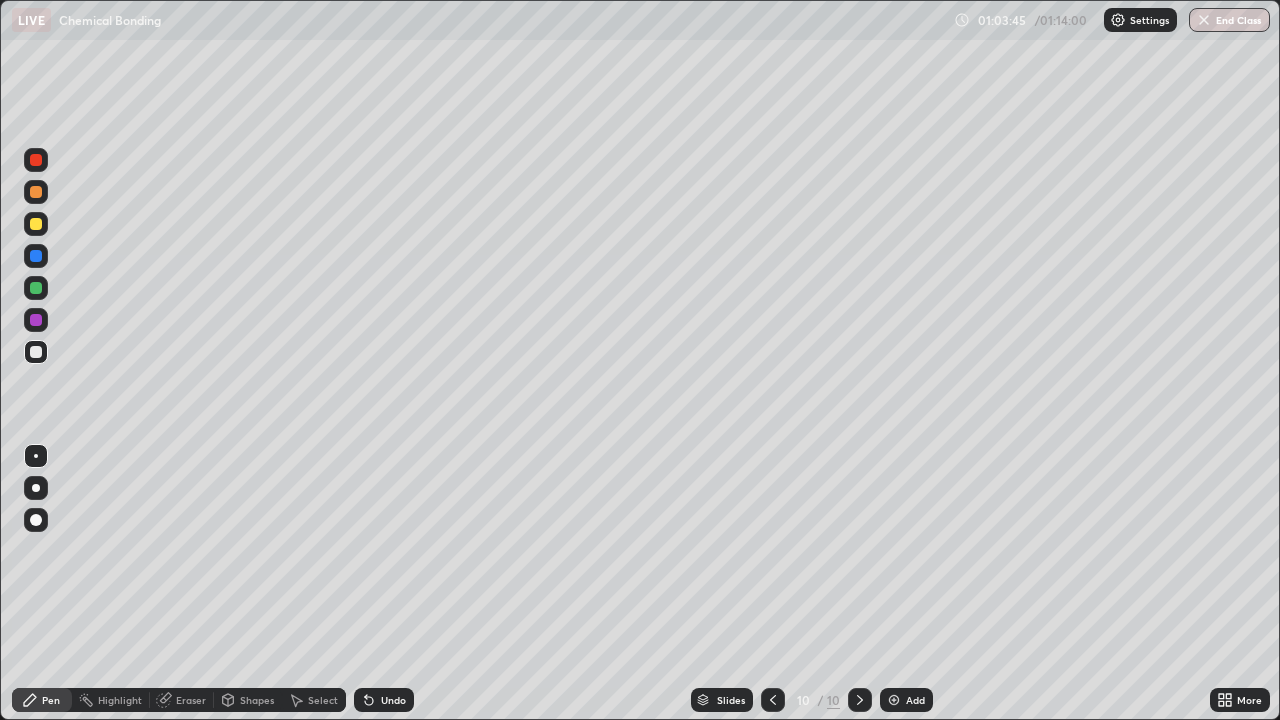 click at bounding box center [36, 224] 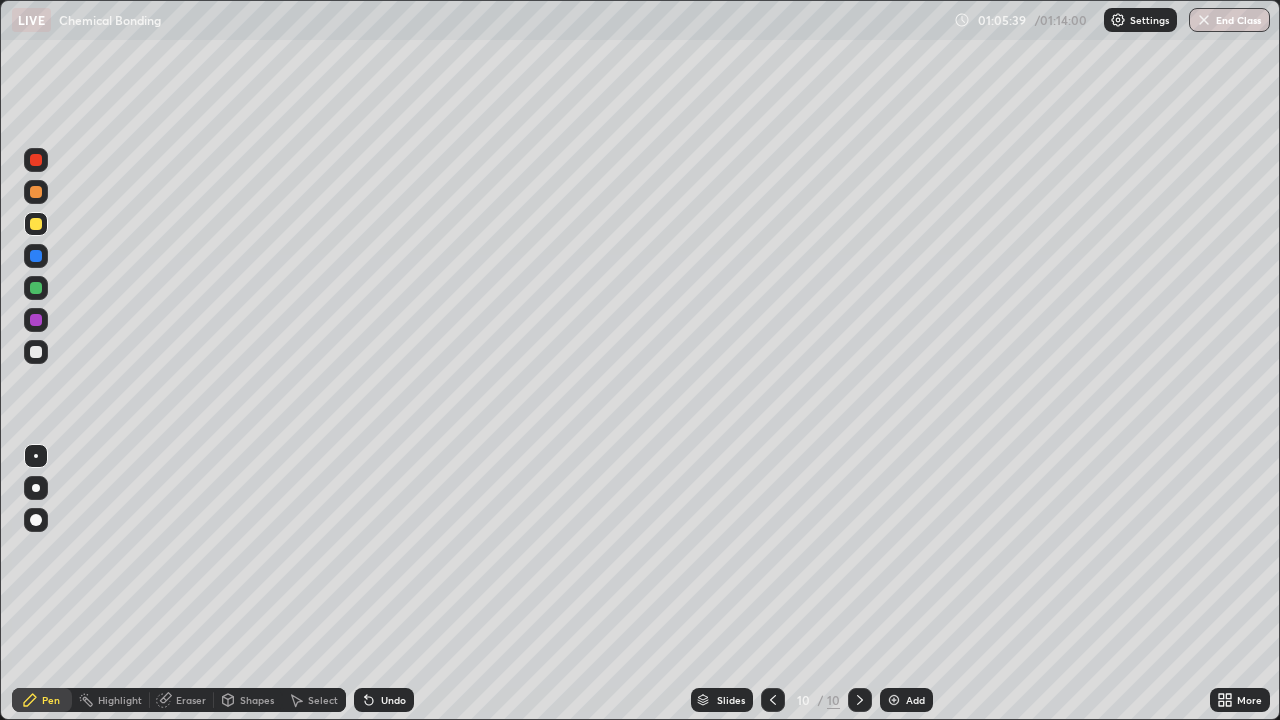 click at bounding box center [36, 352] 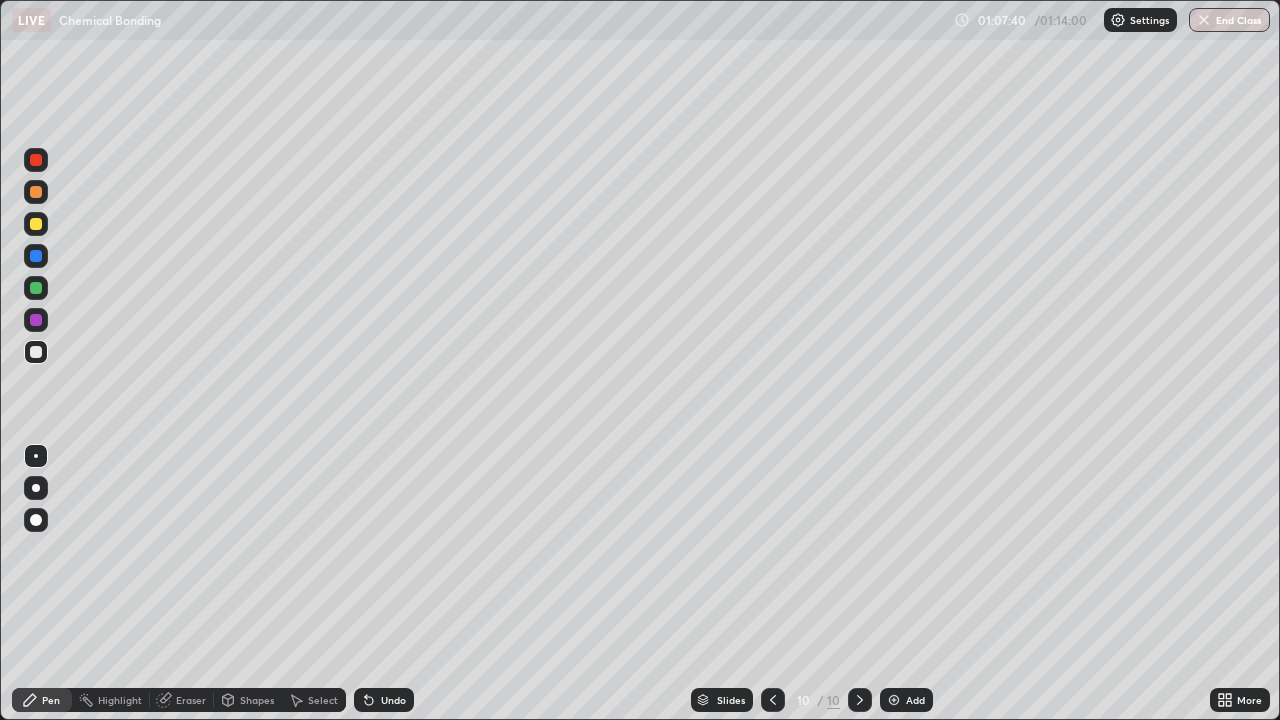 click at bounding box center (894, 700) 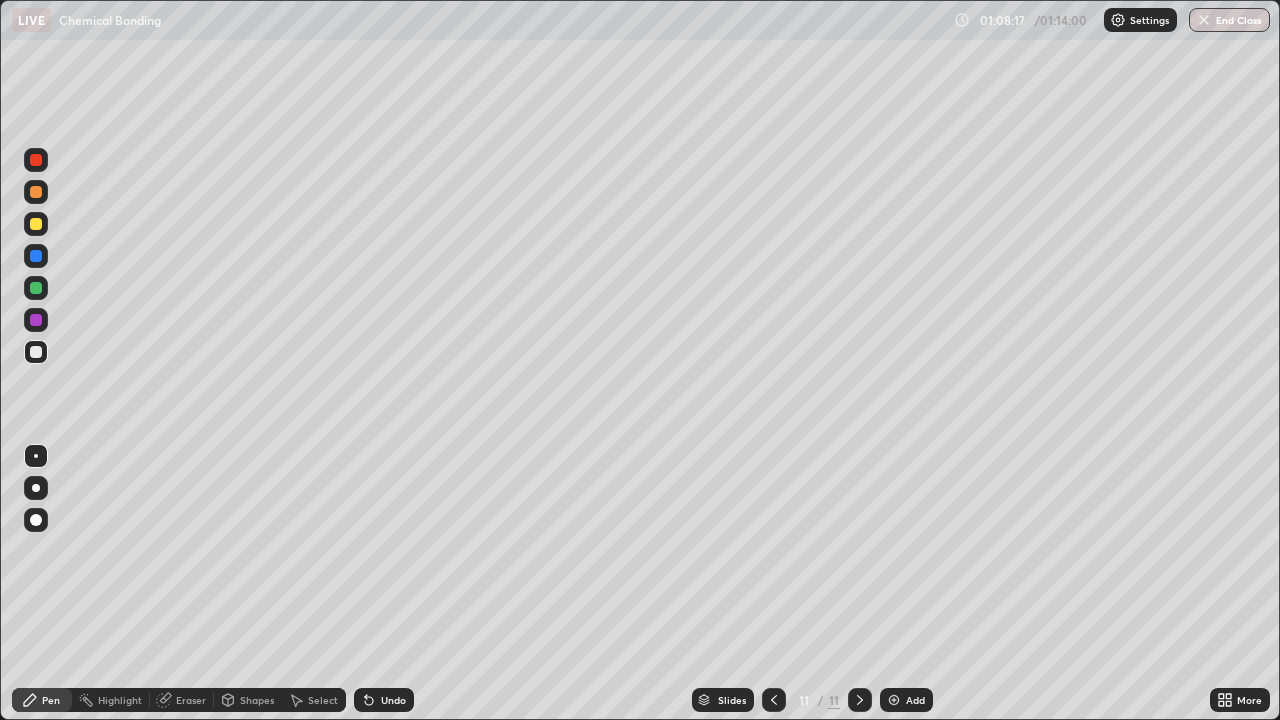 click 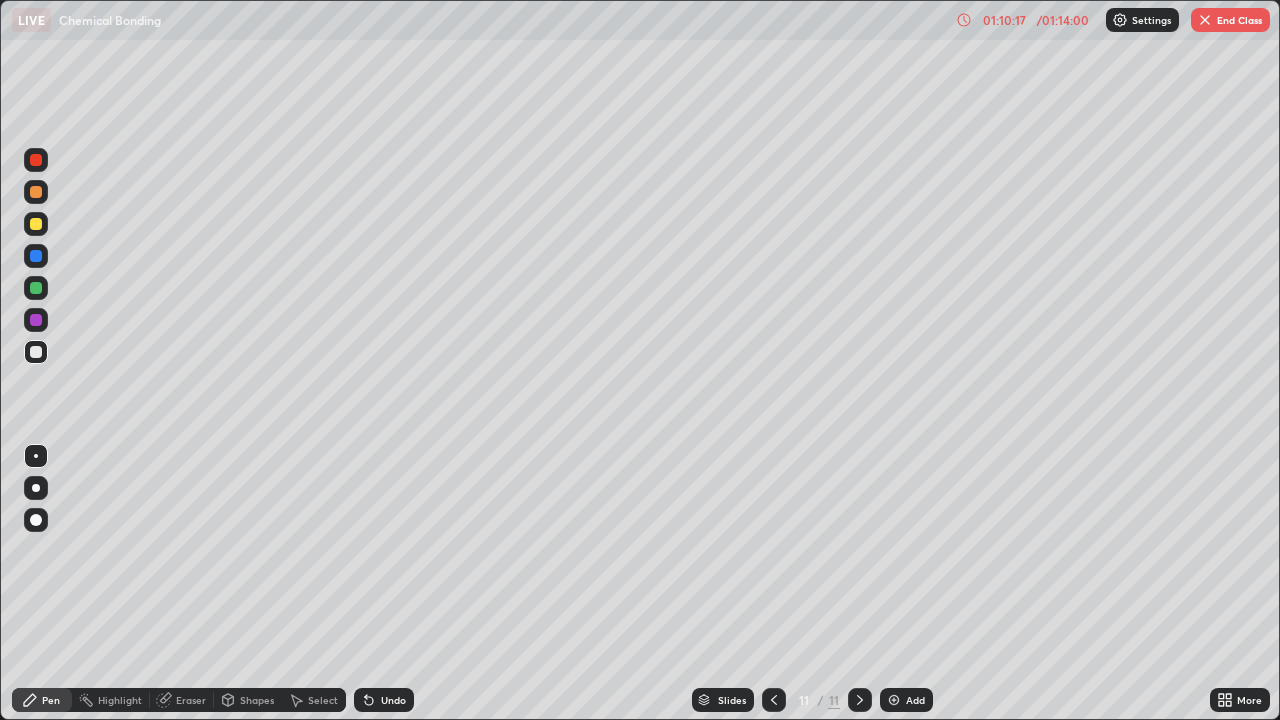 click 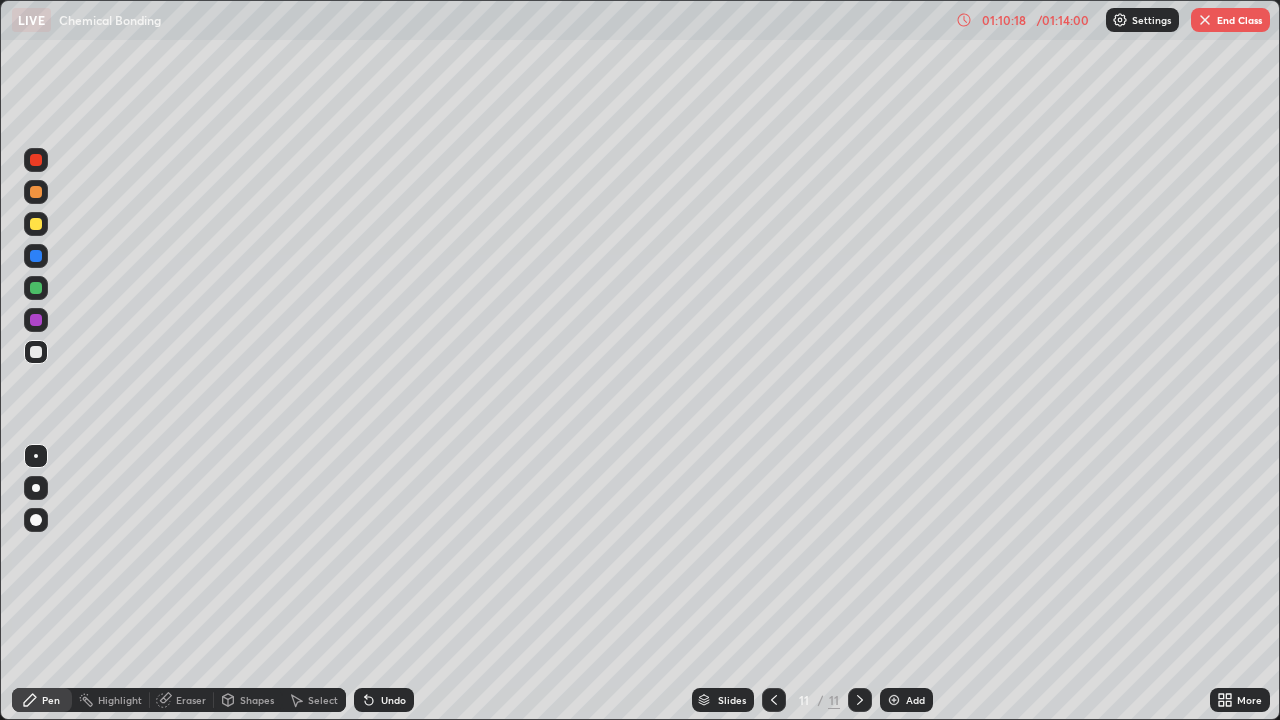 click on "Eraser" at bounding box center (191, 700) 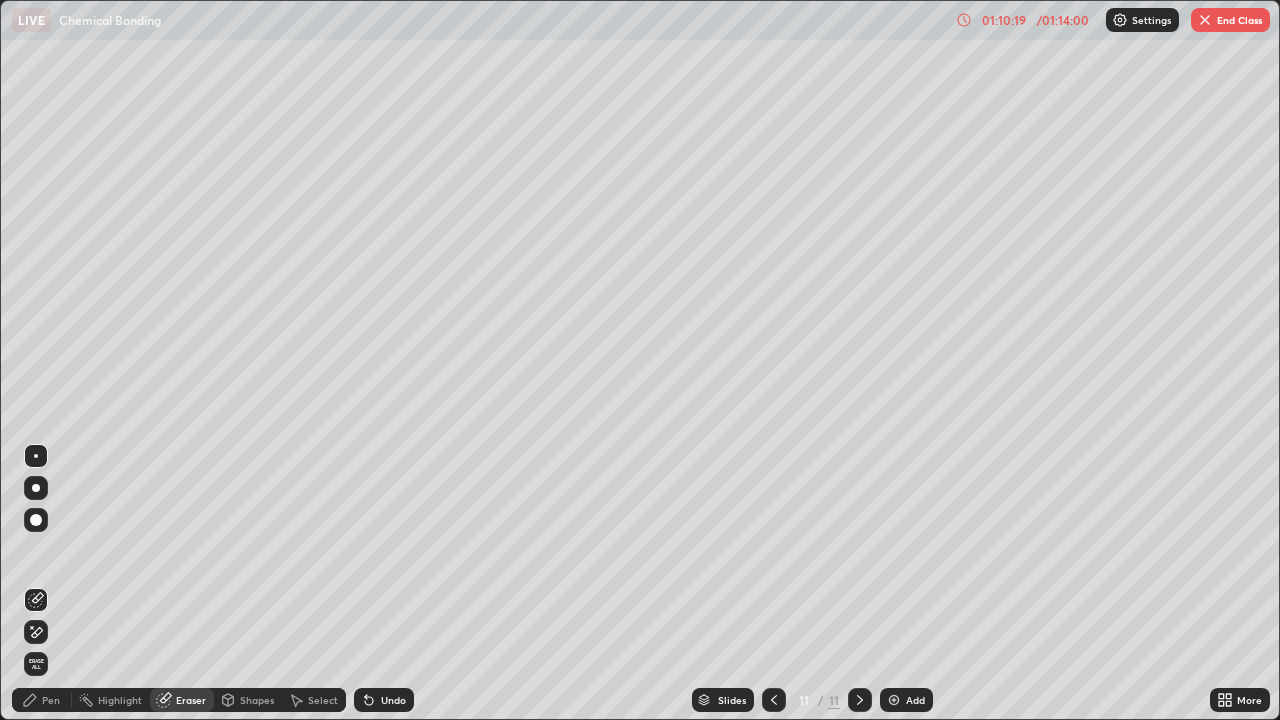 click at bounding box center (36, 632) 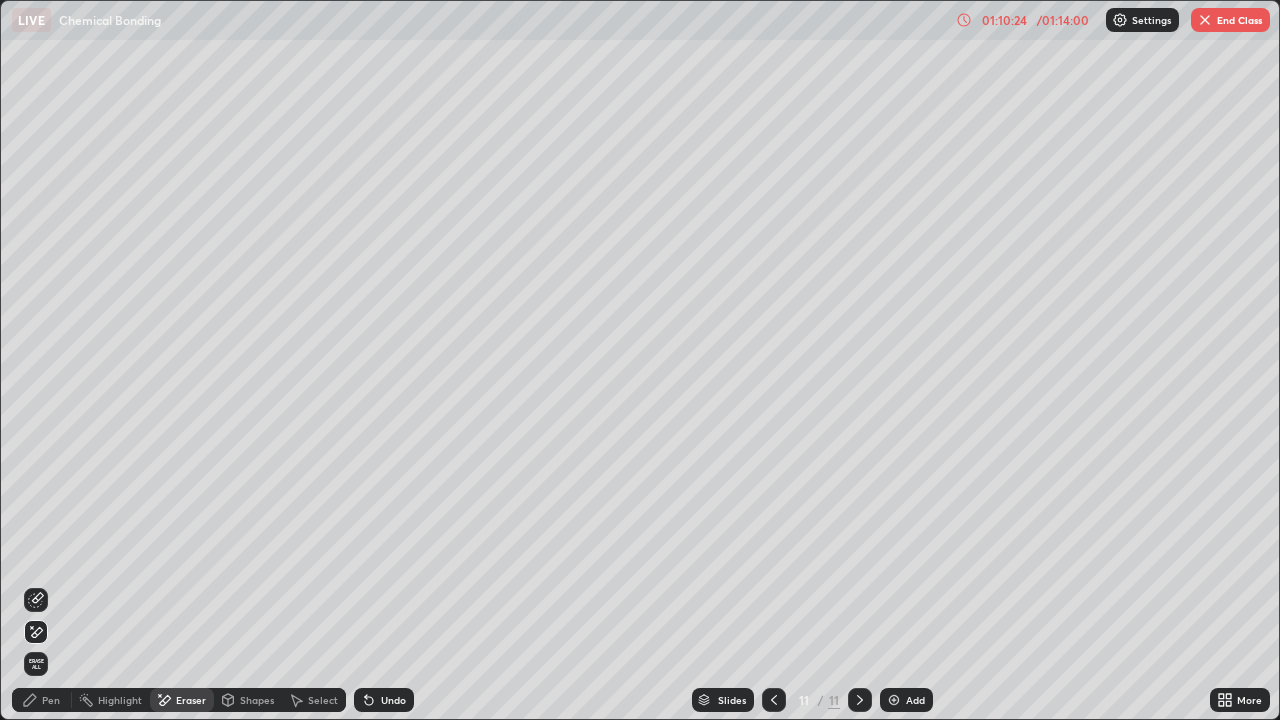 click on "Pen" at bounding box center (51, 700) 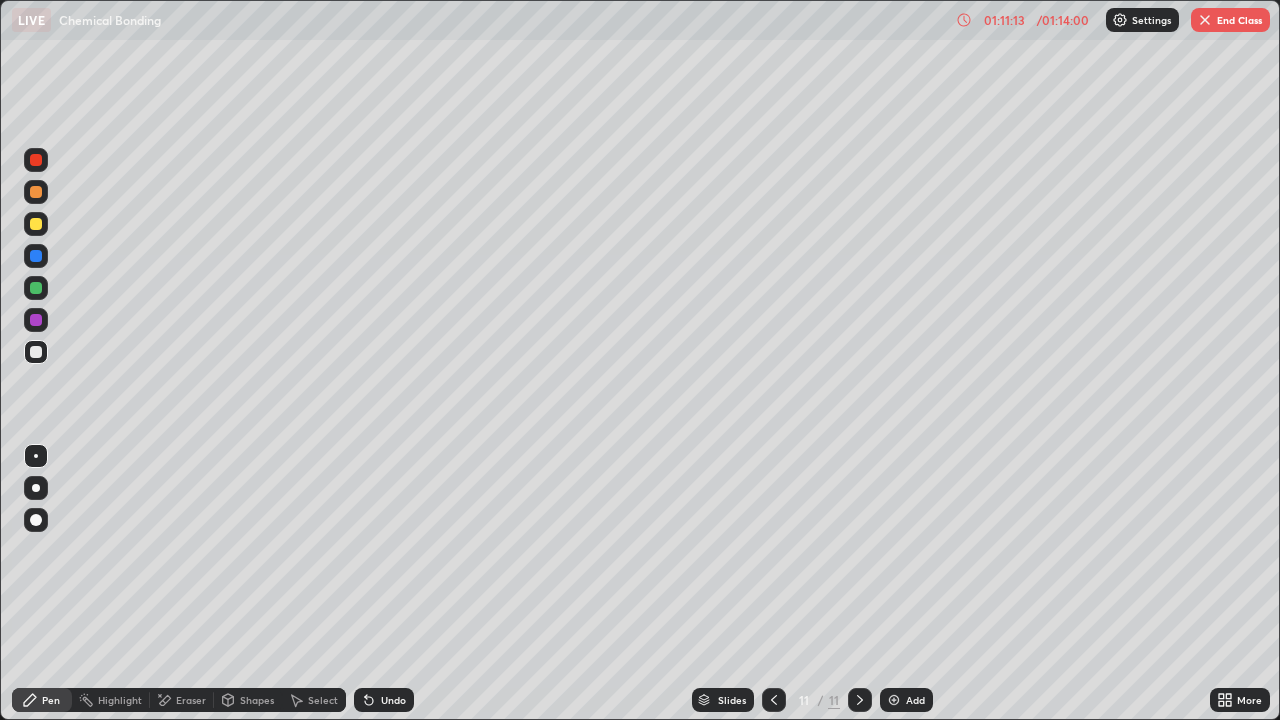 click at bounding box center (1205, 20) 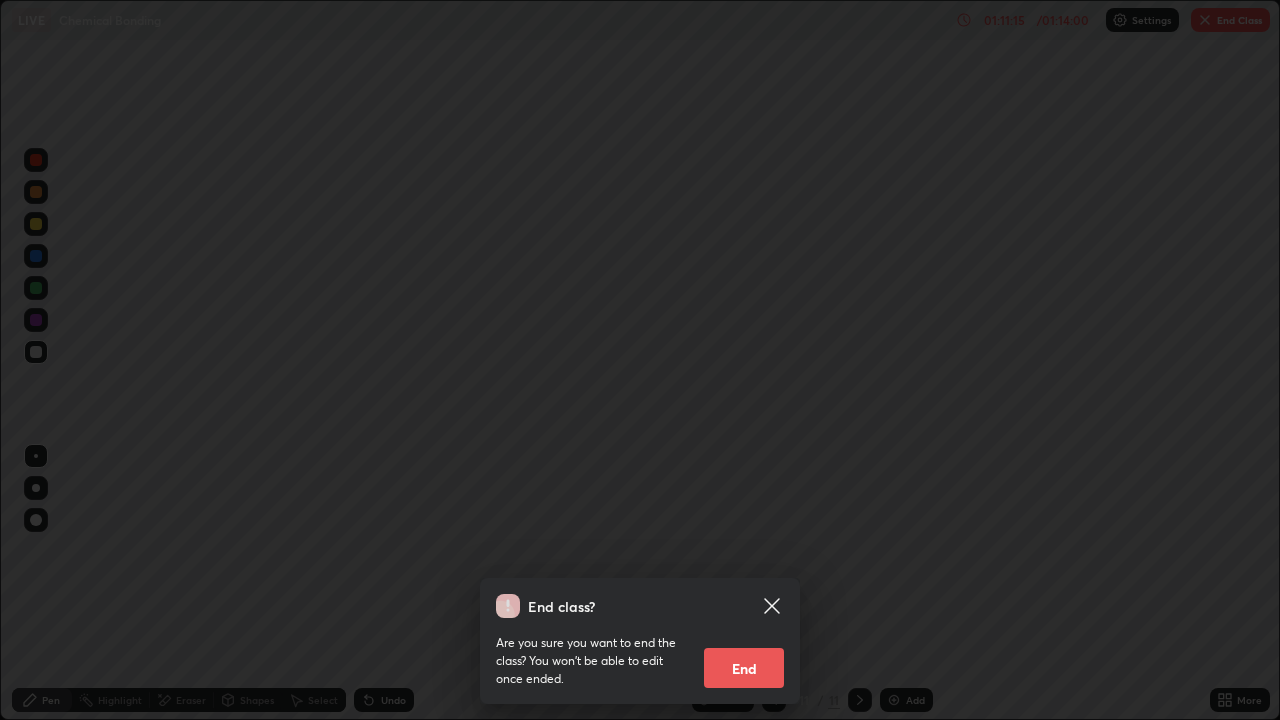 click on "End" at bounding box center (744, 668) 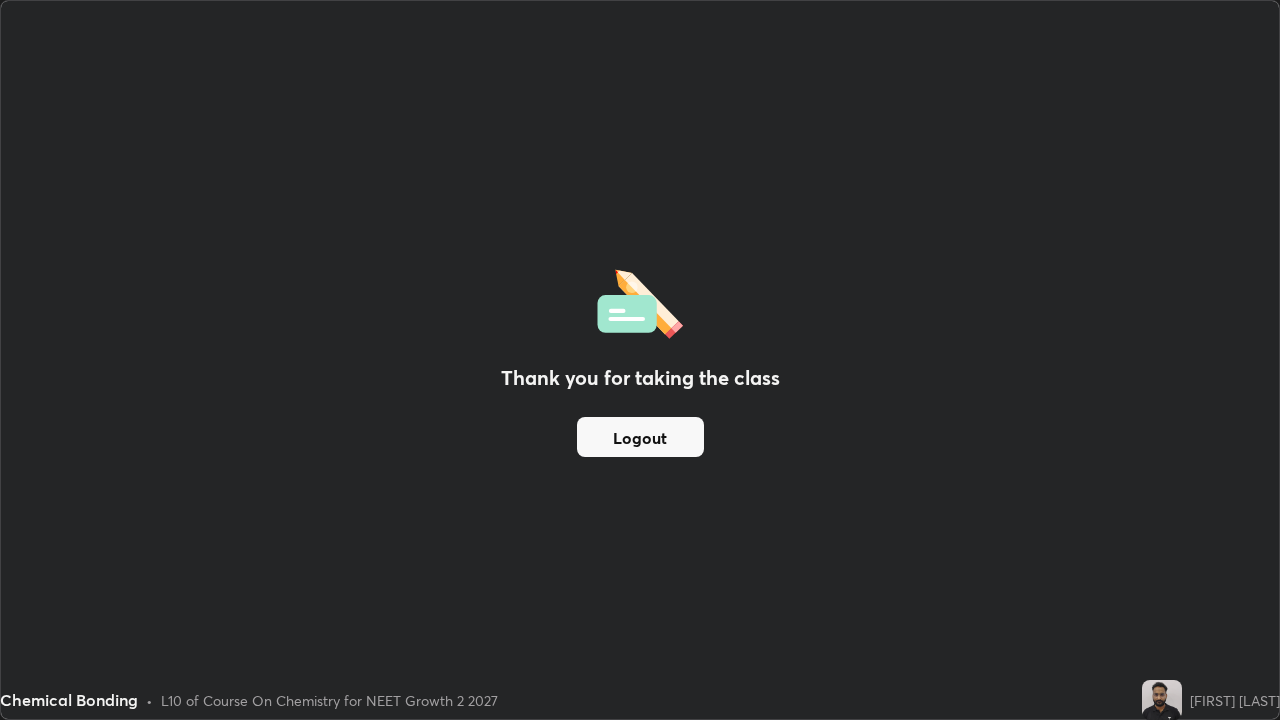 click at bounding box center (1162, 700) 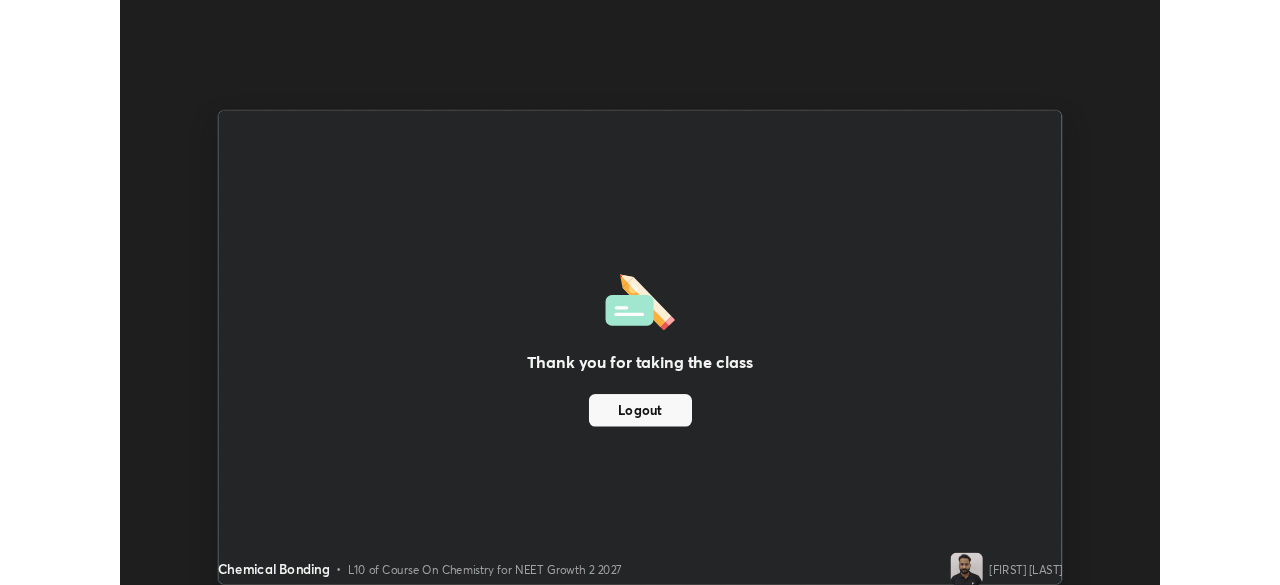 scroll, scrollTop: 585, scrollLeft: 1280, axis: both 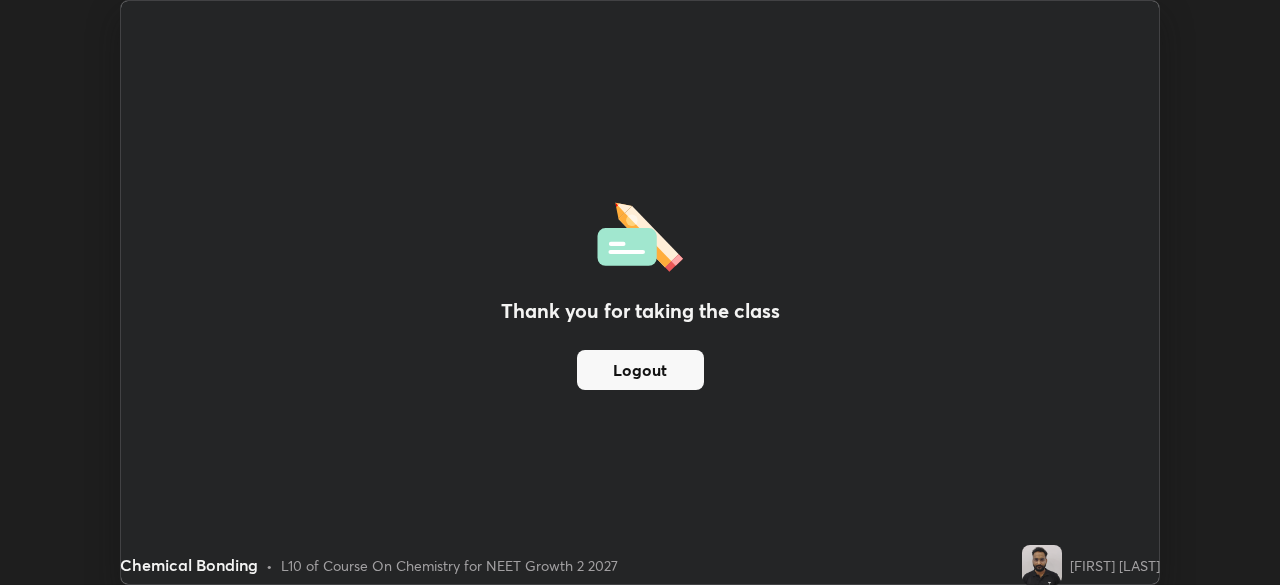 click on "Thank you for taking the class Logout" at bounding box center [640, 292] 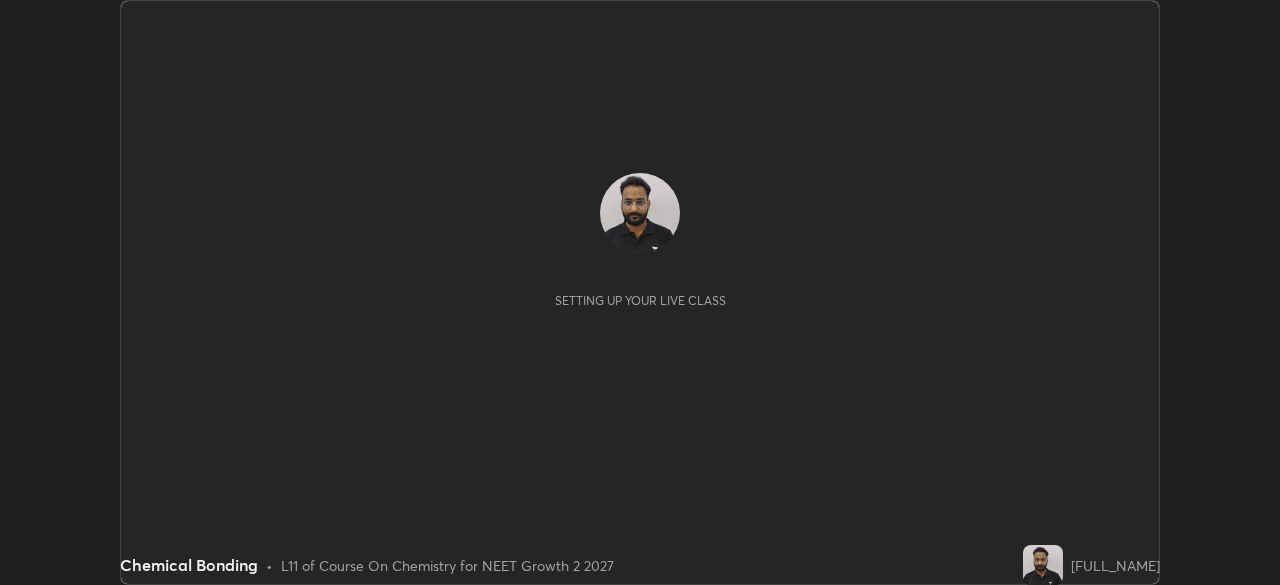 scroll, scrollTop: 0, scrollLeft: 0, axis: both 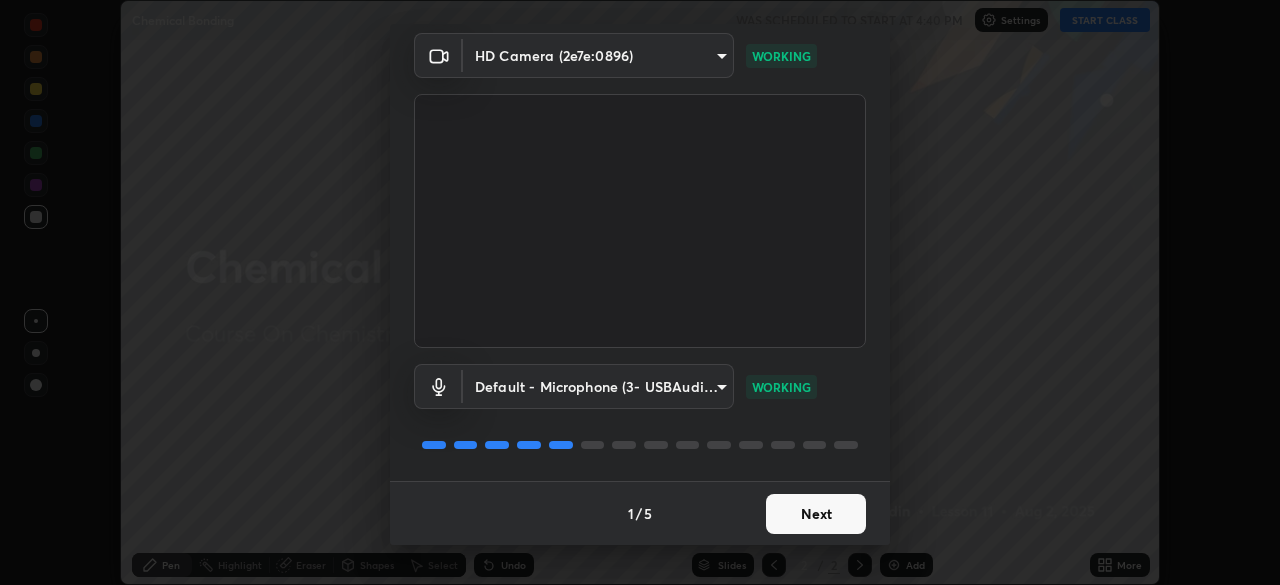 click on "Next" at bounding box center (816, 514) 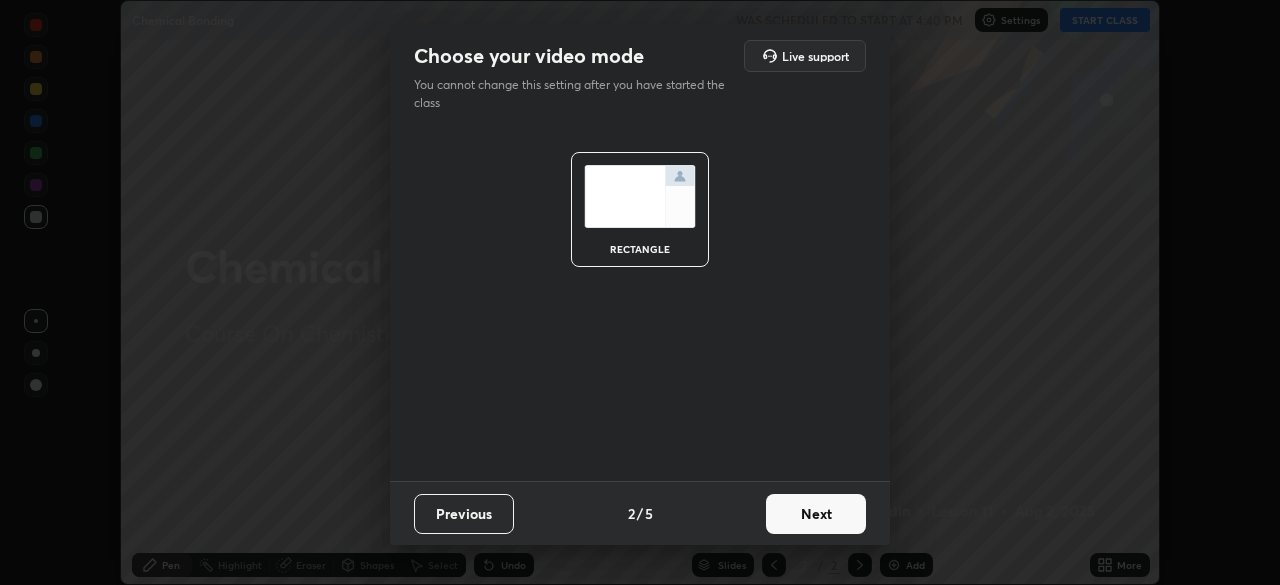 scroll, scrollTop: 0, scrollLeft: 0, axis: both 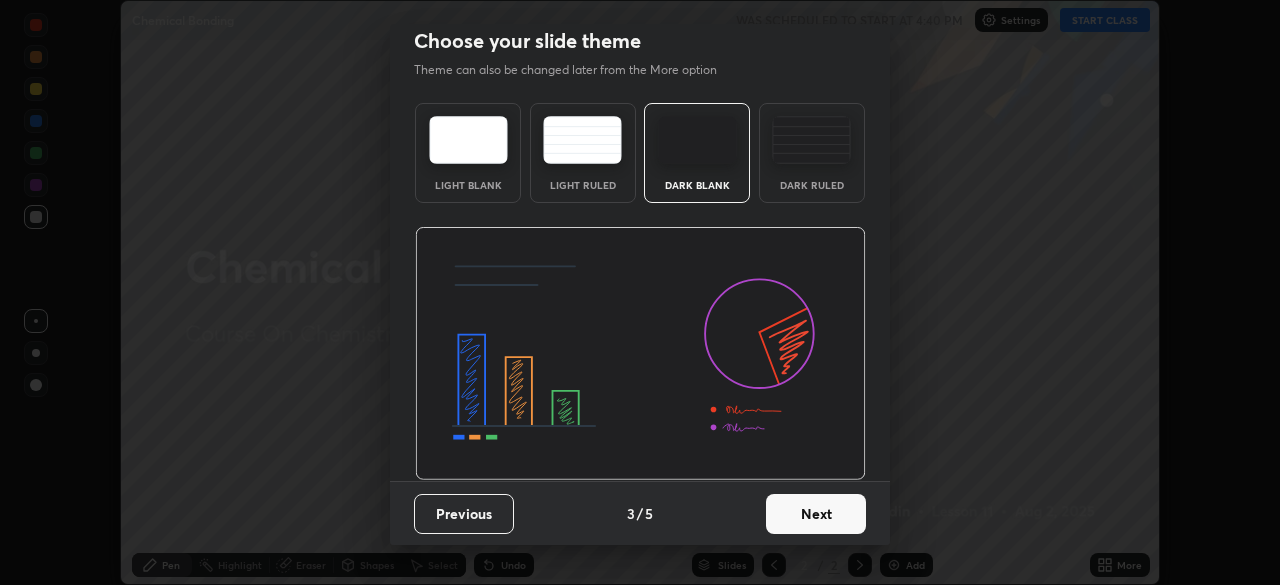 click on "Next" at bounding box center (816, 514) 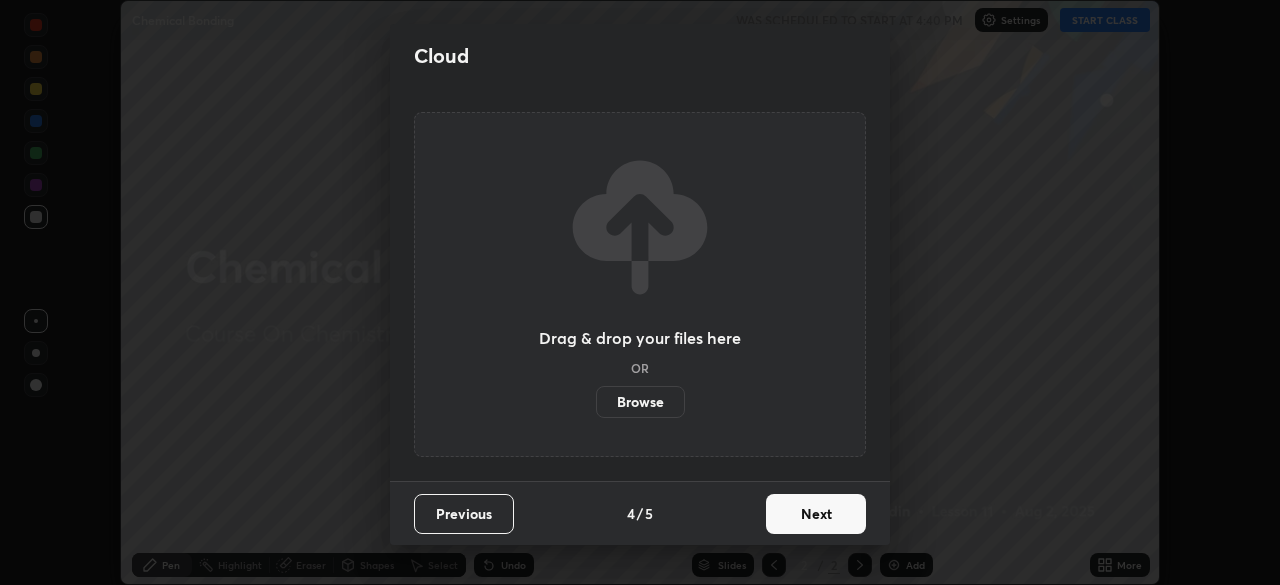 click on "Next" at bounding box center (816, 514) 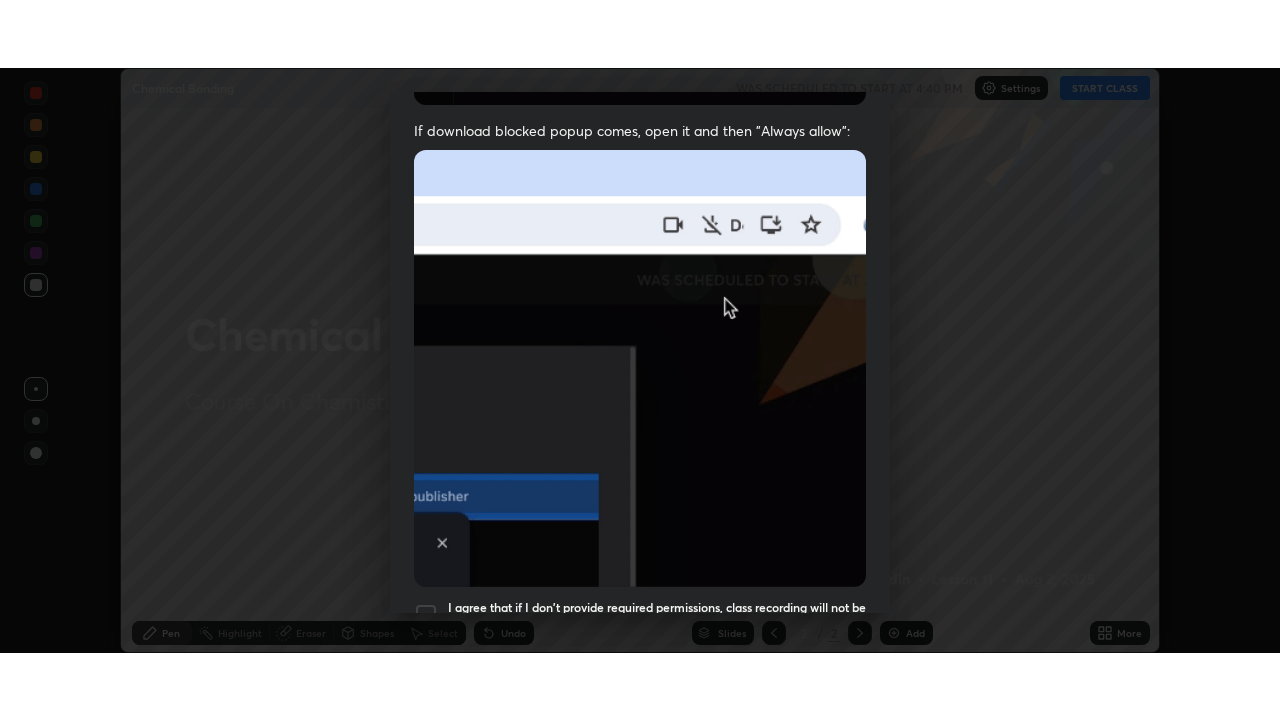 scroll, scrollTop: 479, scrollLeft: 0, axis: vertical 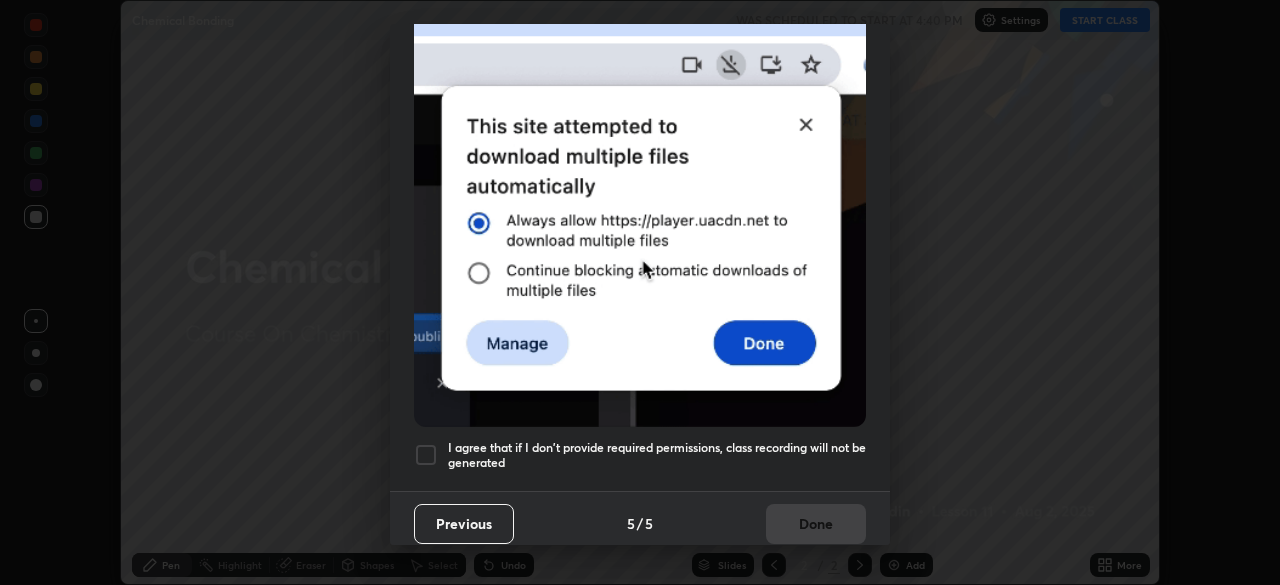 click at bounding box center (426, 455) 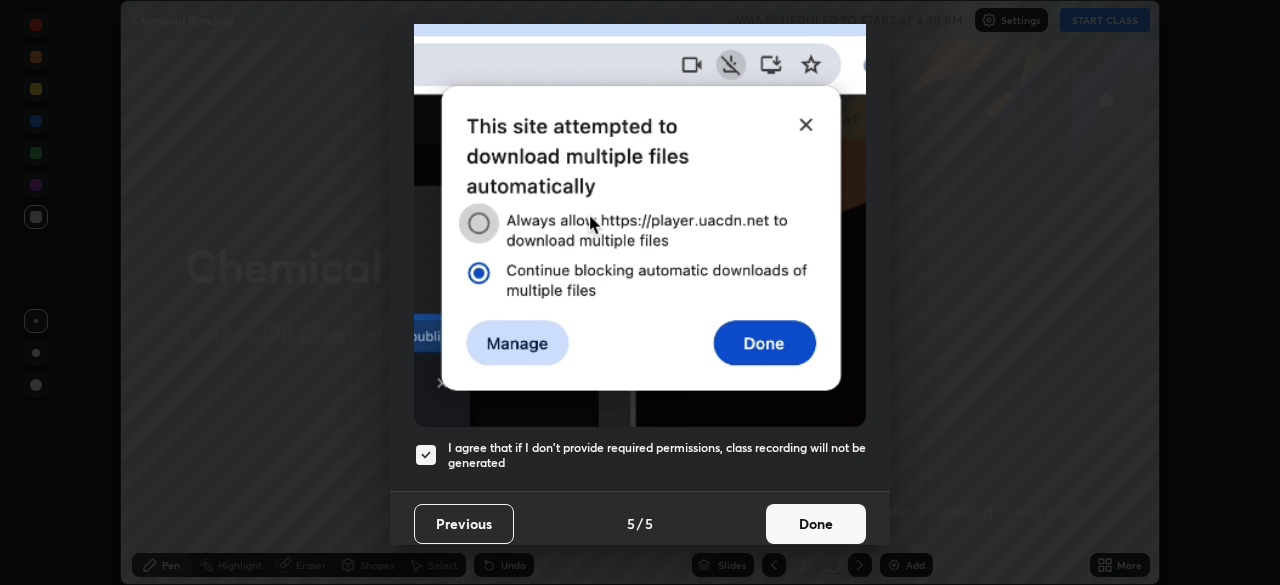 click on "Done" at bounding box center (816, 524) 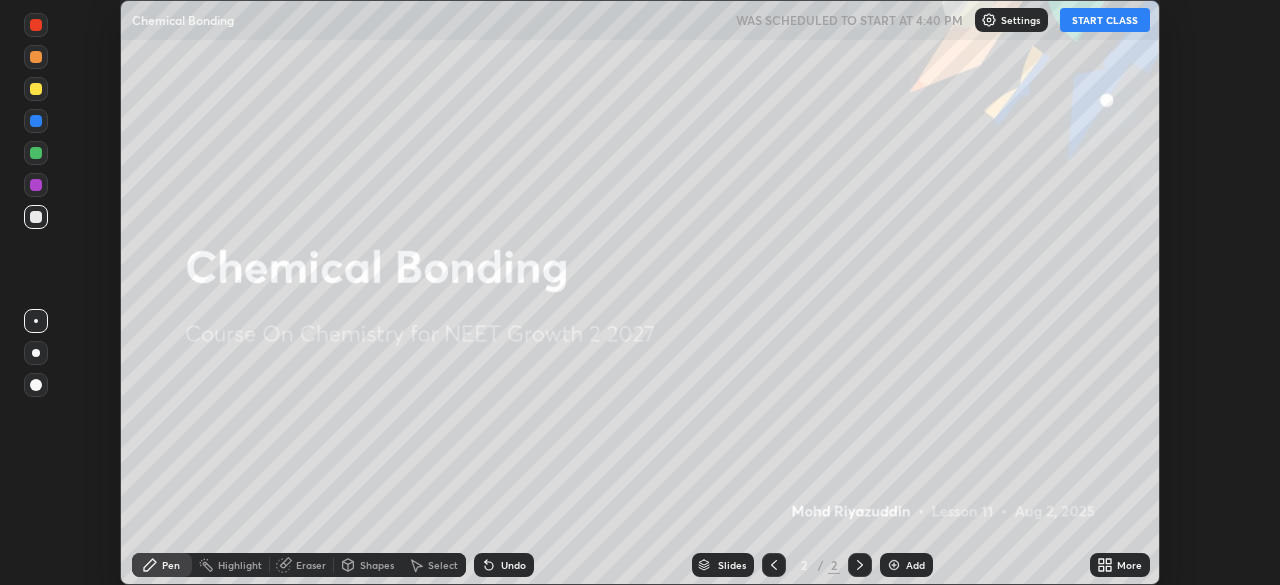 click on "START CLASS" at bounding box center [1105, 20] 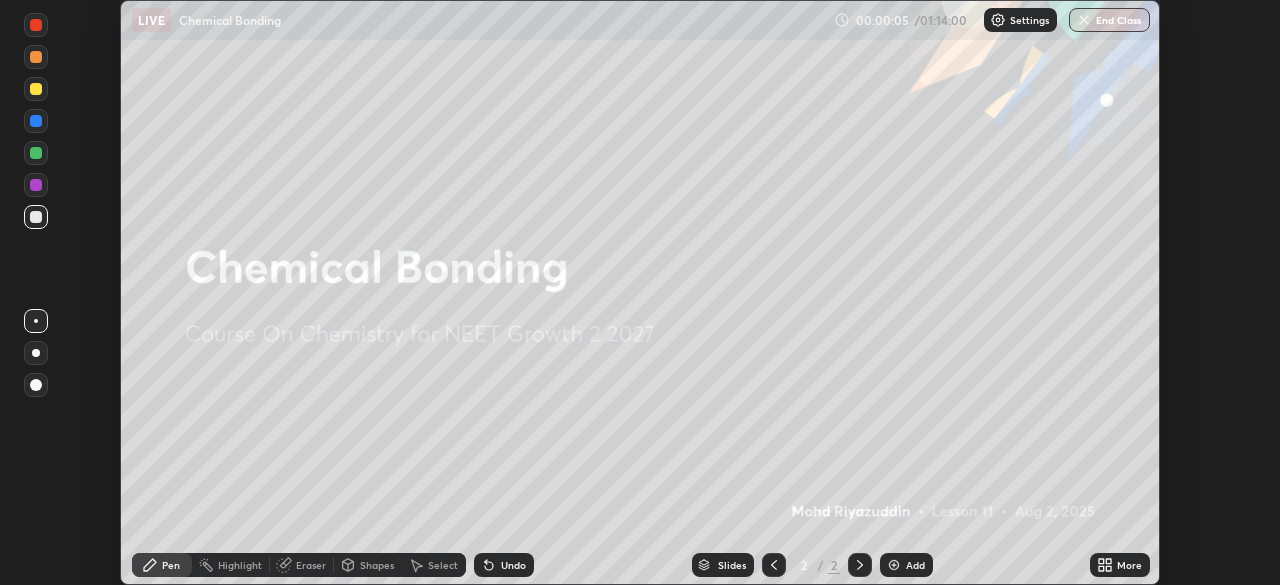 click at bounding box center (894, 565) 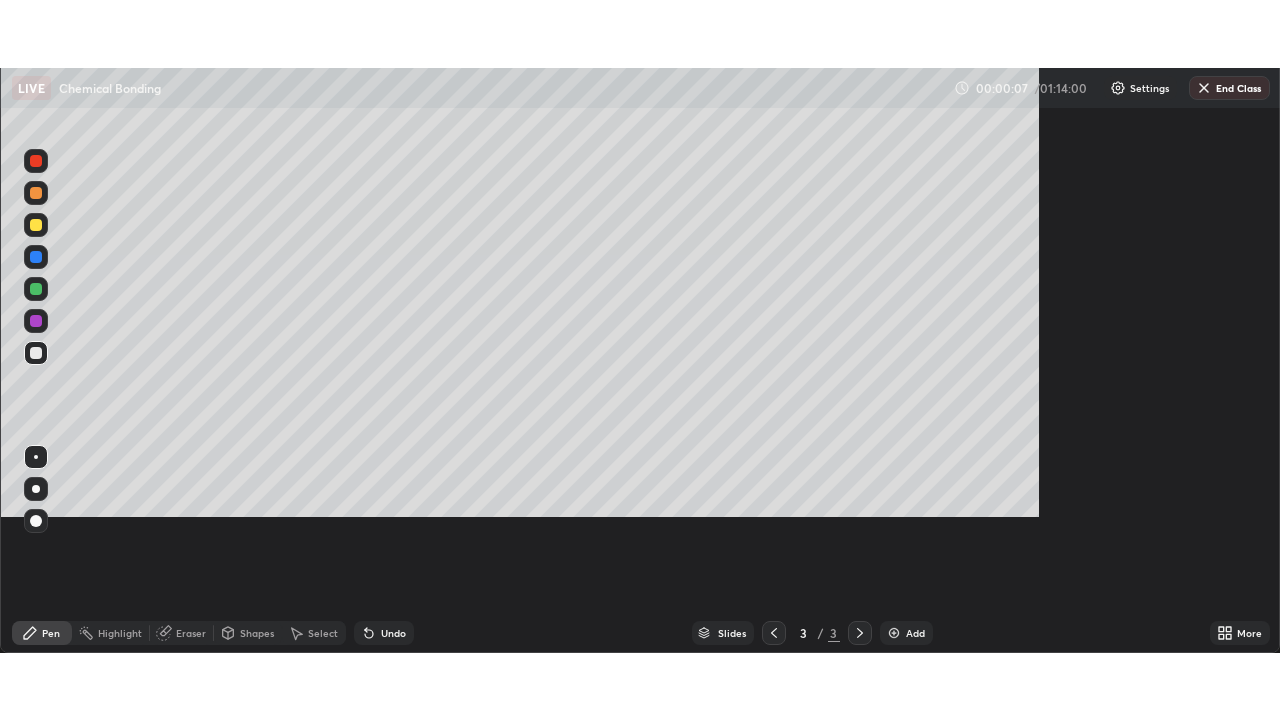 scroll, scrollTop: 99280, scrollLeft: 98720, axis: both 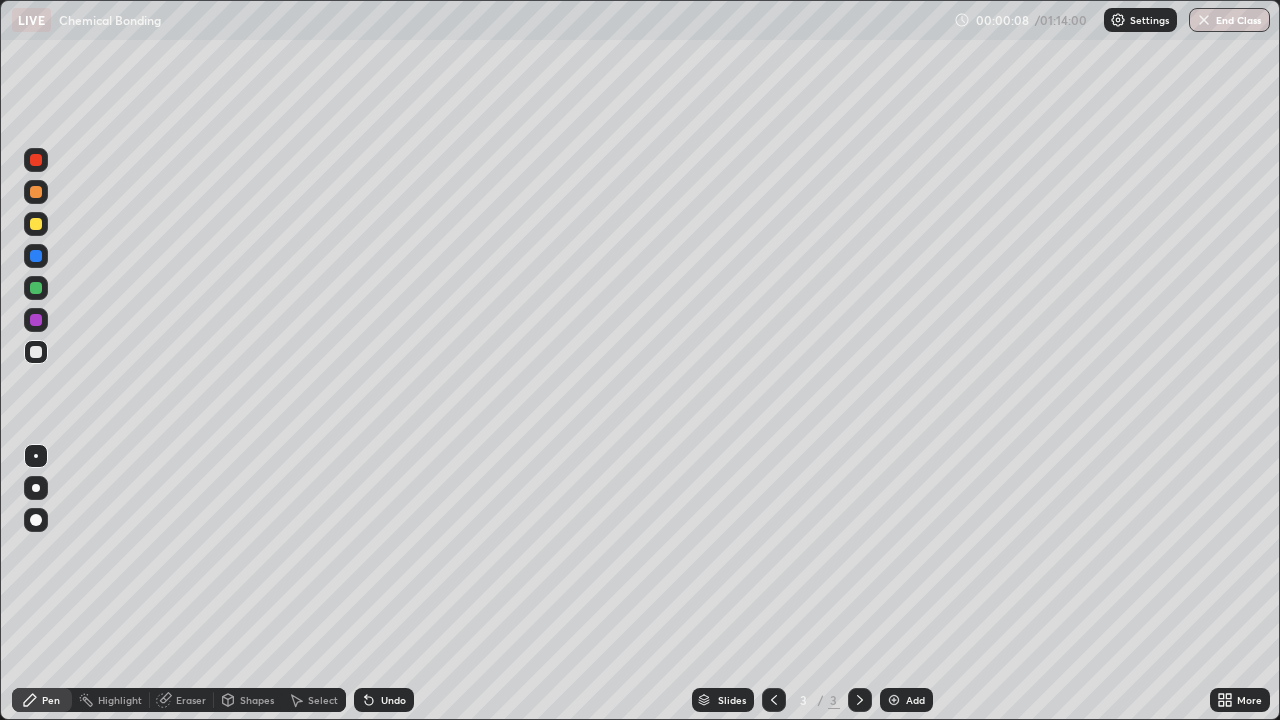 click 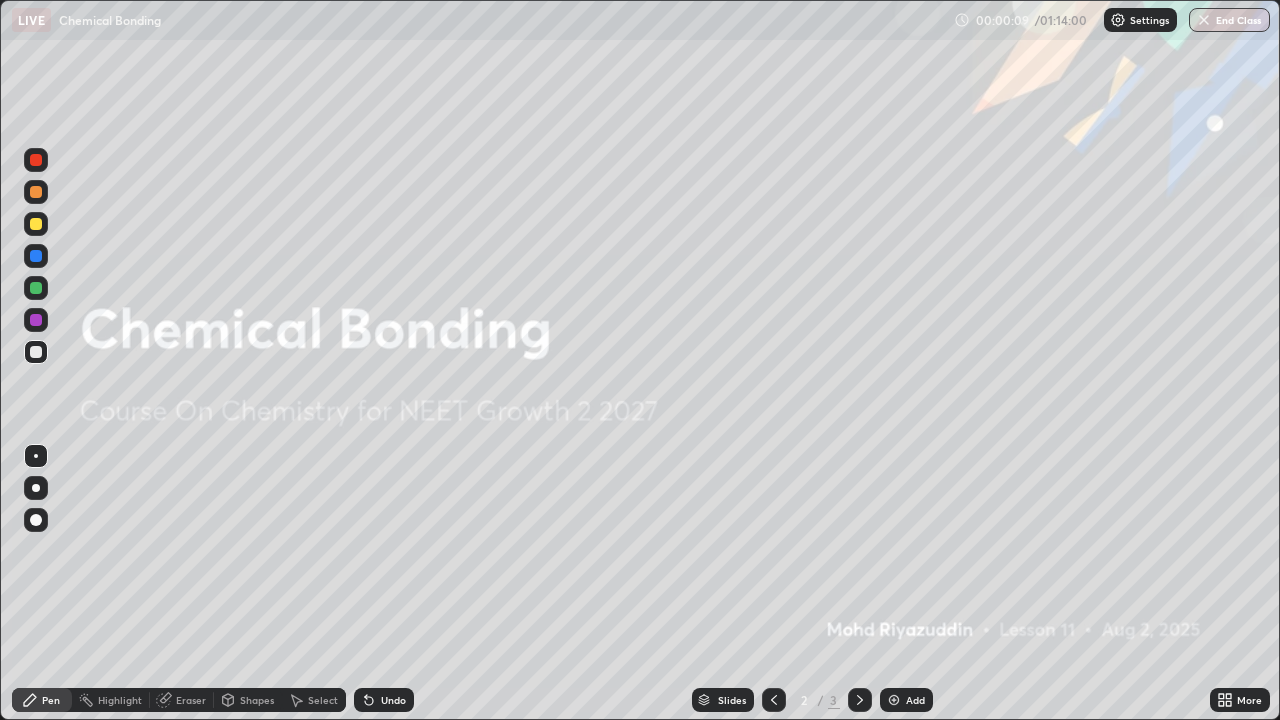 click 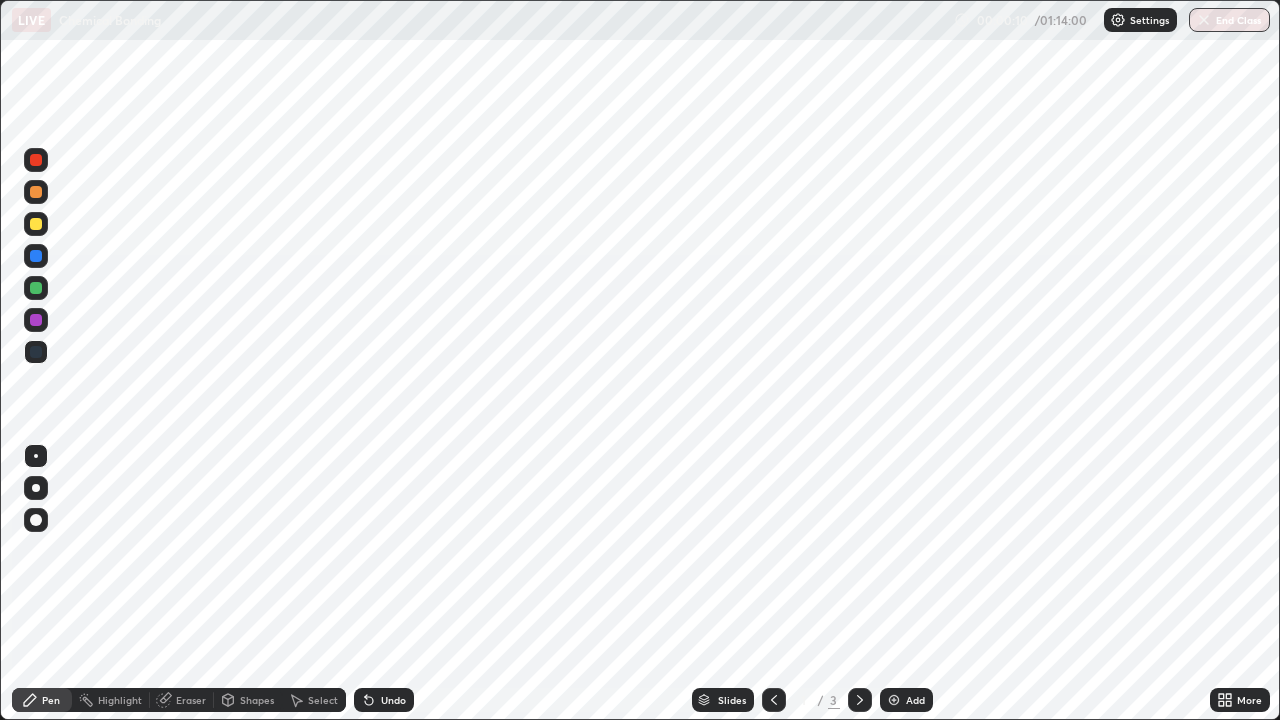 click 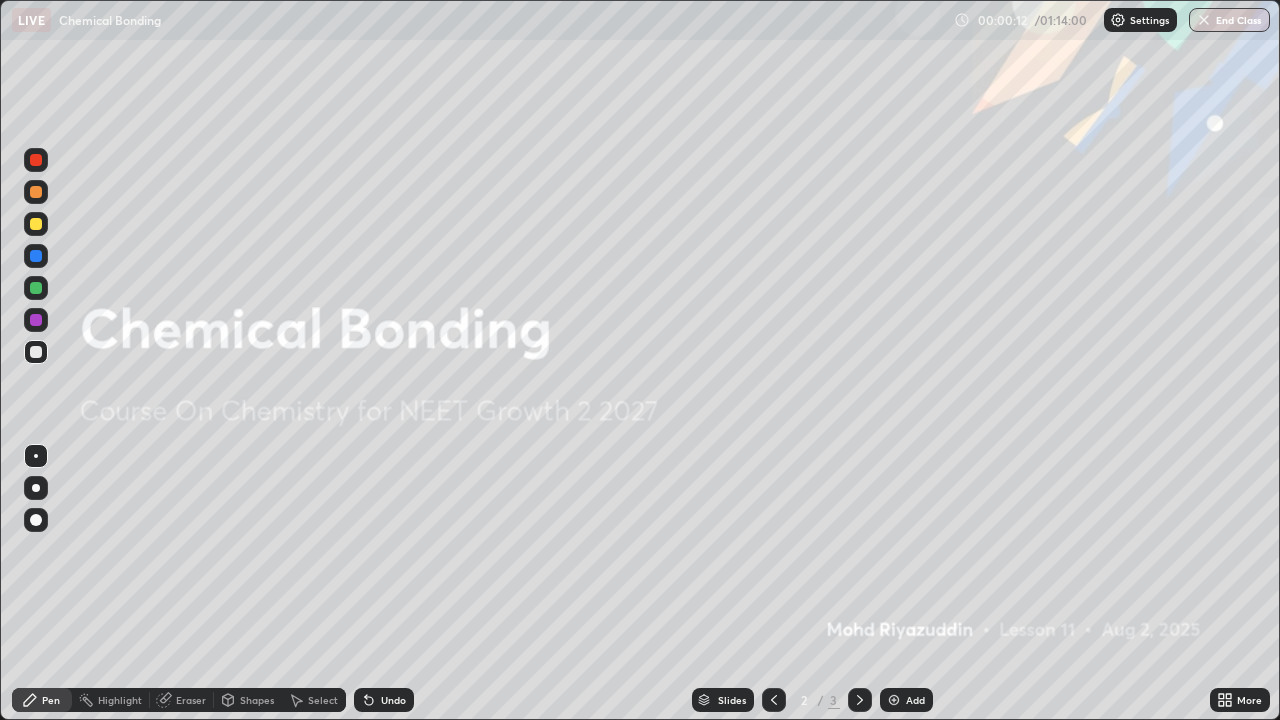 click 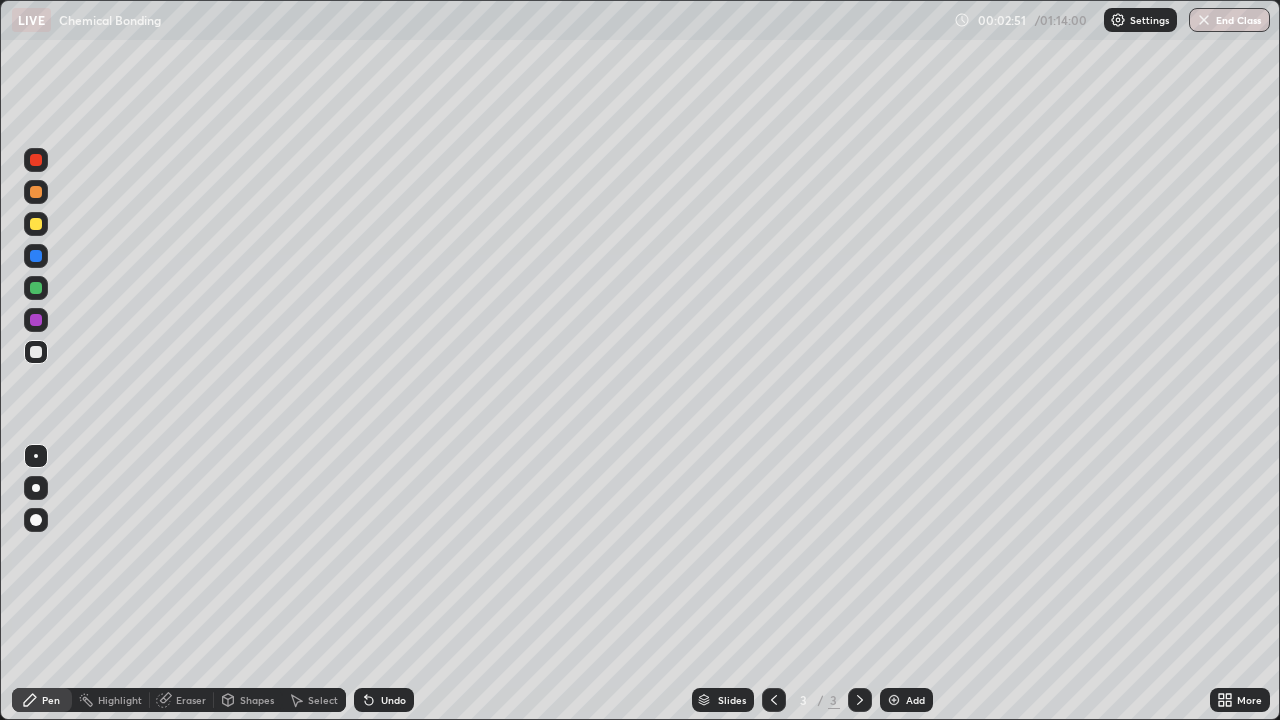 click on "Undo" at bounding box center [384, 700] 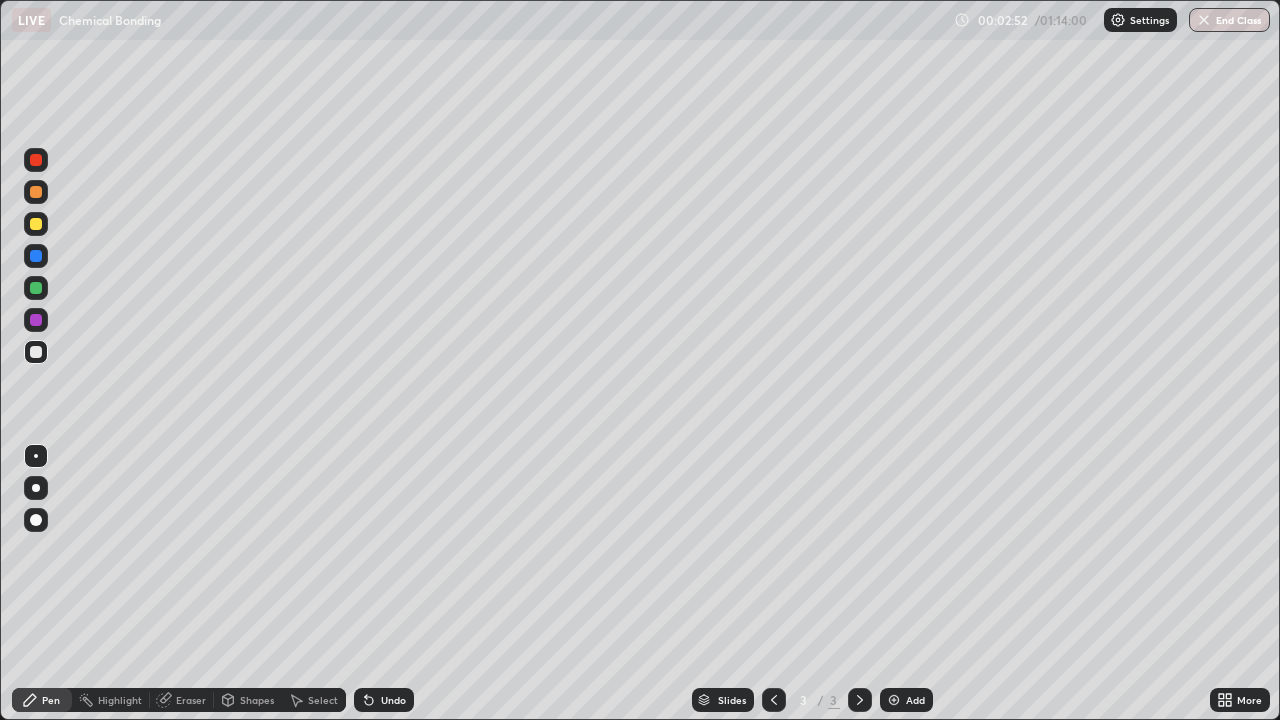 click 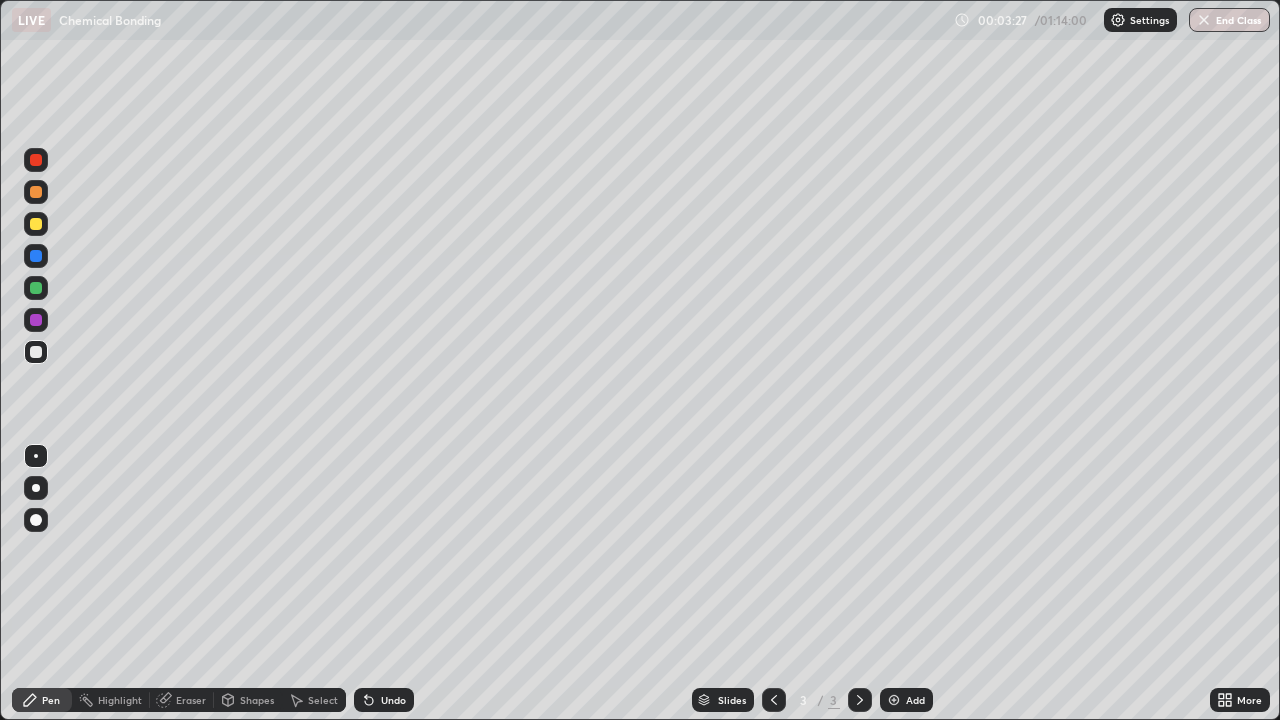 click 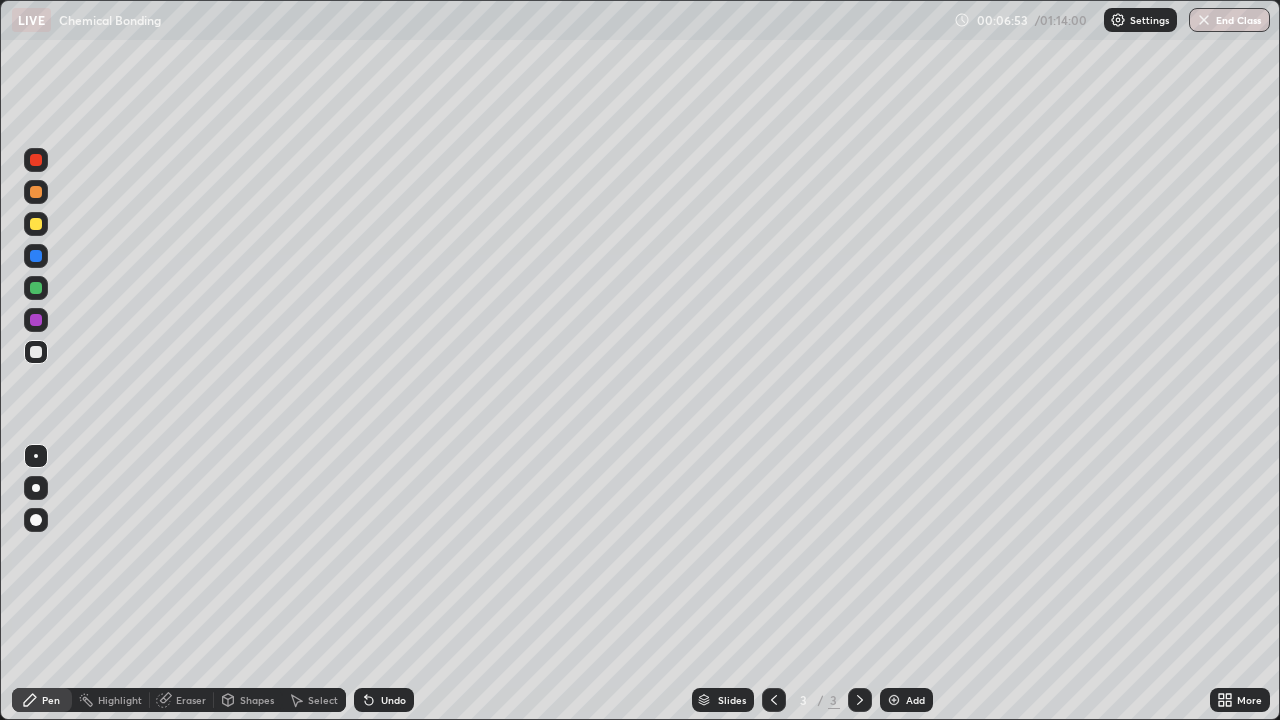 click at bounding box center [894, 700] 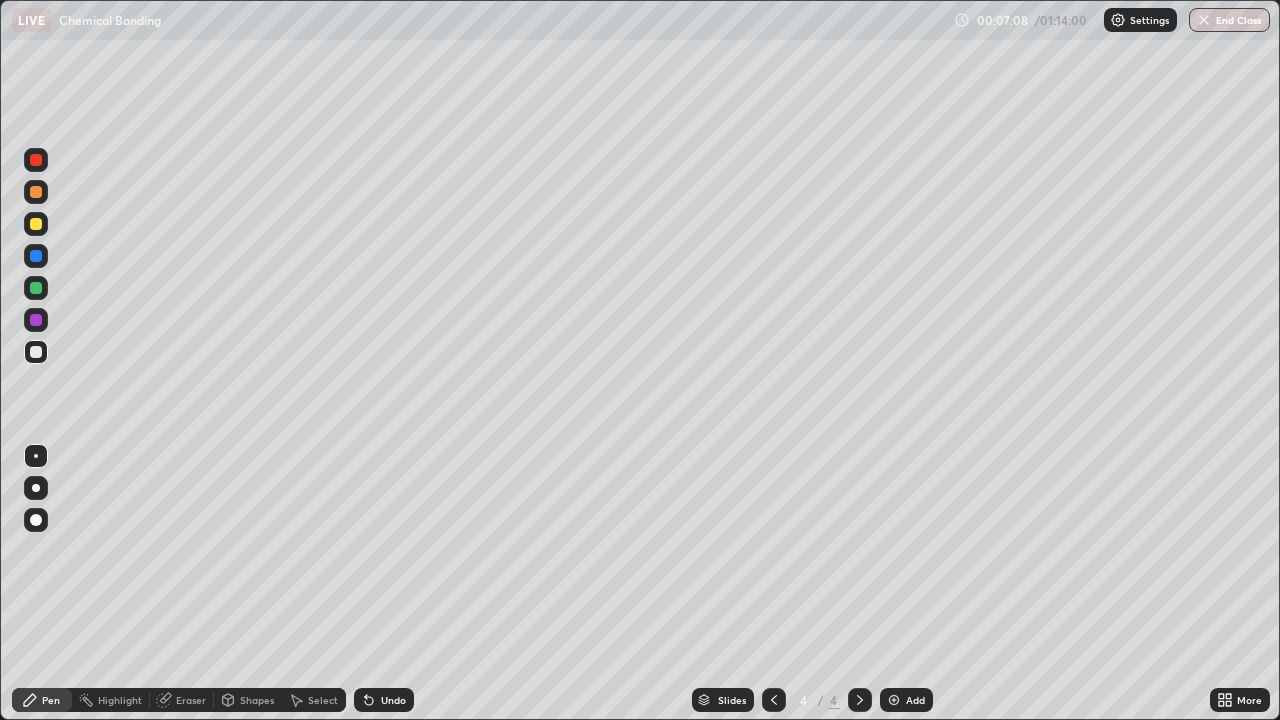 click 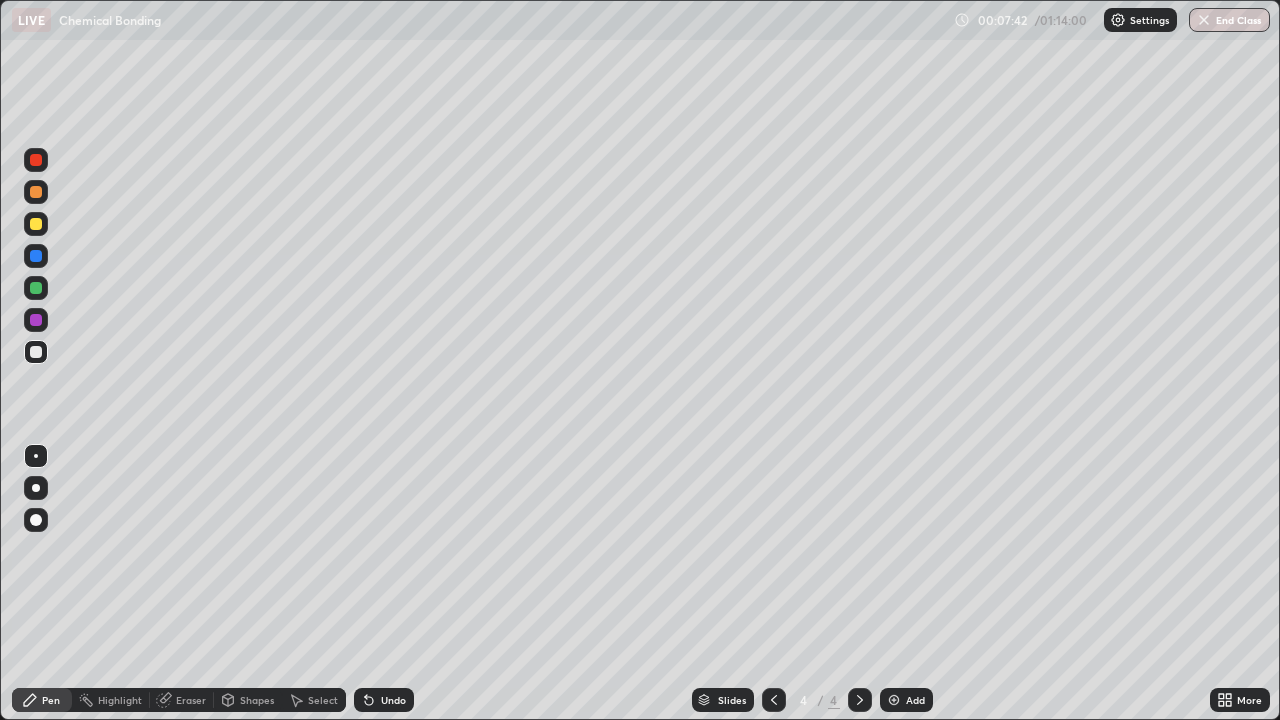 click at bounding box center (36, 256) 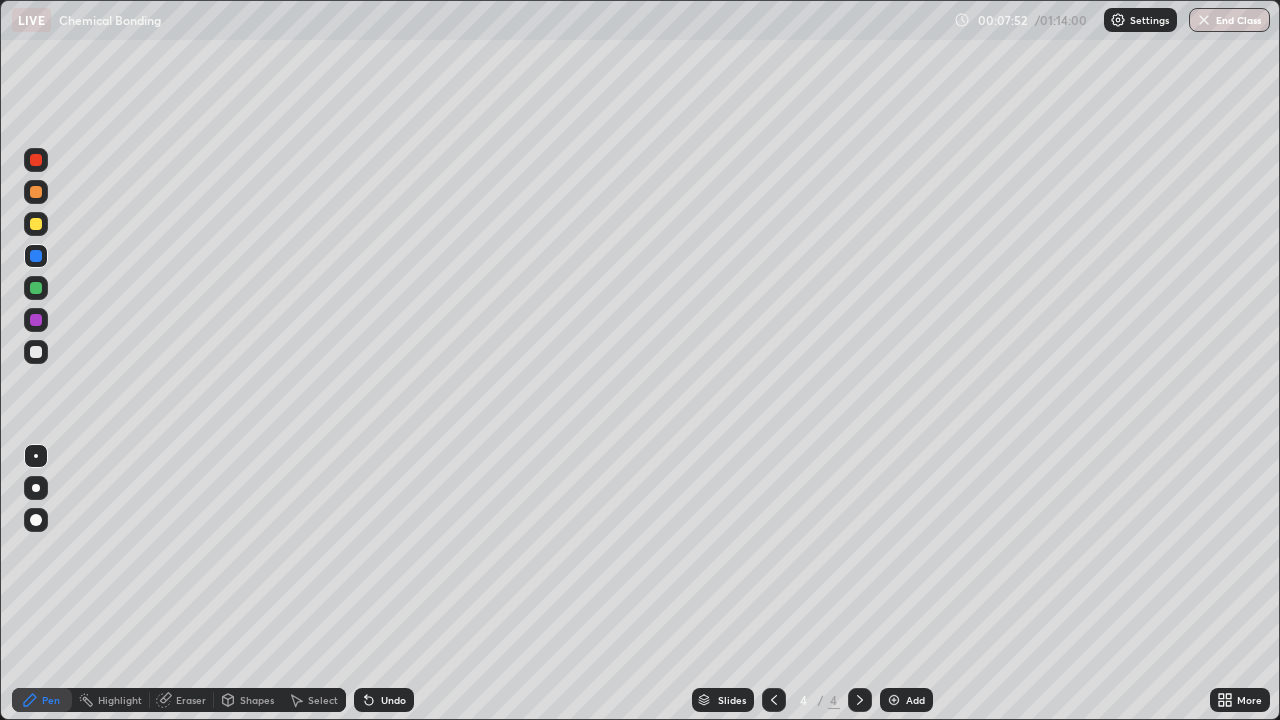 click at bounding box center (36, 352) 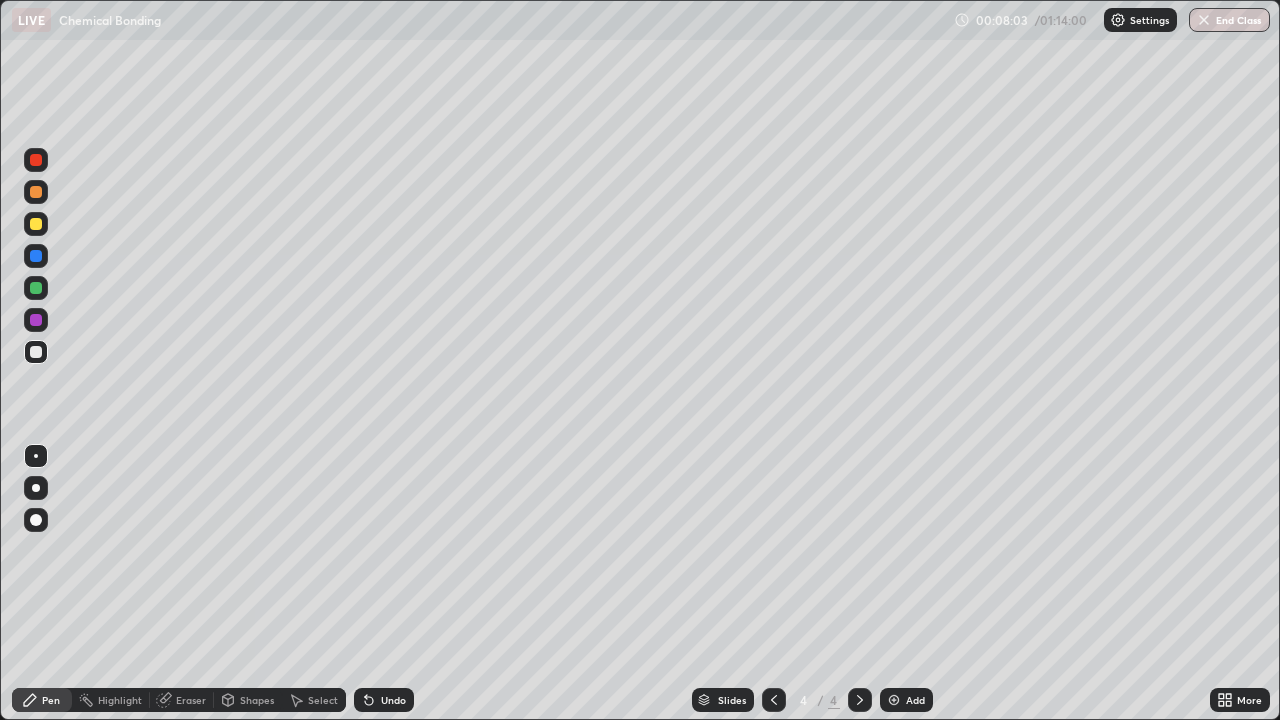 click 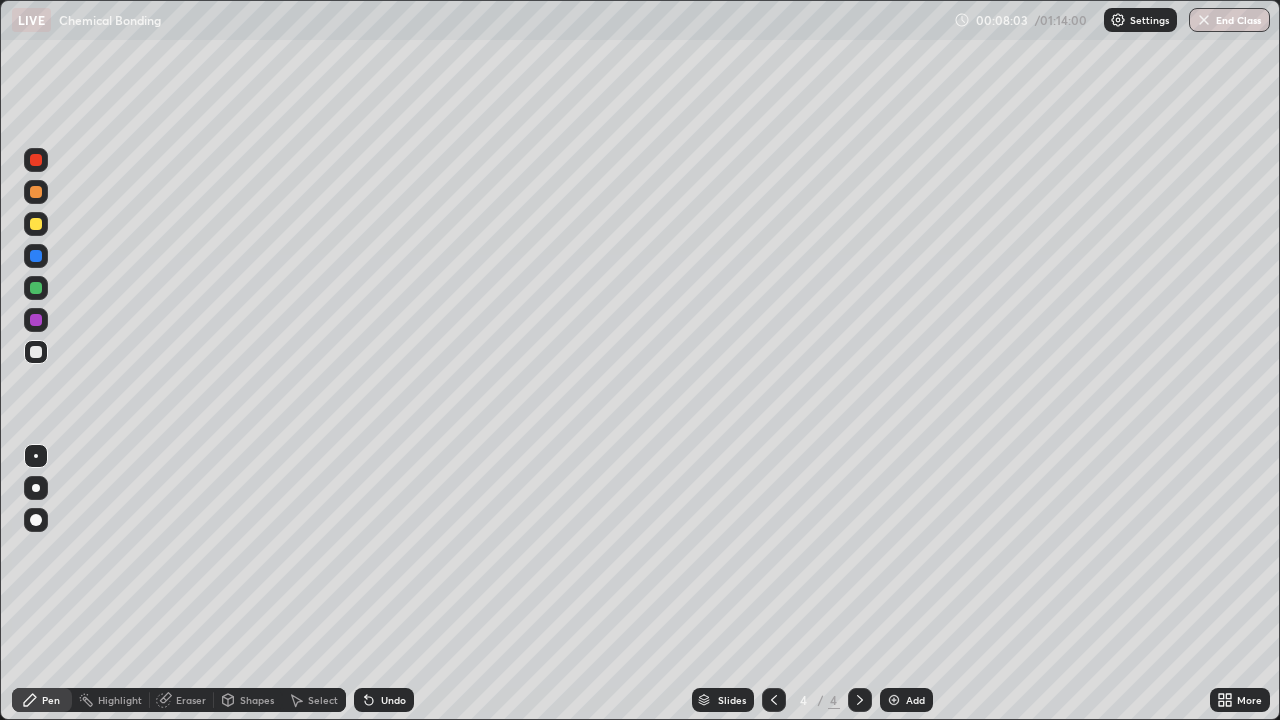 click 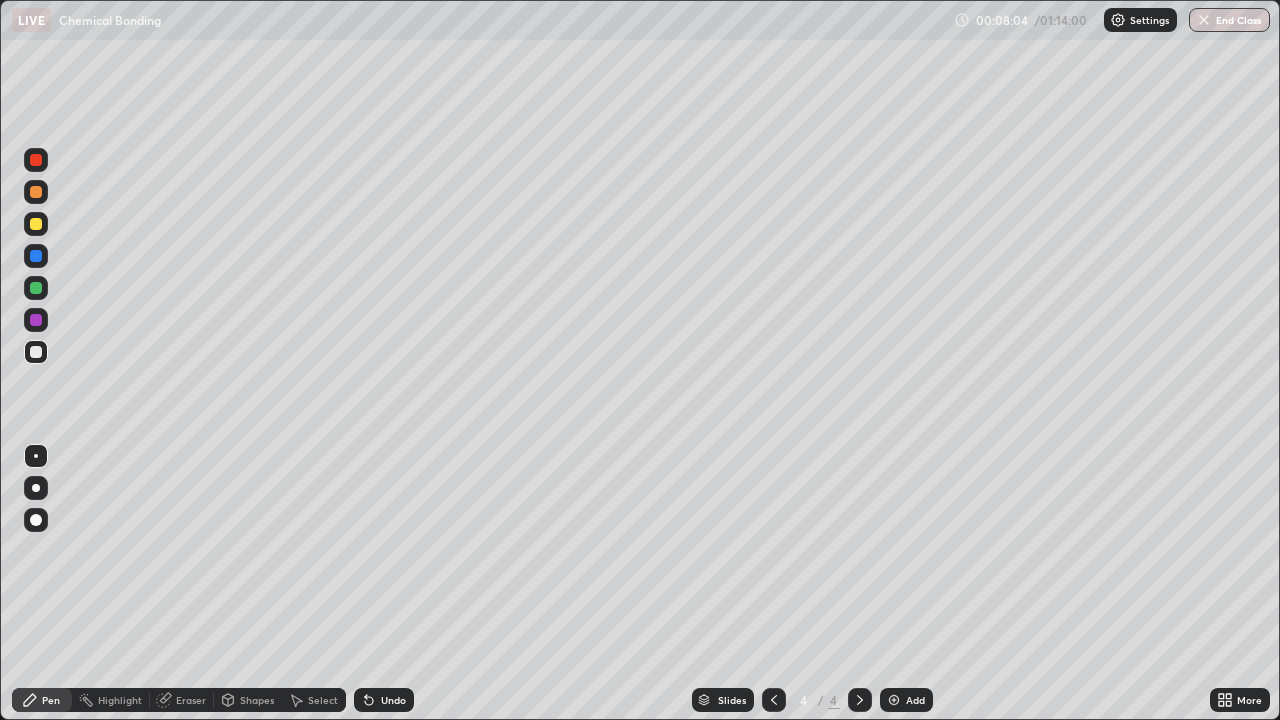 click 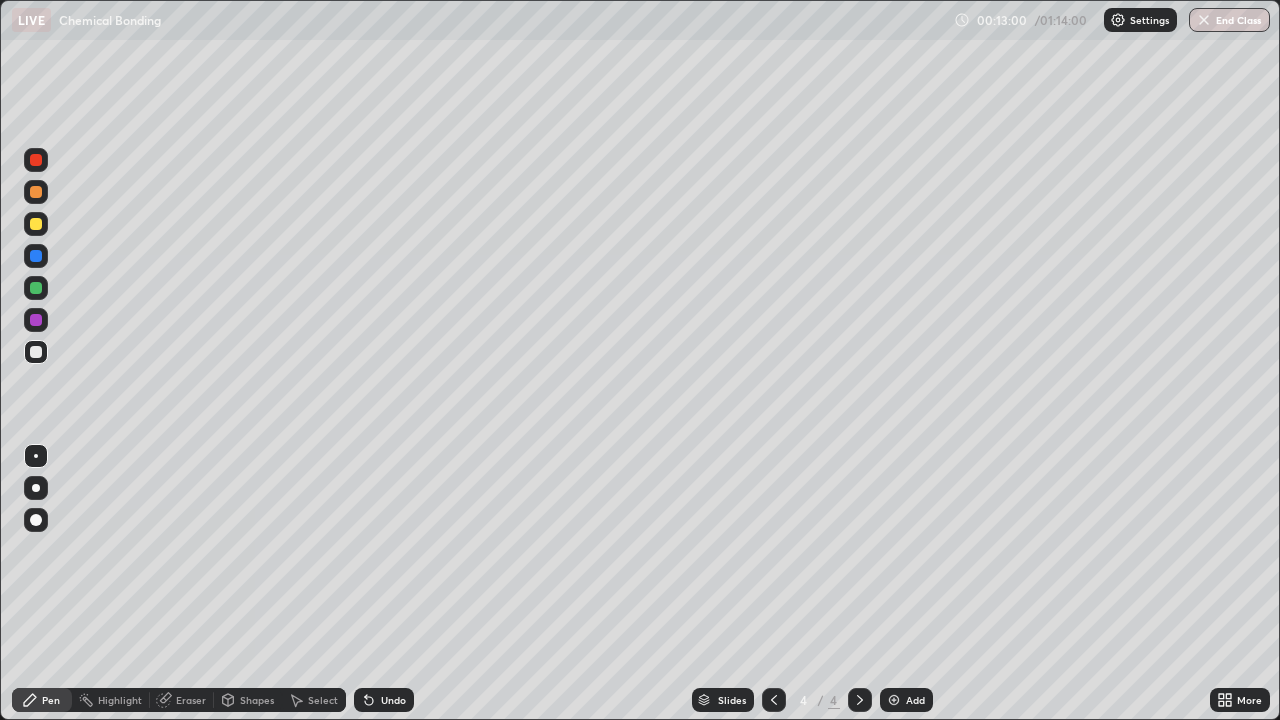 click at bounding box center [894, 700] 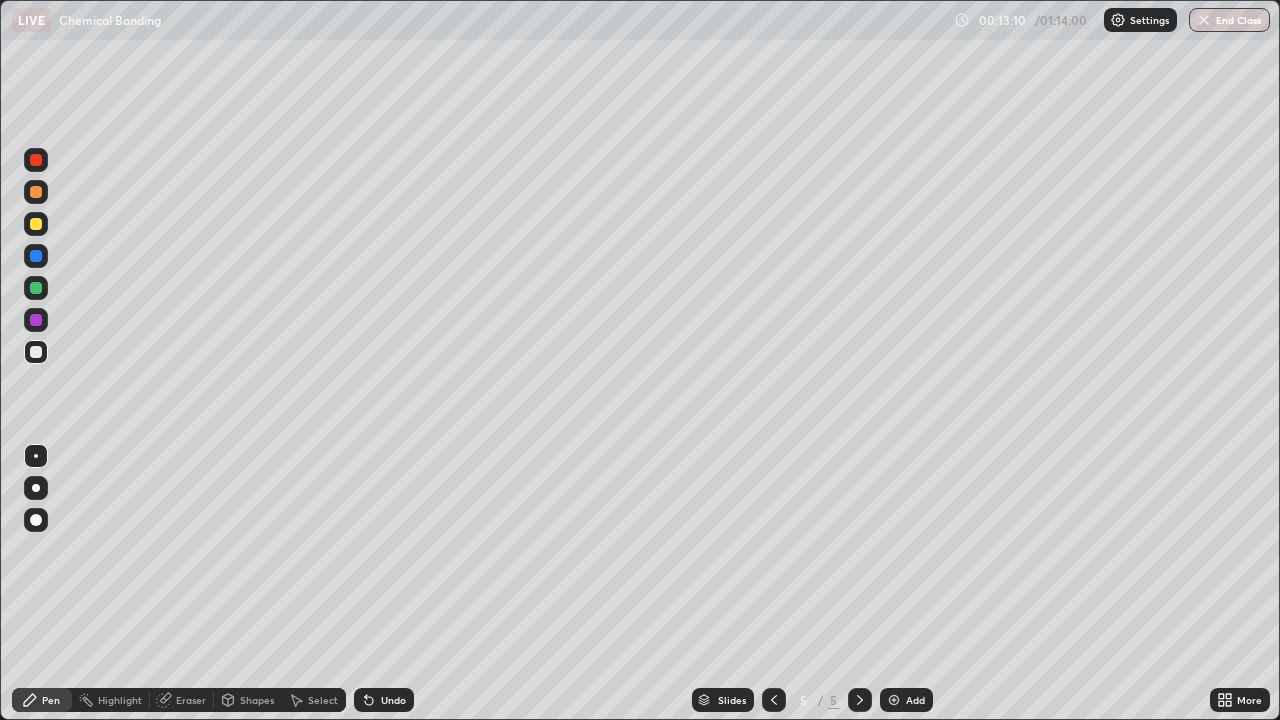 click 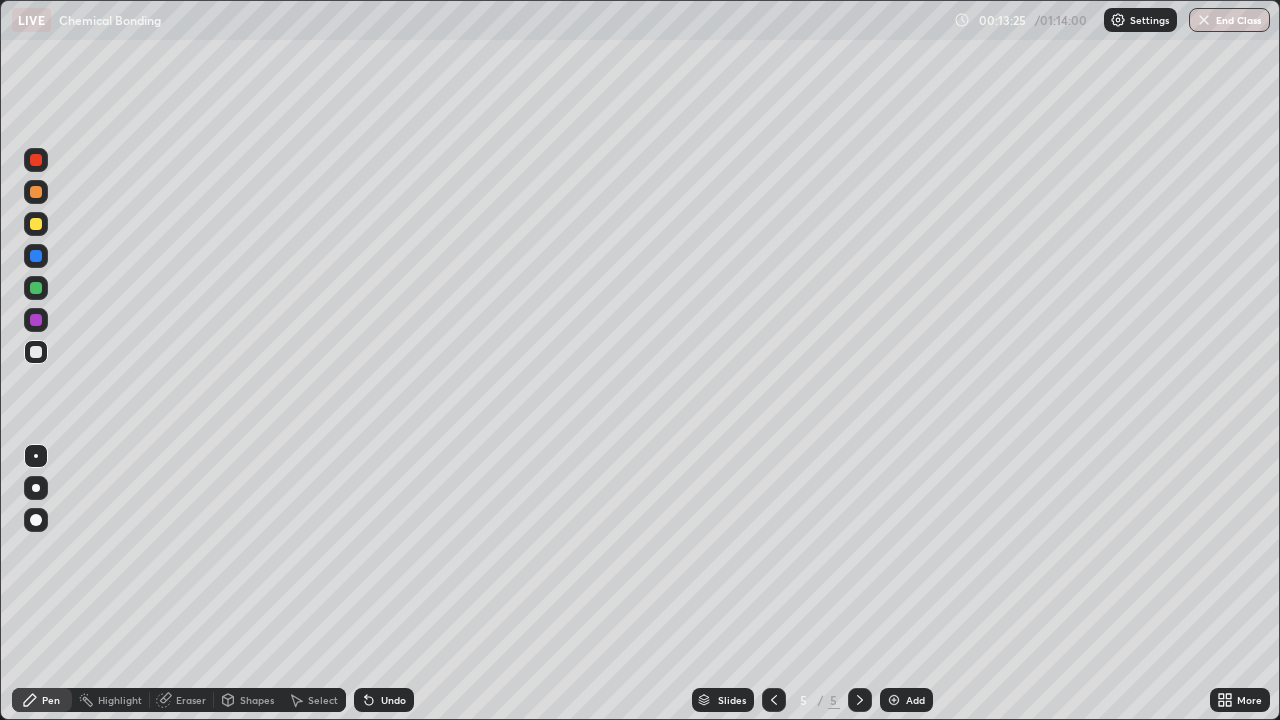 click 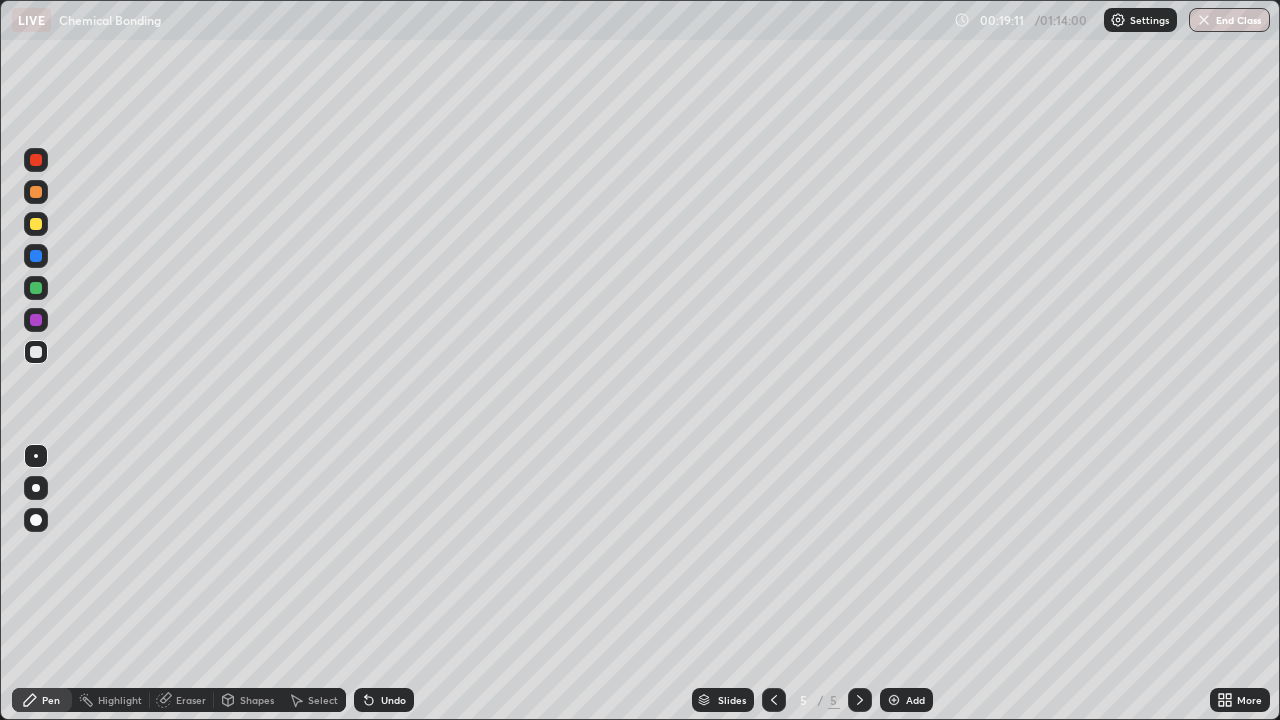 click at bounding box center (36, 288) 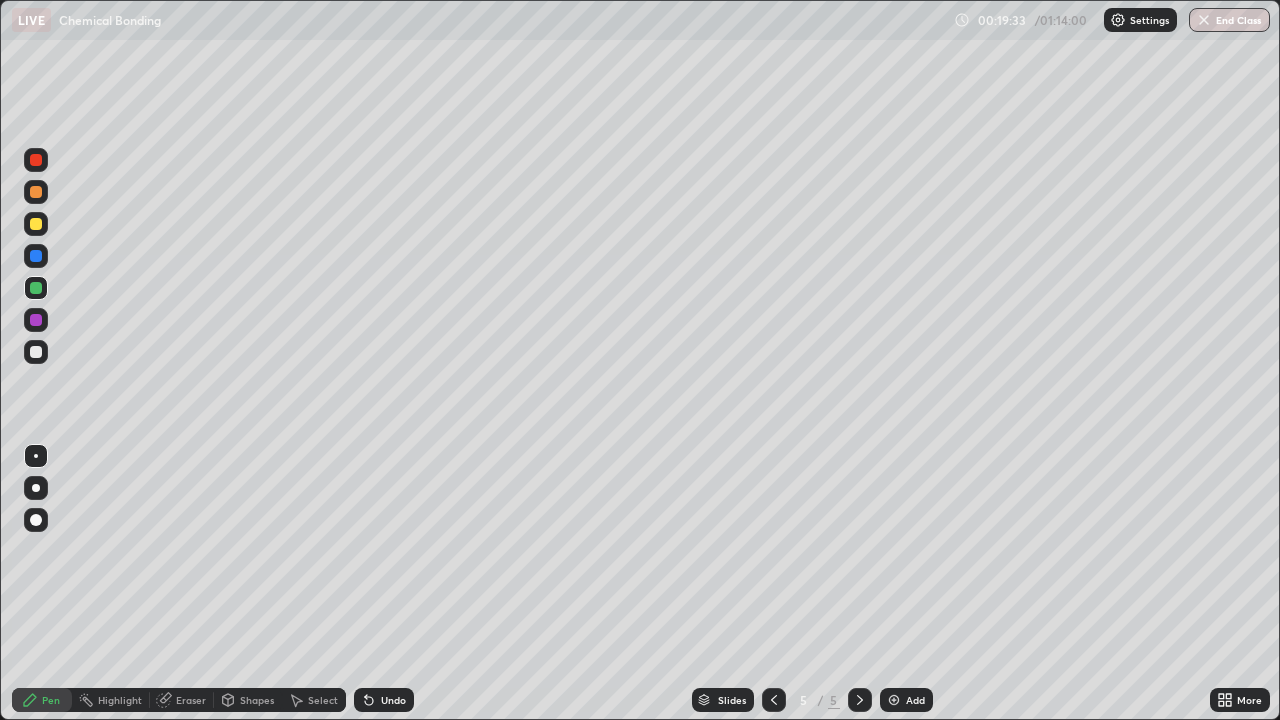 click at bounding box center (36, 224) 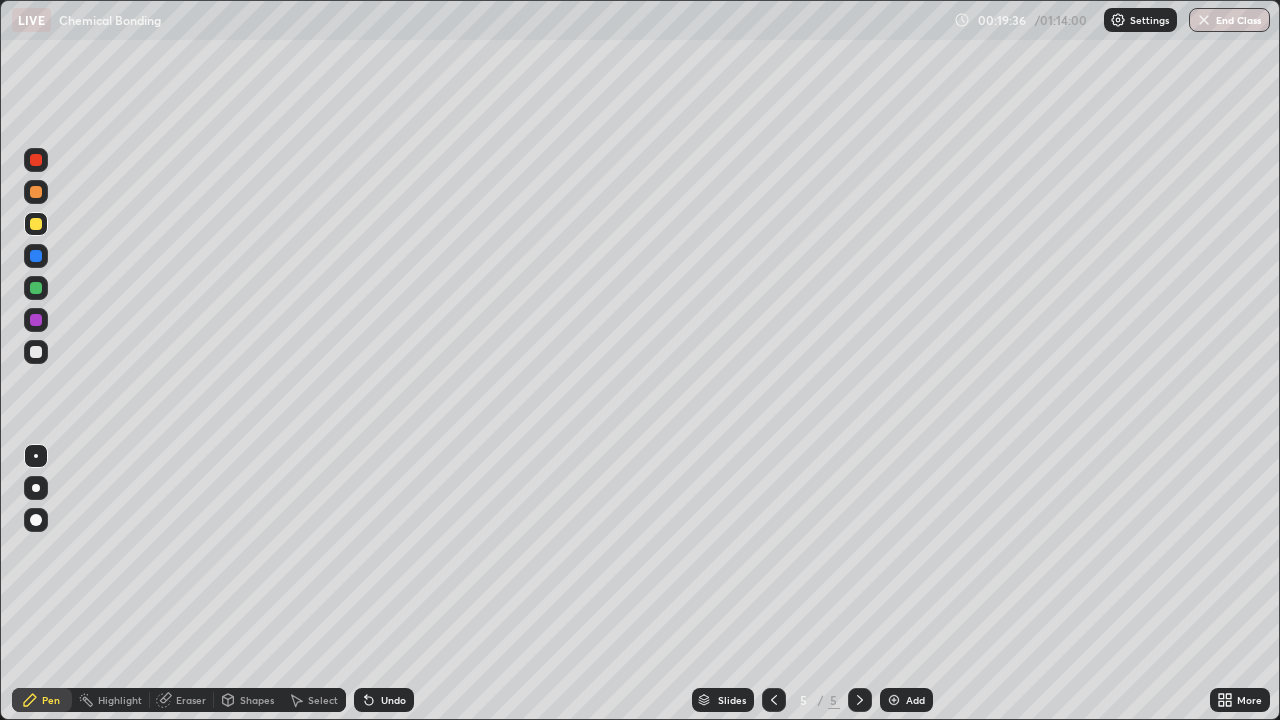 click on "Eraser" at bounding box center [191, 700] 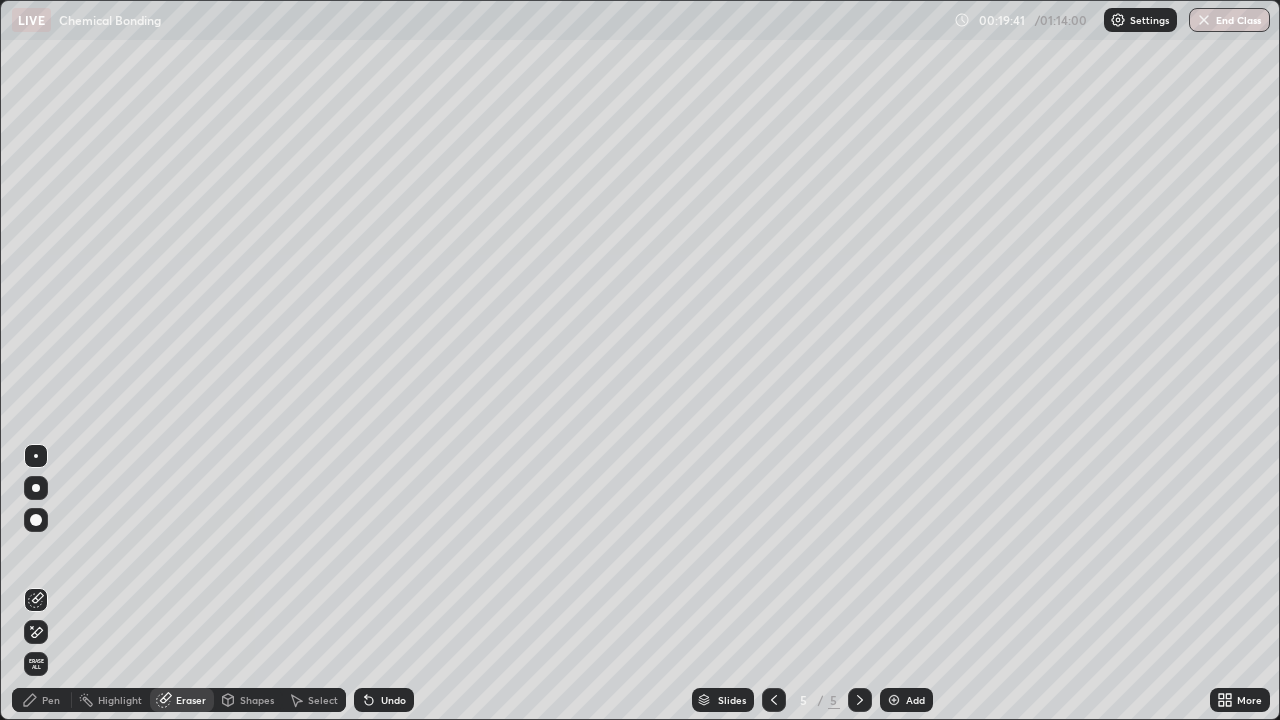 click on "Pen" at bounding box center [51, 700] 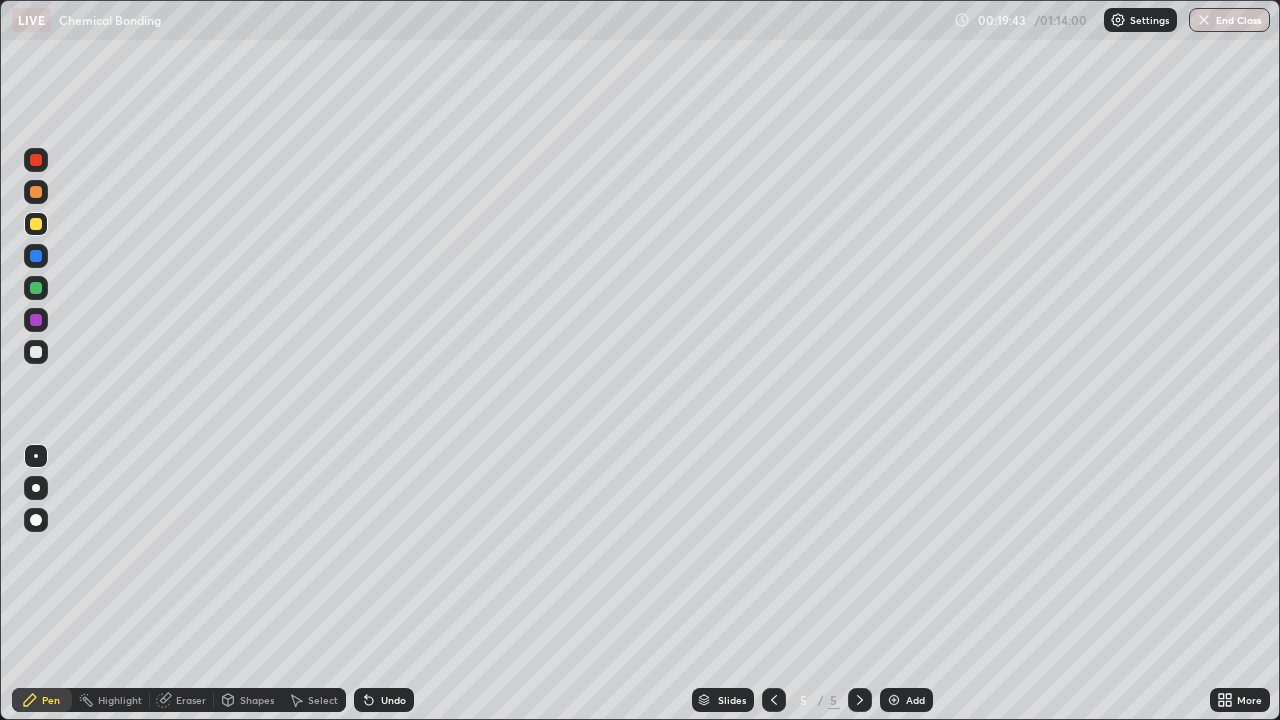 click at bounding box center (36, 288) 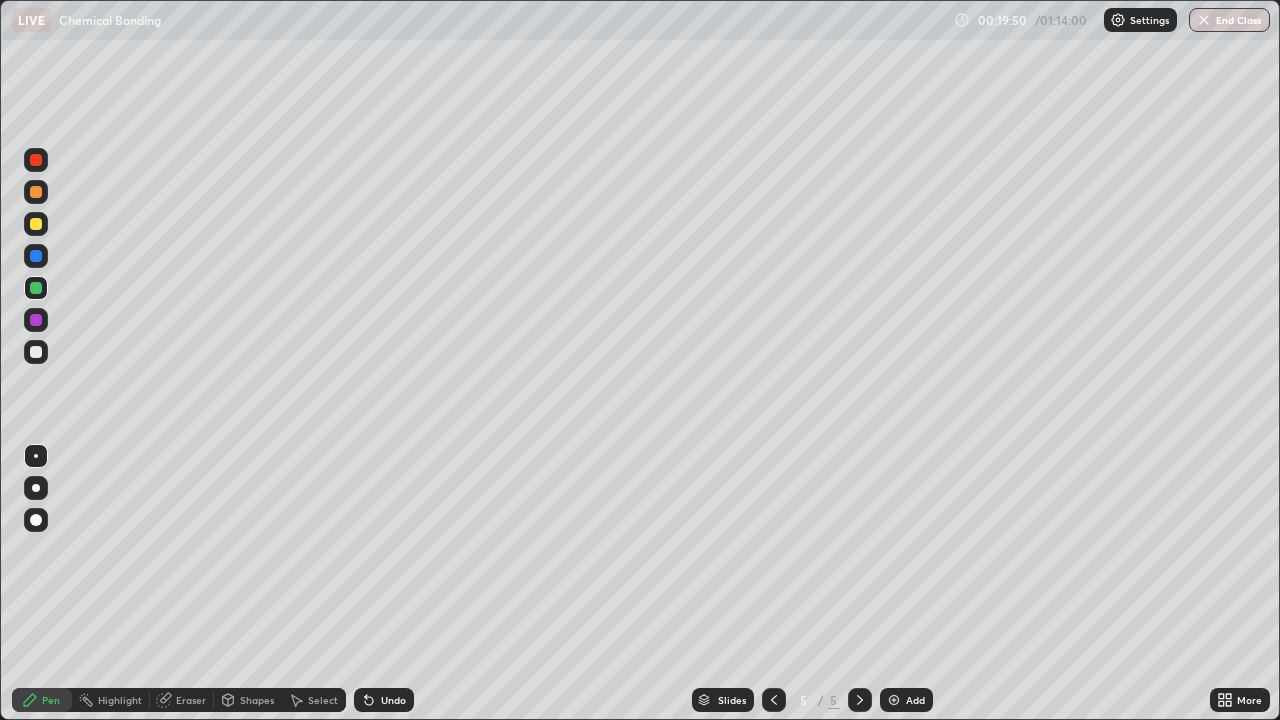 click 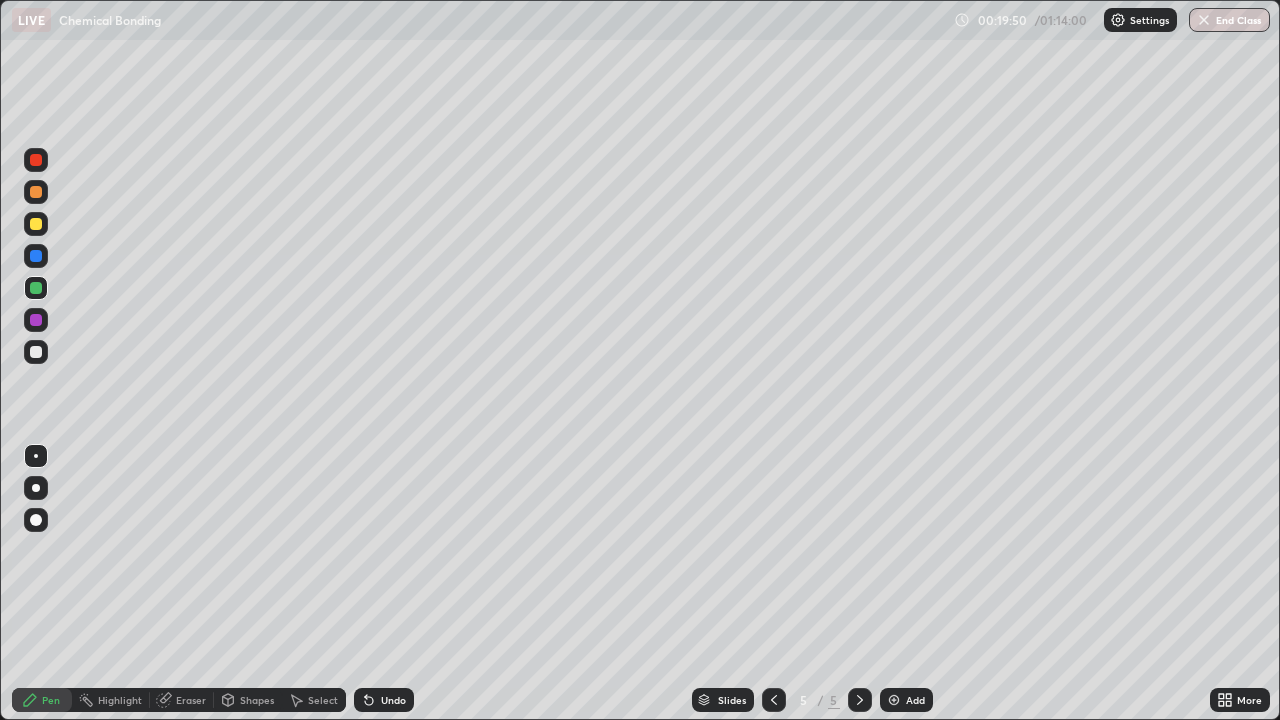 click 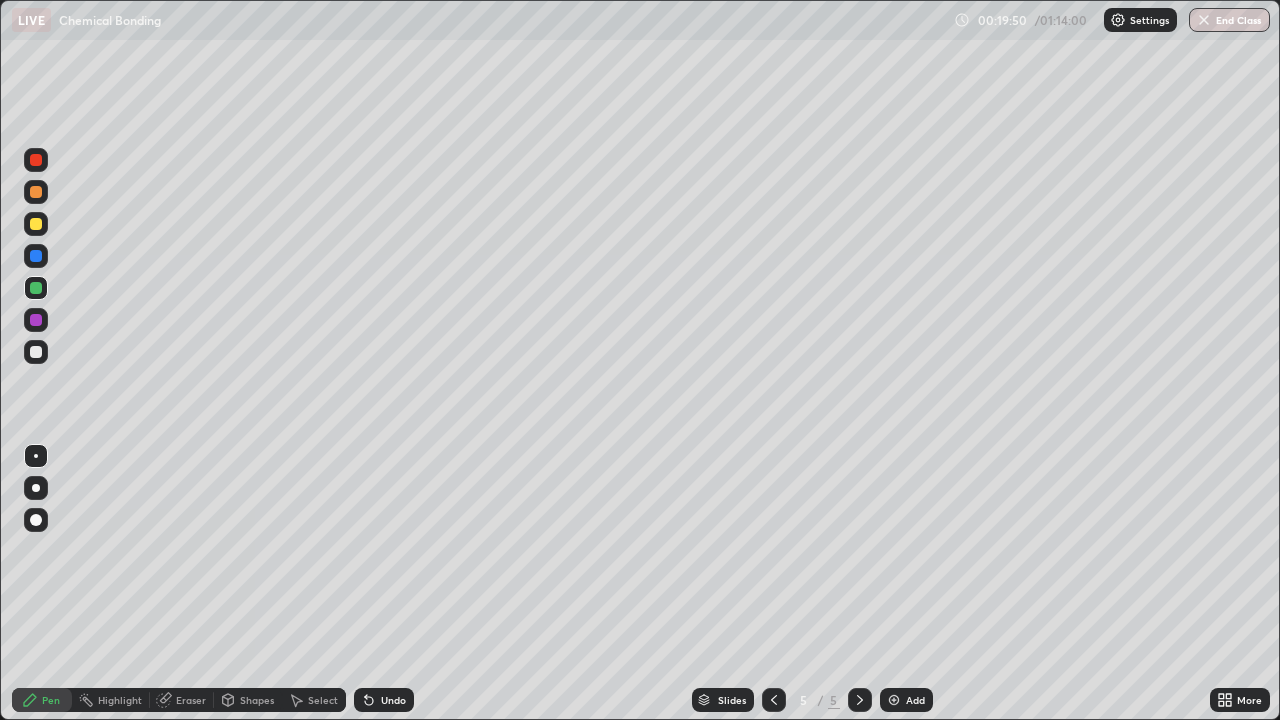 click 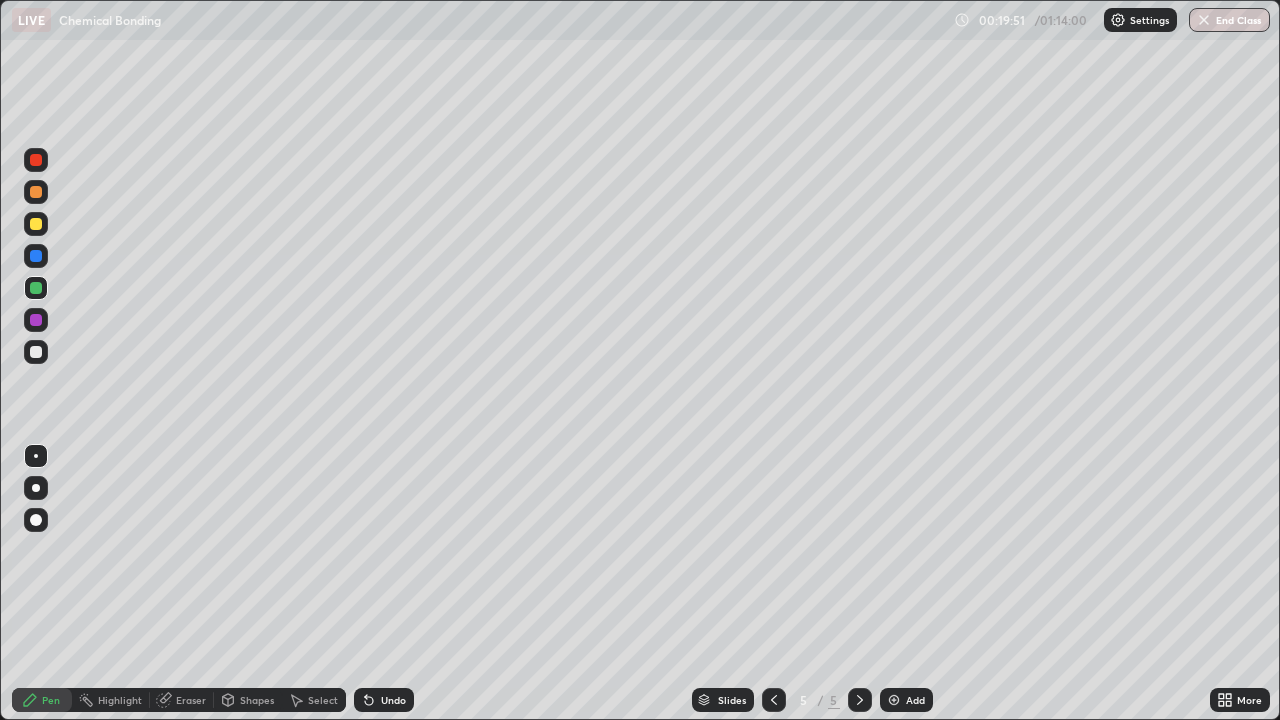 click 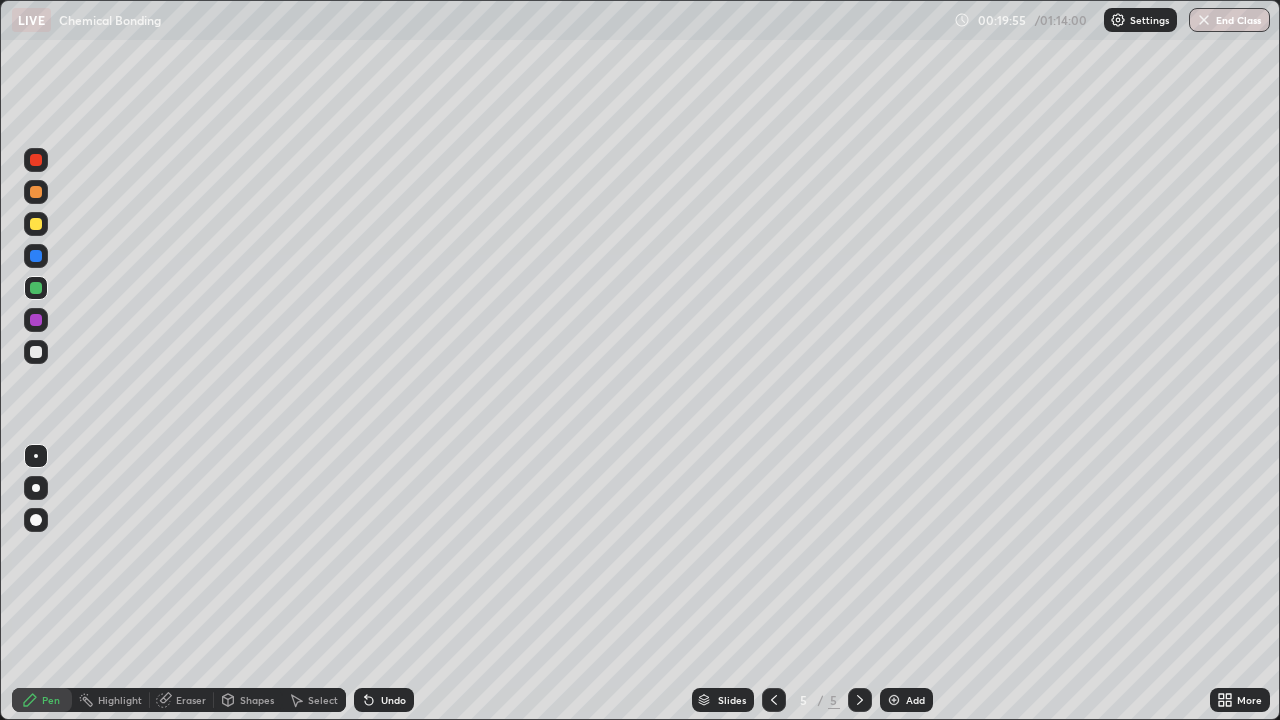 click at bounding box center [36, 224] 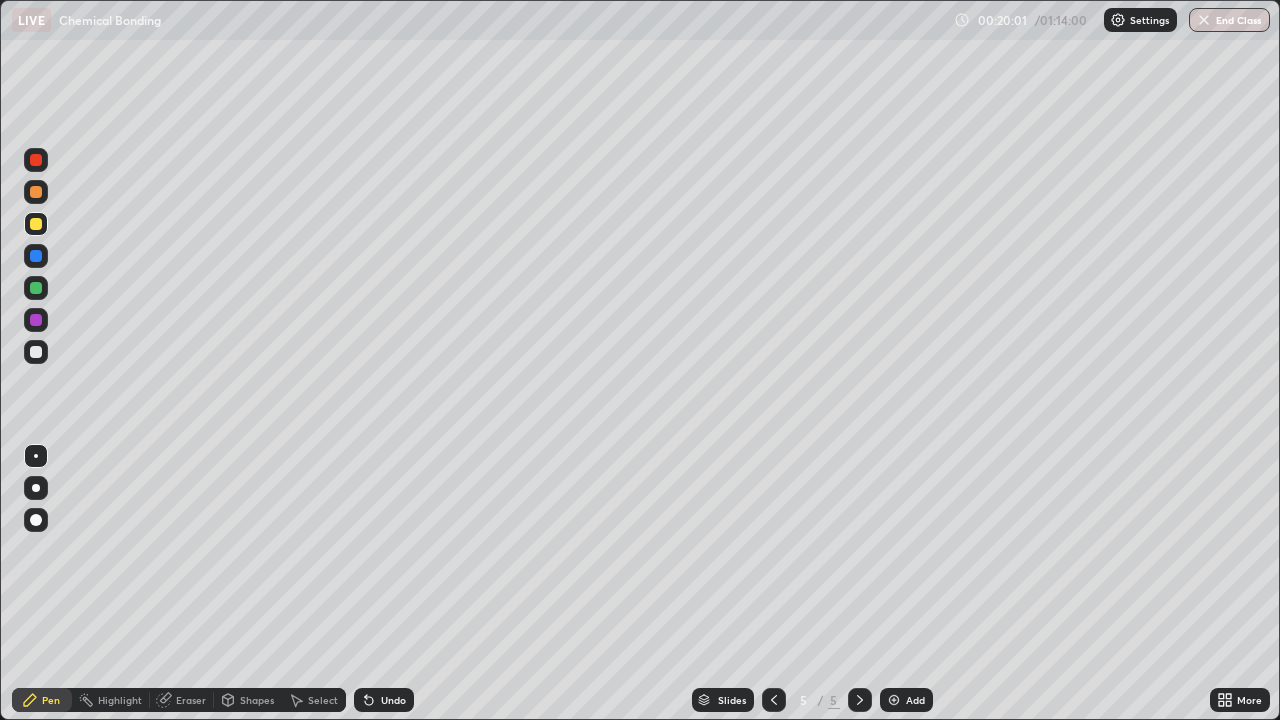 click 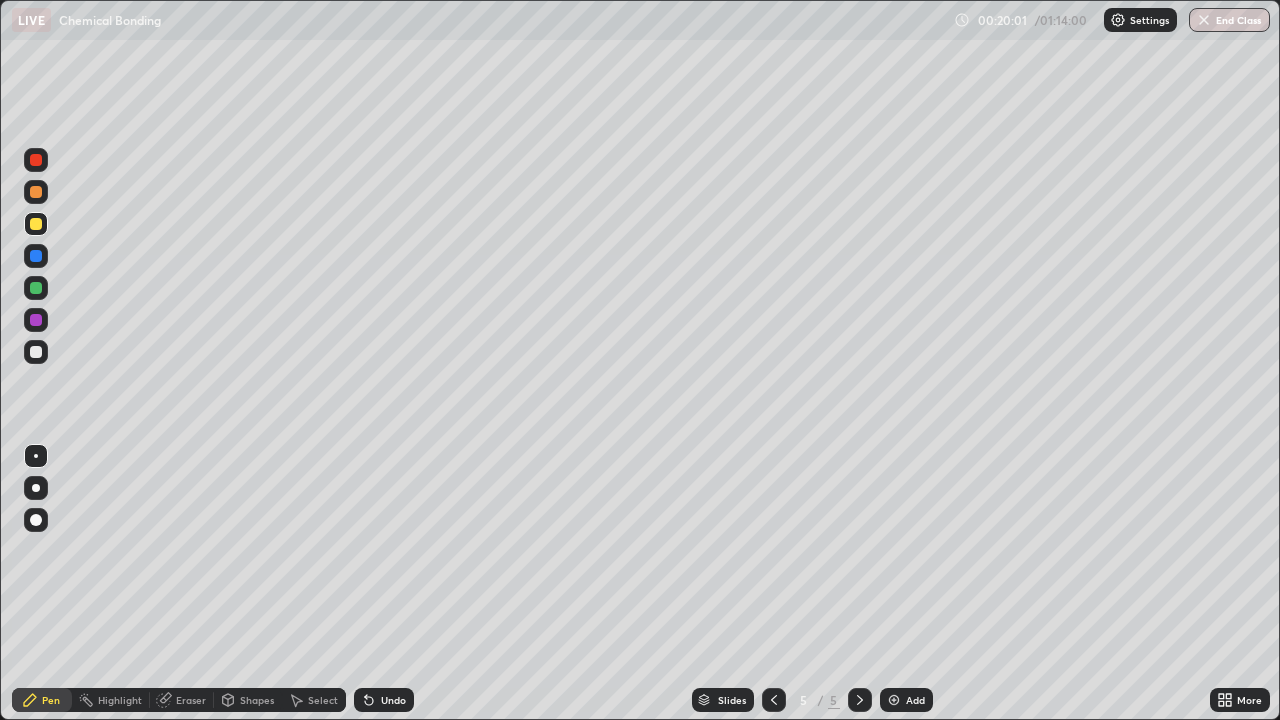 click 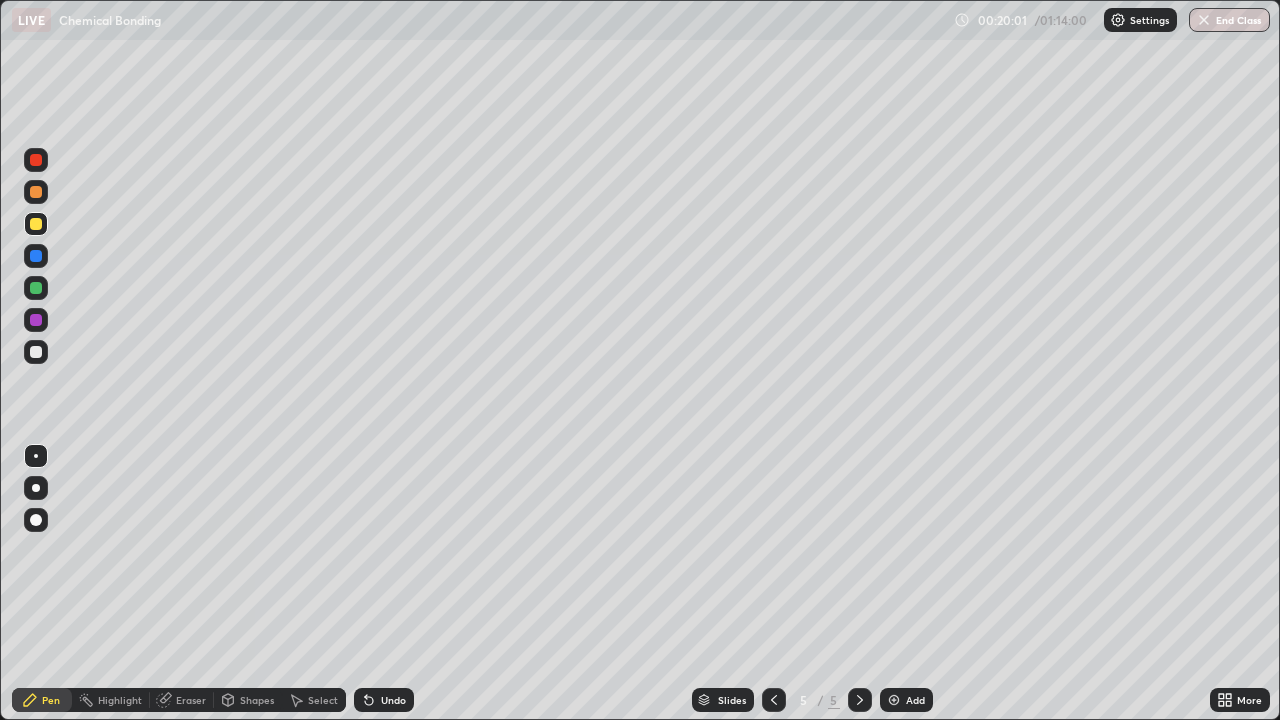 click 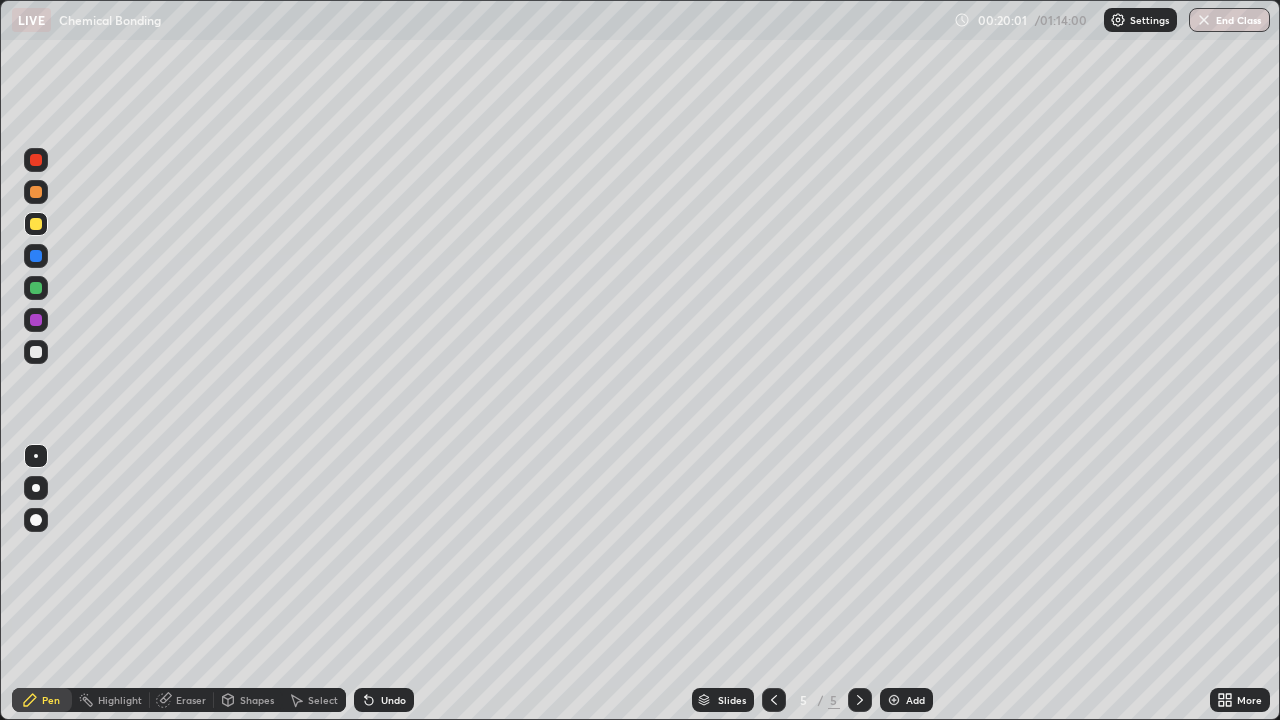 click 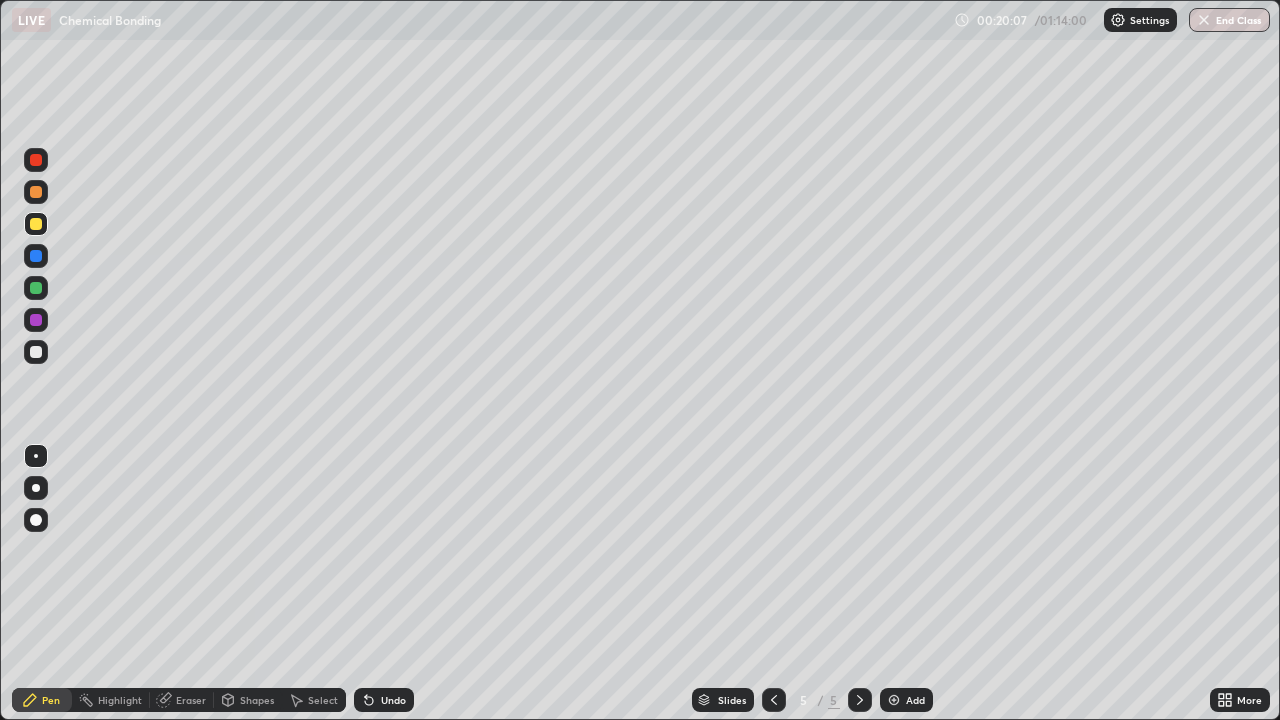 click 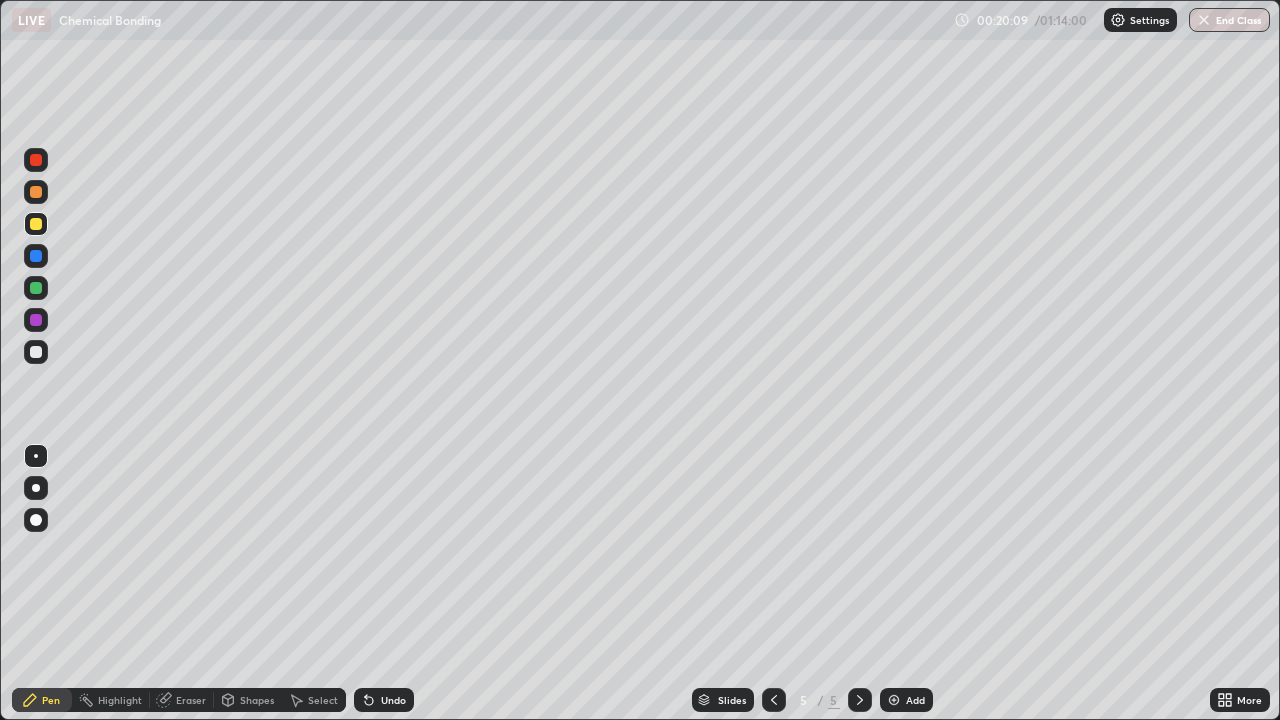 click at bounding box center (36, 288) 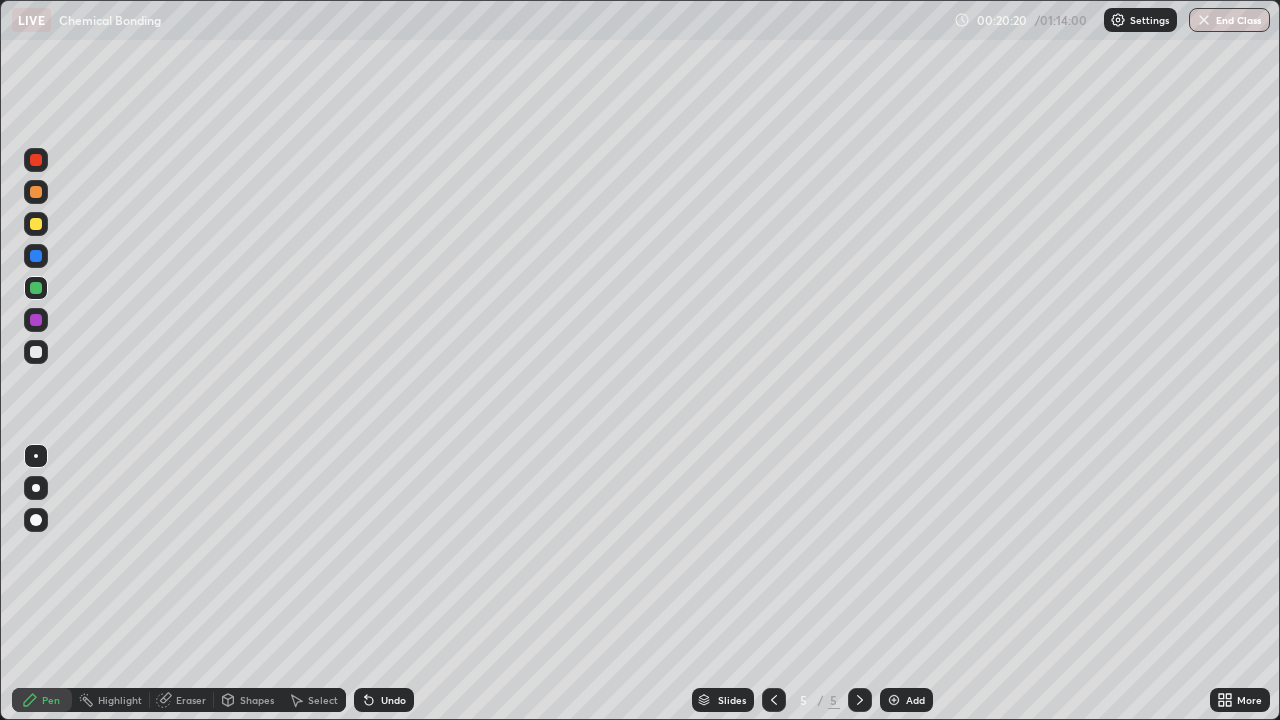 click at bounding box center [36, 224] 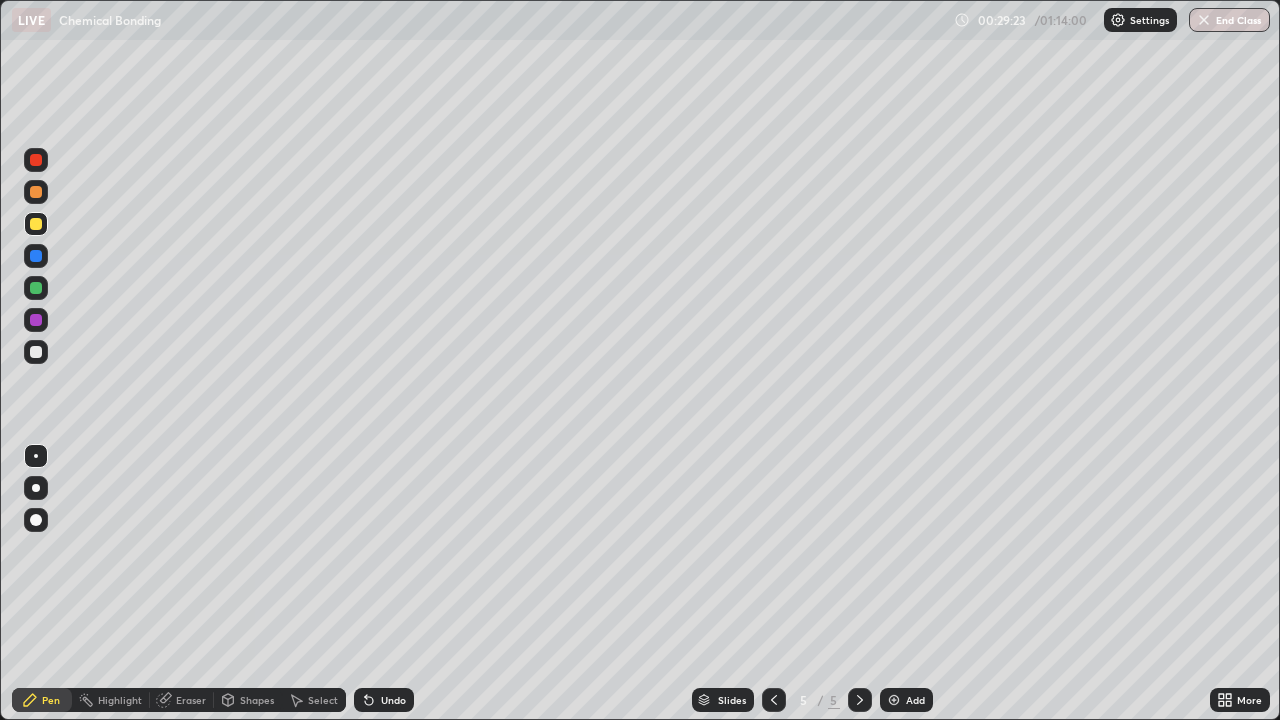 scroll, scrollTop: 720, scrollLeft: 1280, axis: both 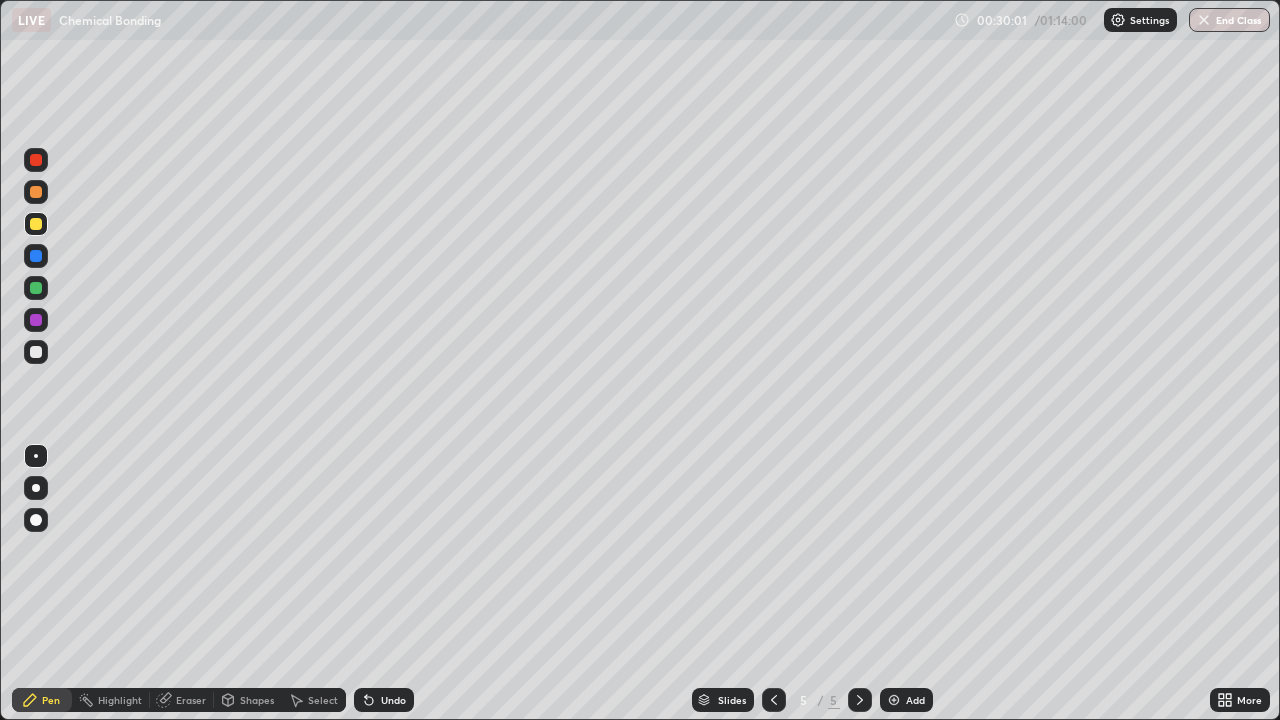 click at bounding box center [894, 700] 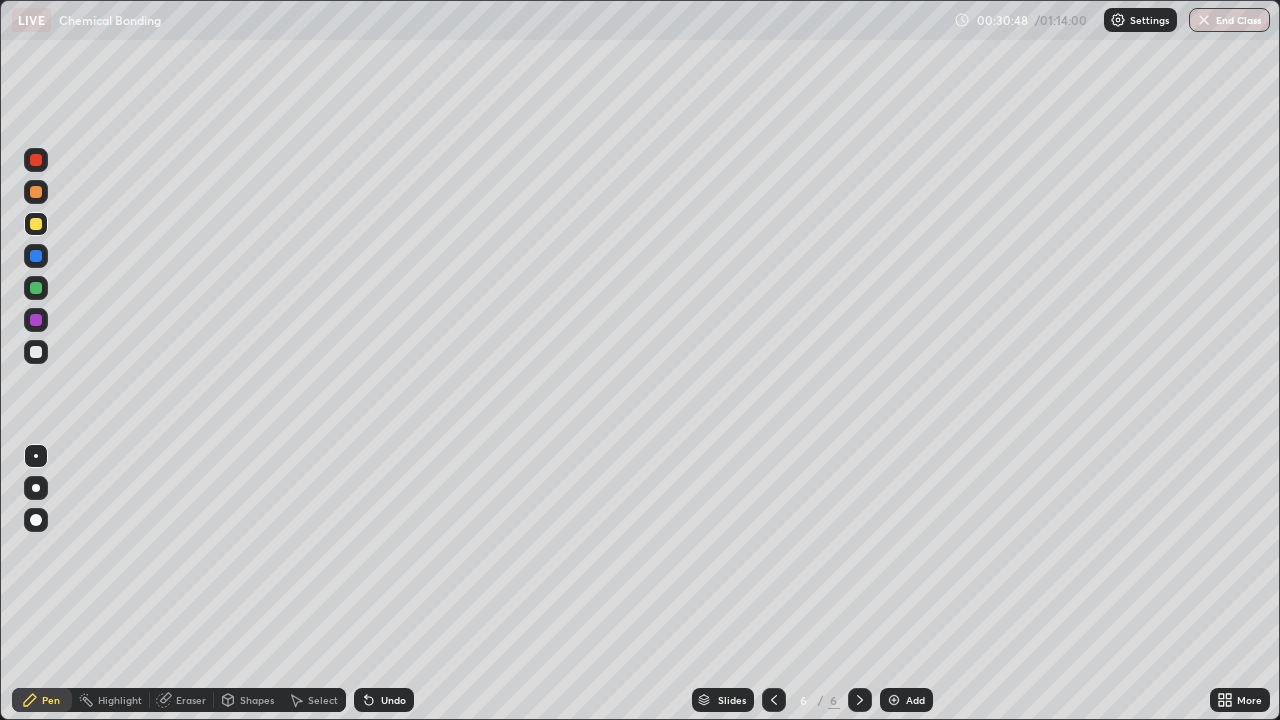 click 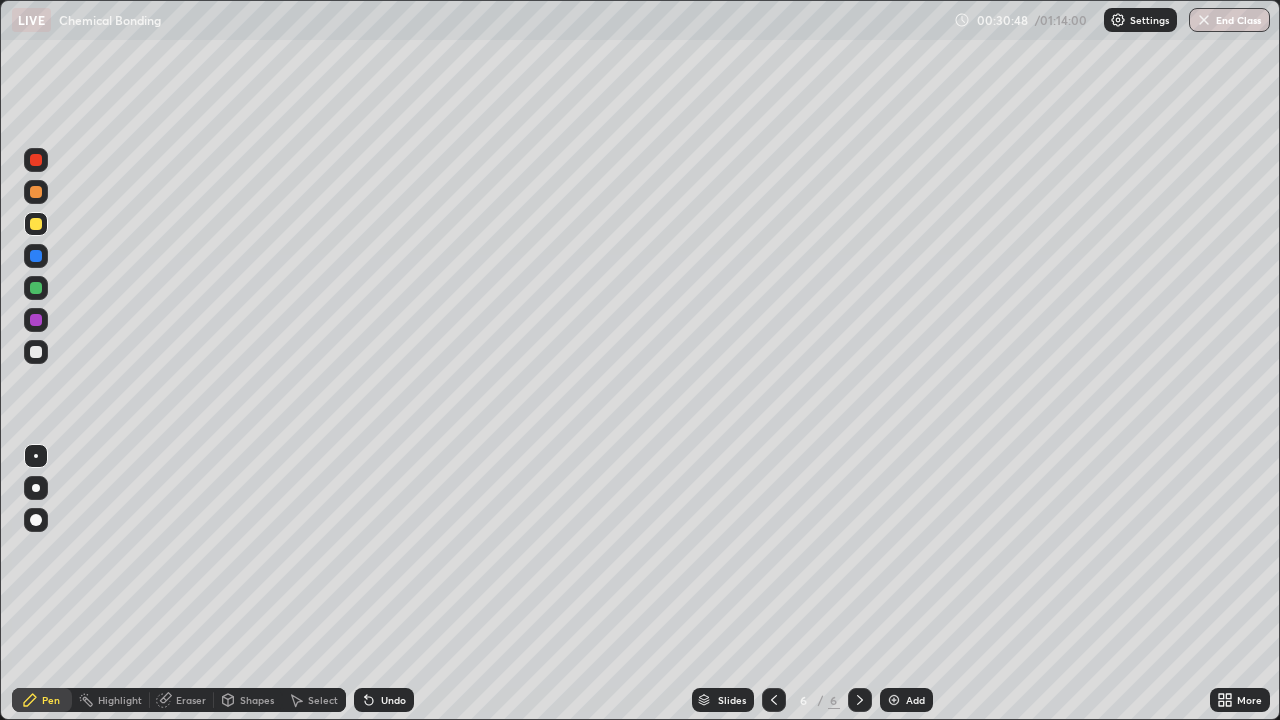click 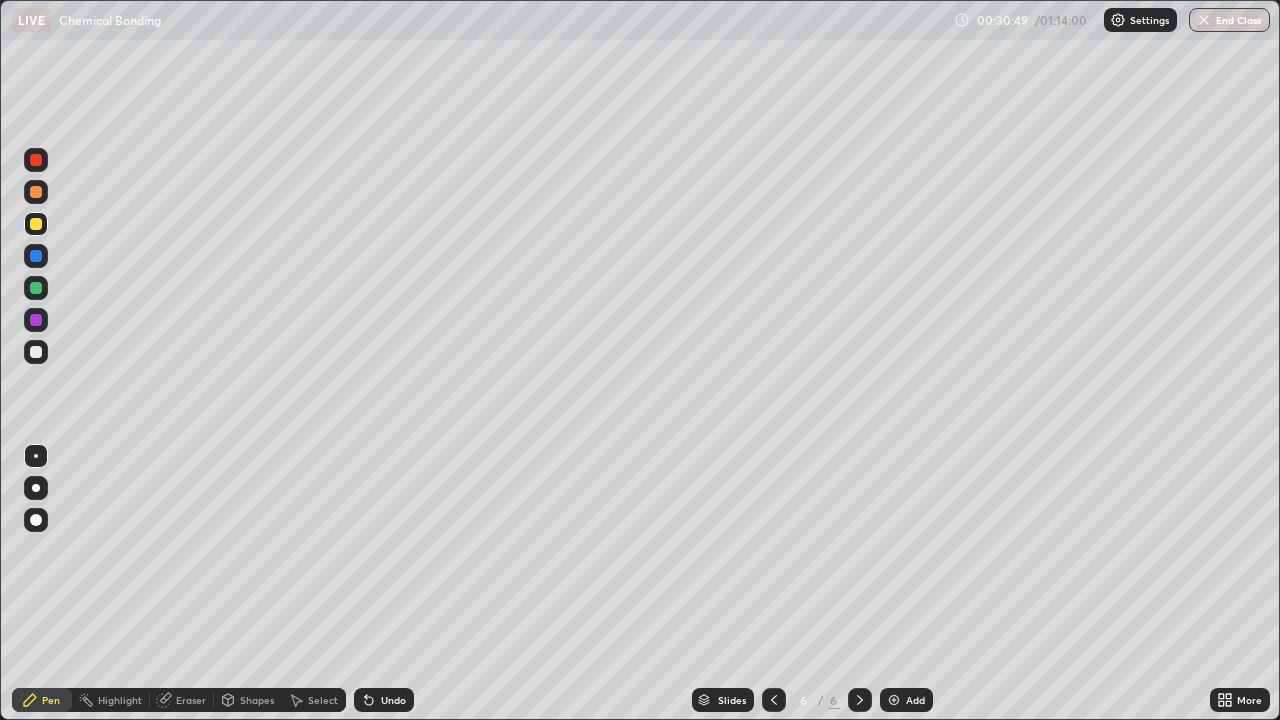 click 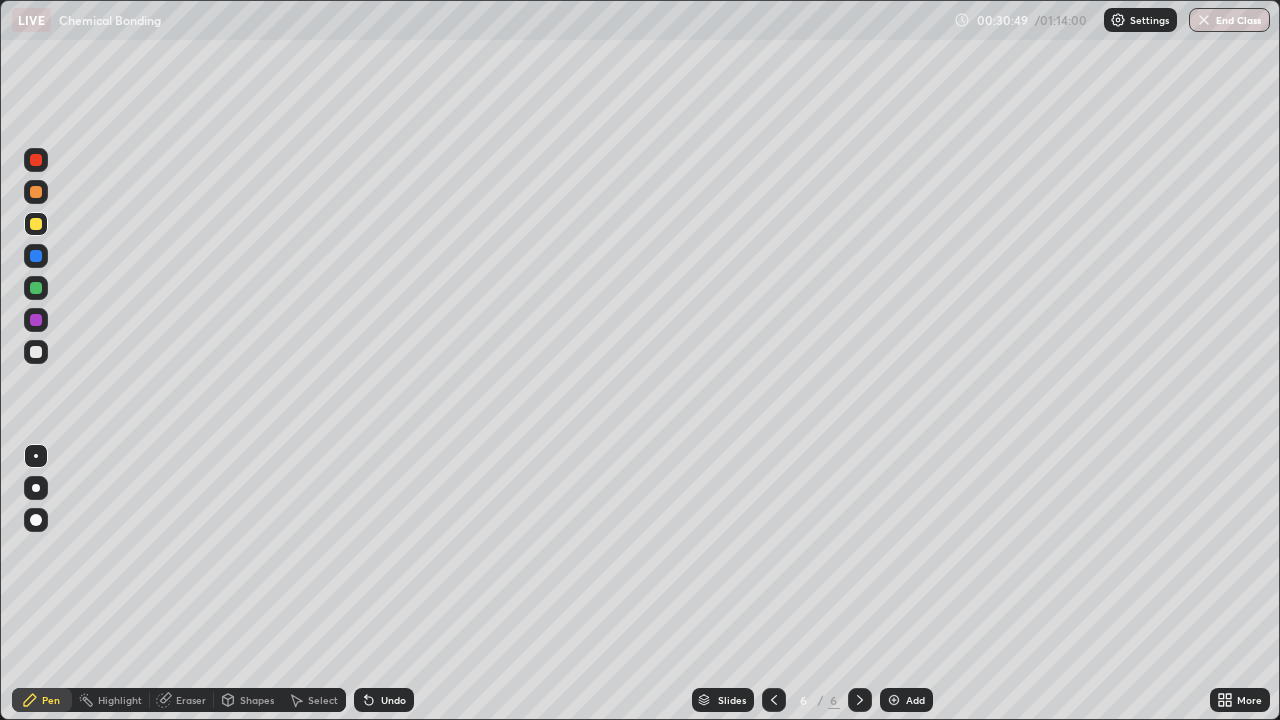 click on "Undo" at bounding box center (384, 700) 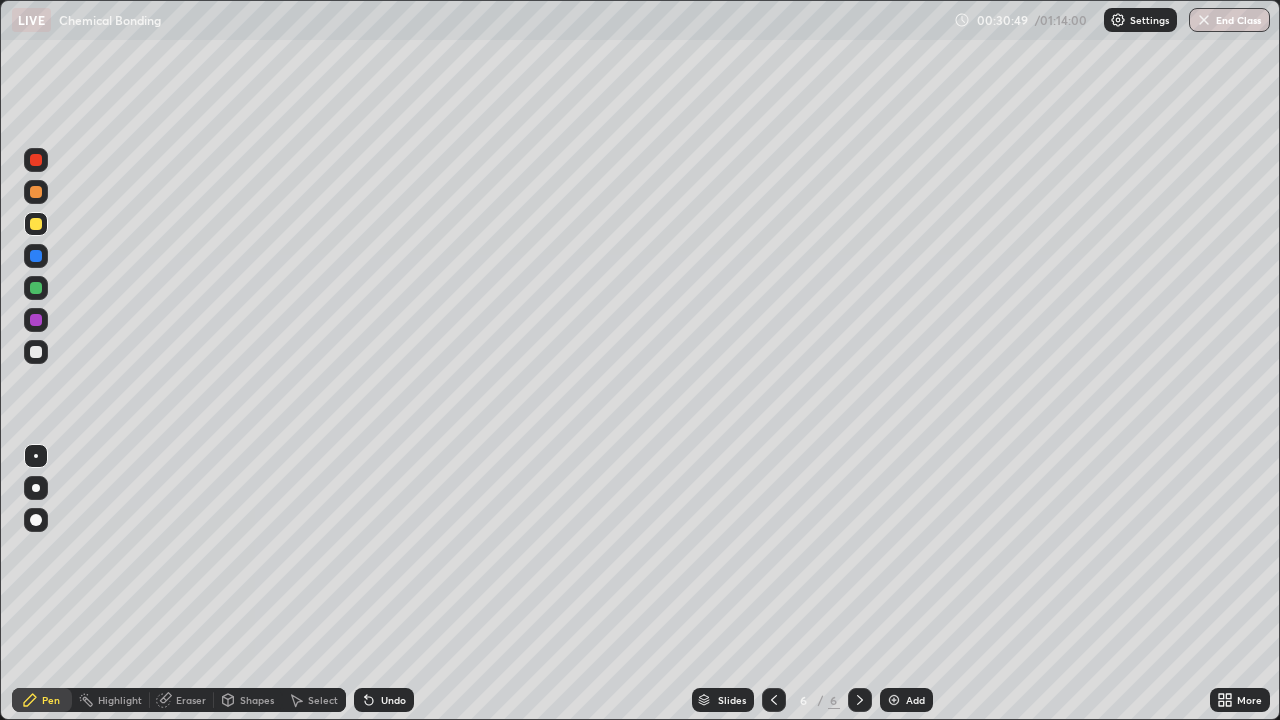 click on "Undo" at bounding box center (384, 700) 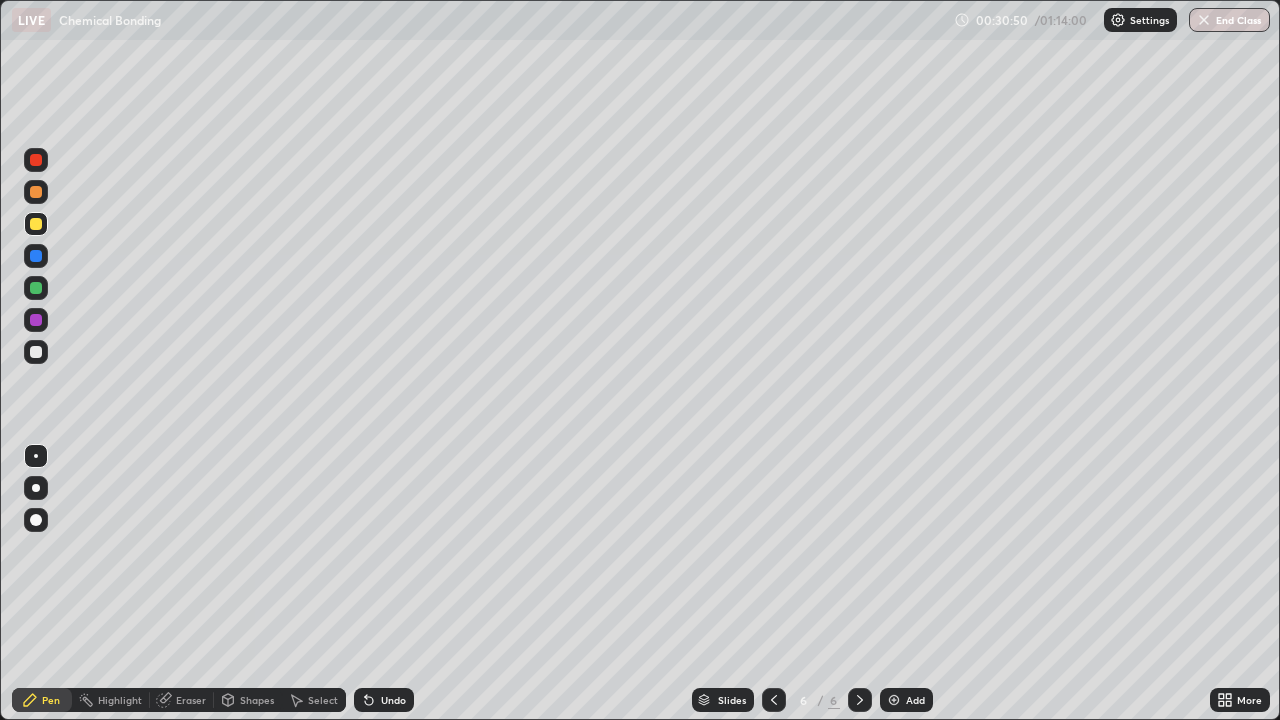 click 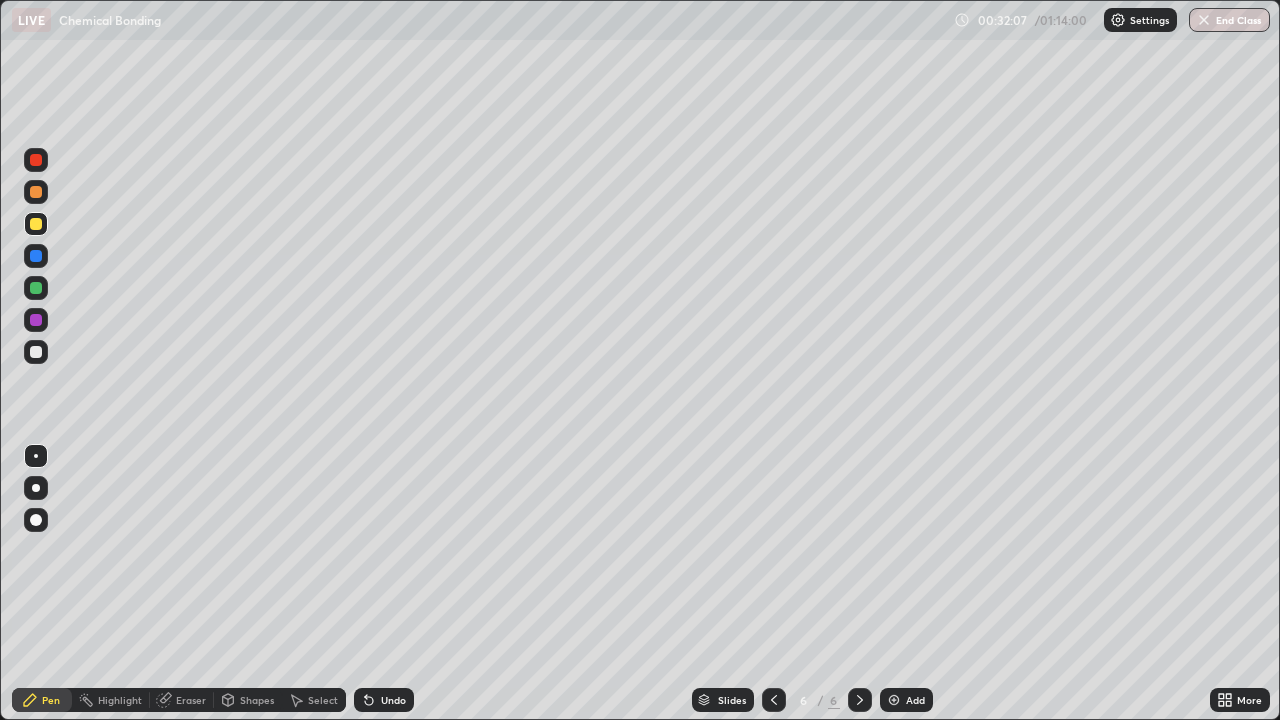 click at bounding box center [36, 320] 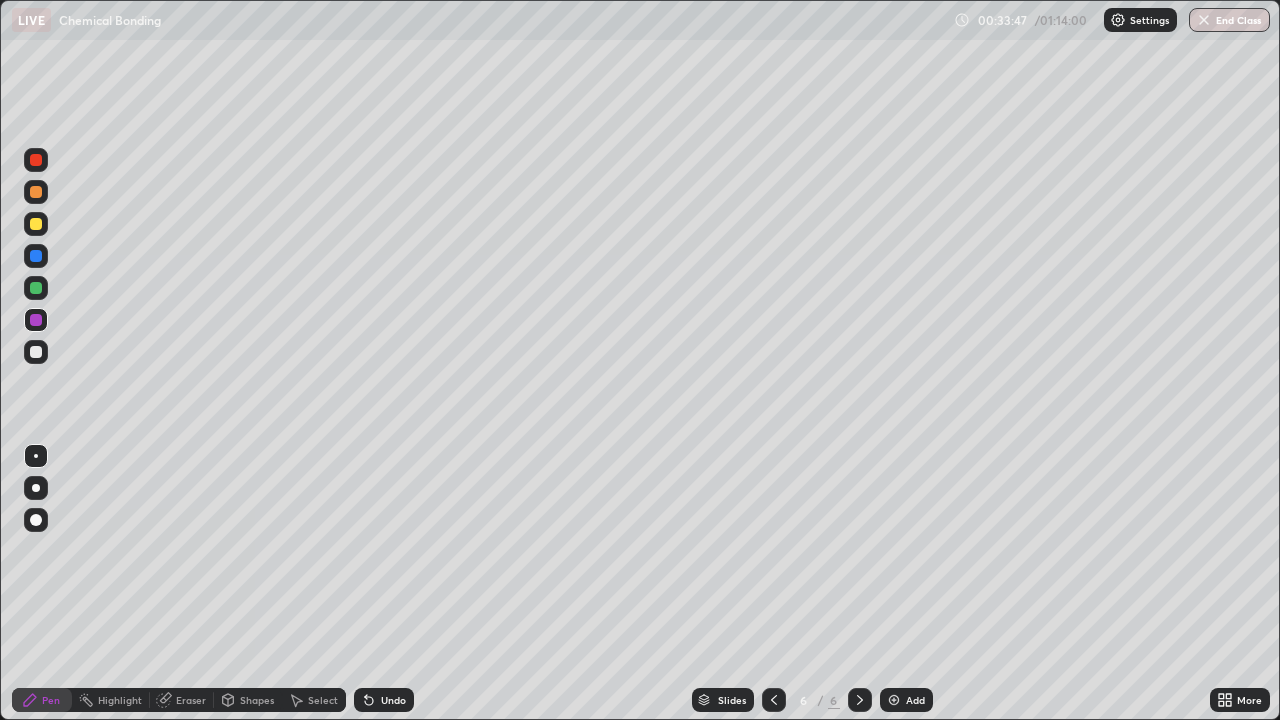 click 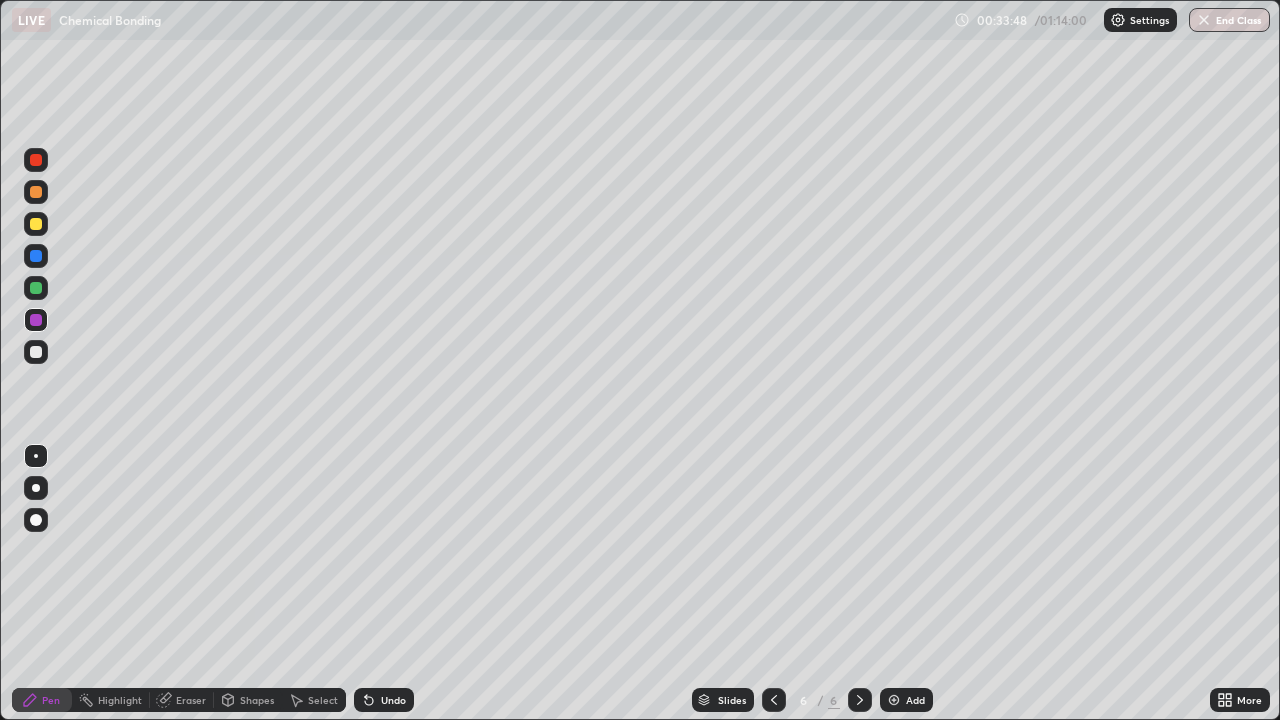click 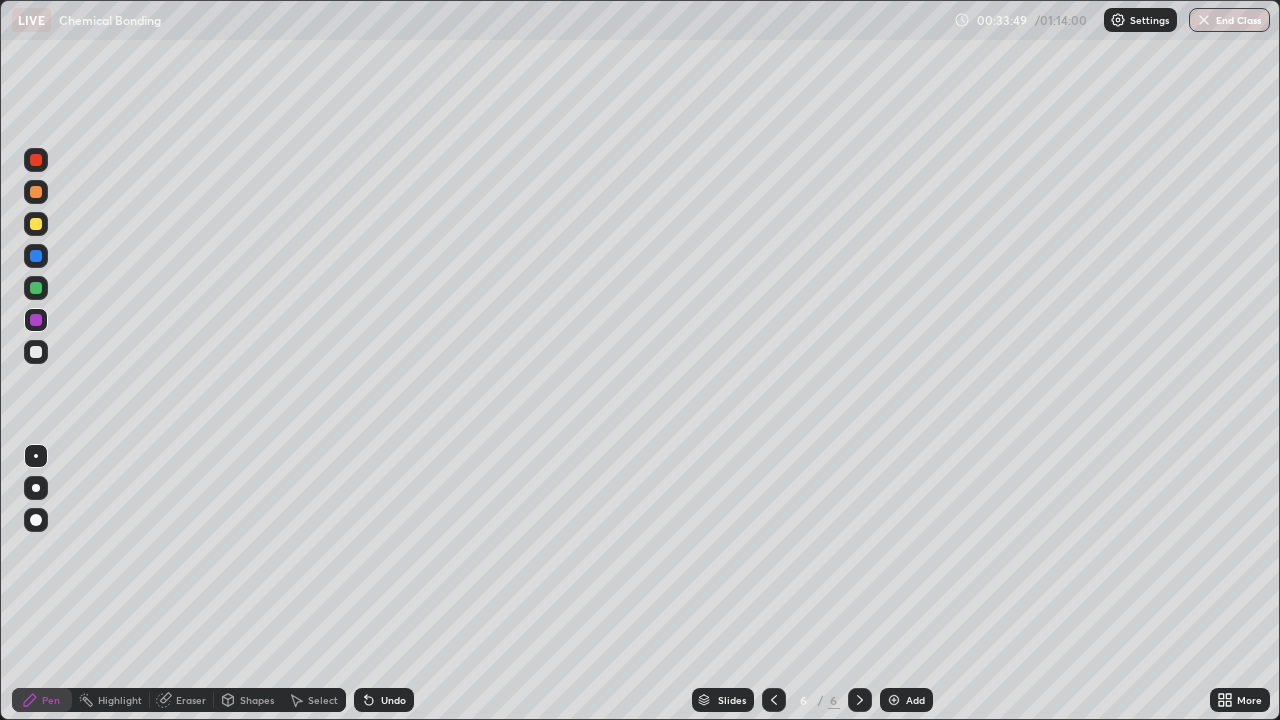 click 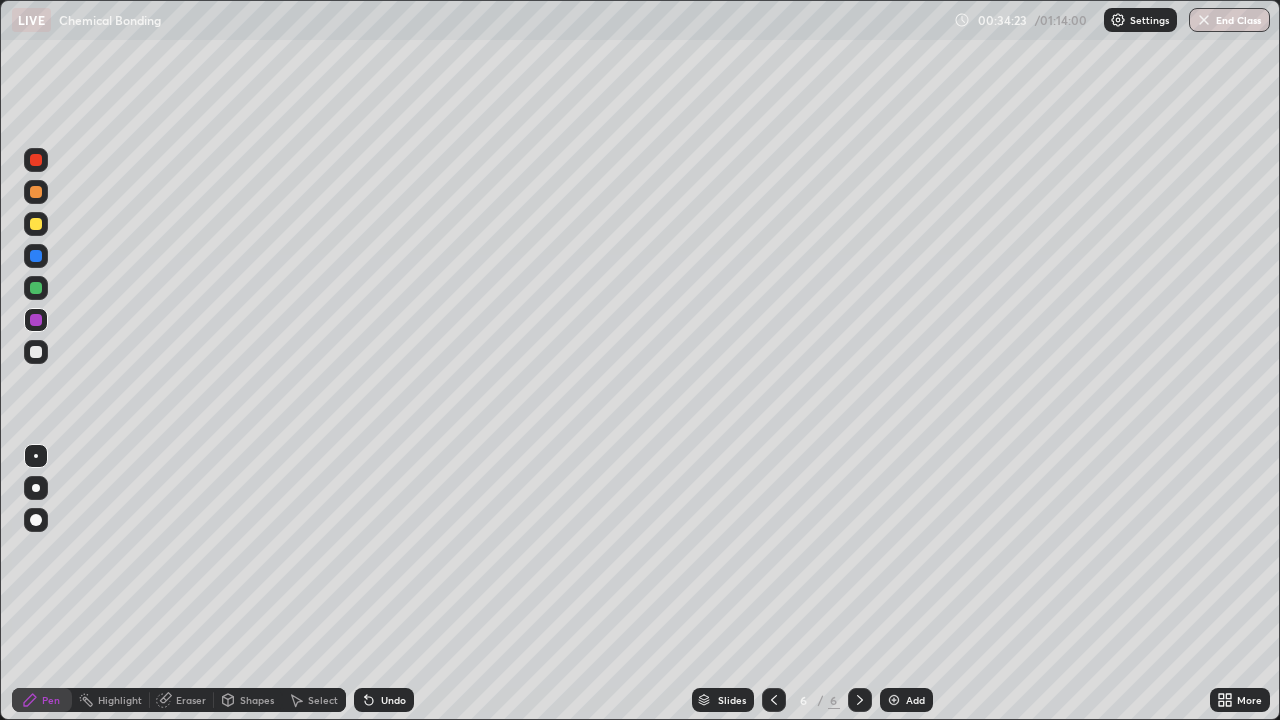 click at bounding box center (894, 700) 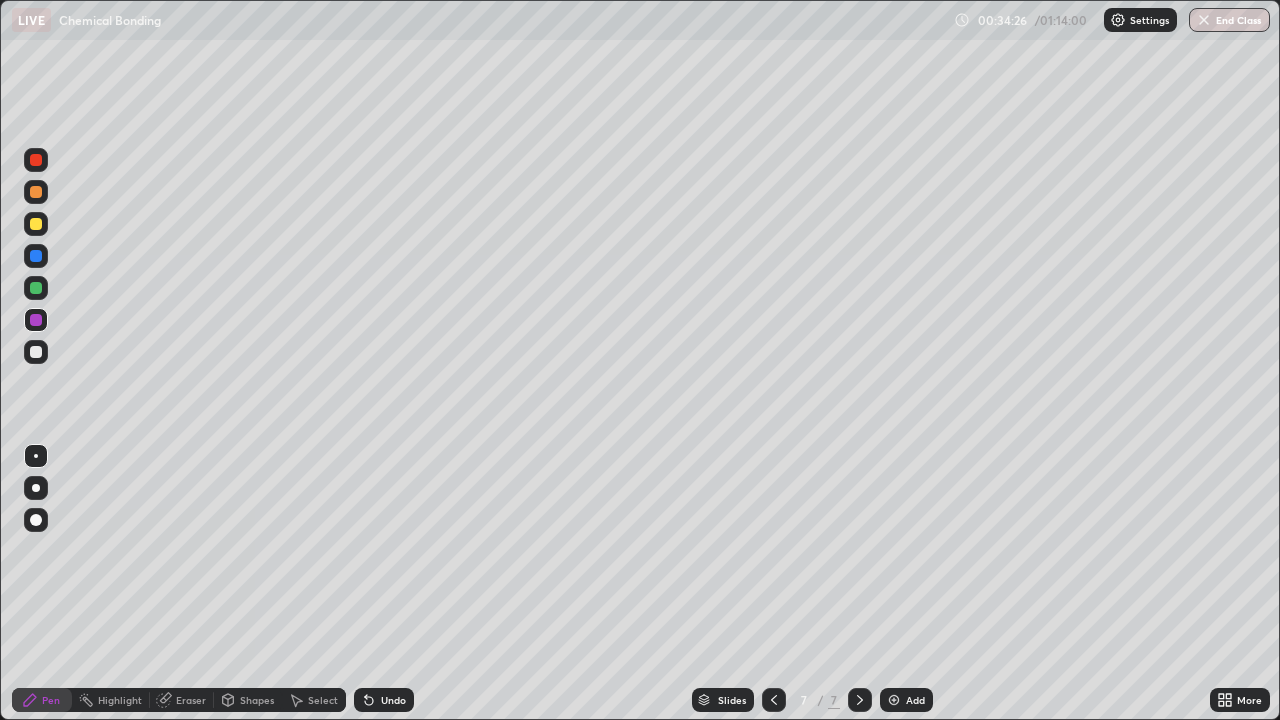 click at bounding box center (36, 288) 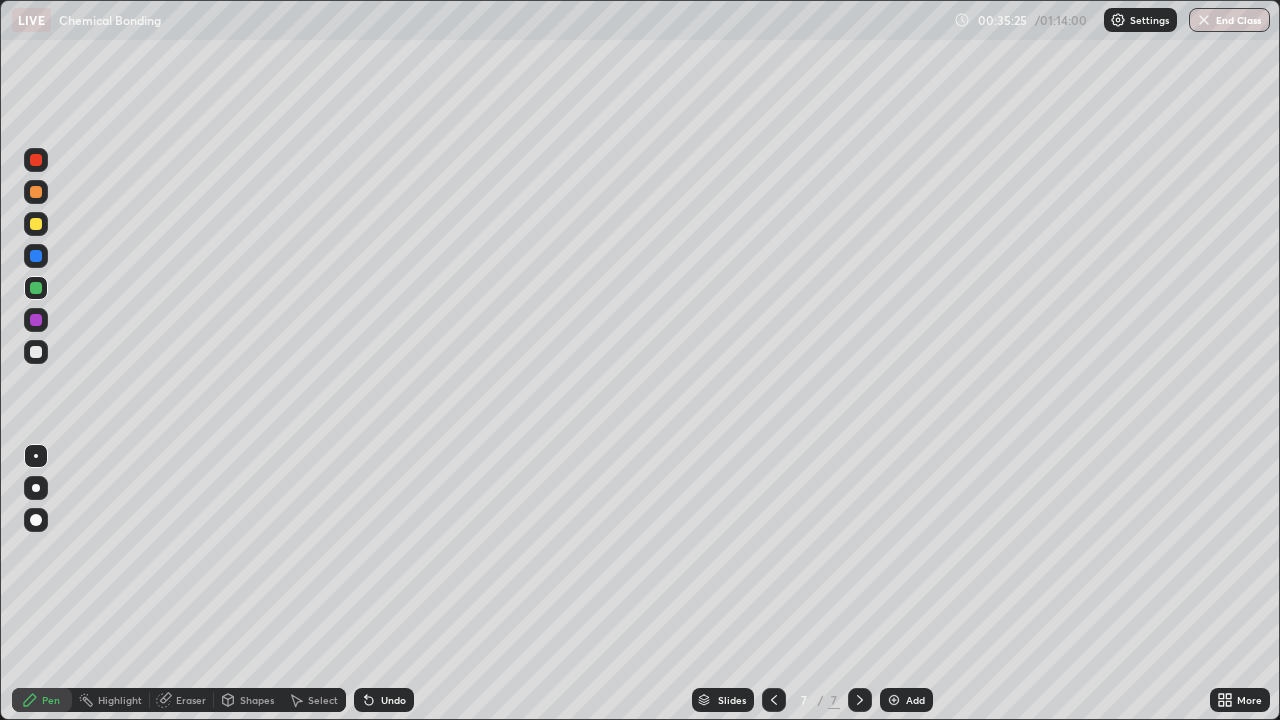 click 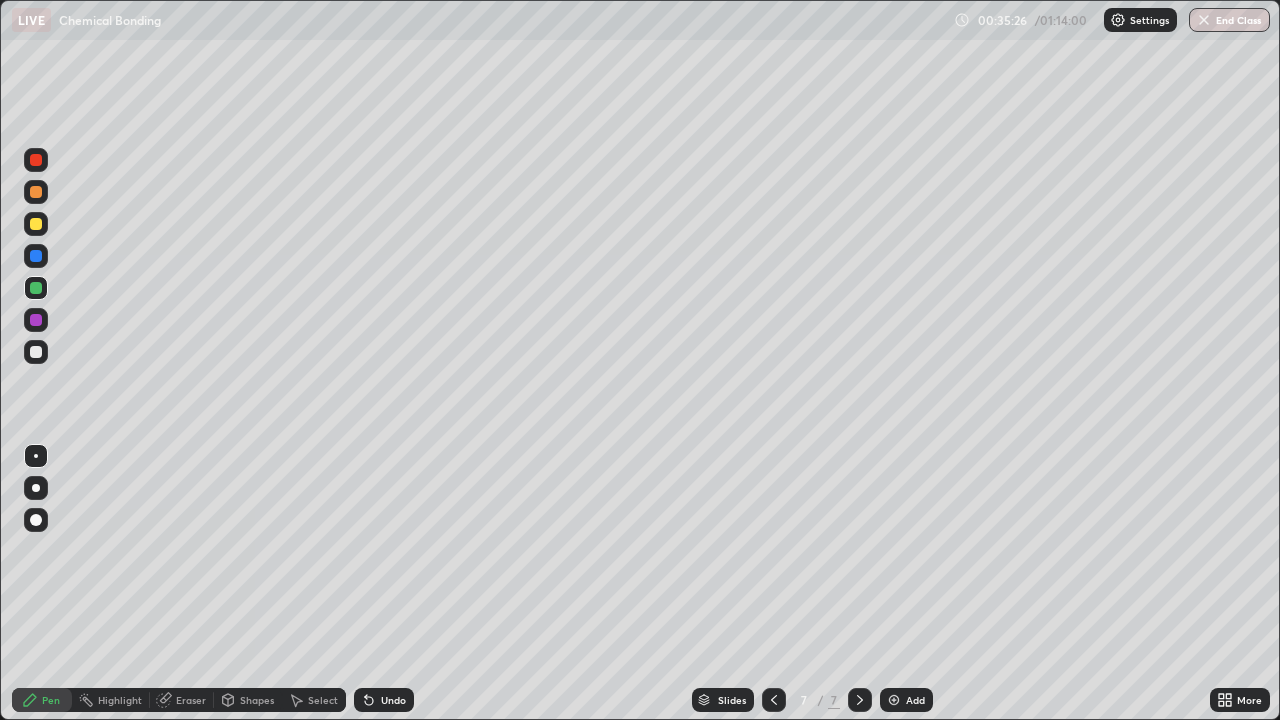 click on "Undo" at bounding box center [384, 700] 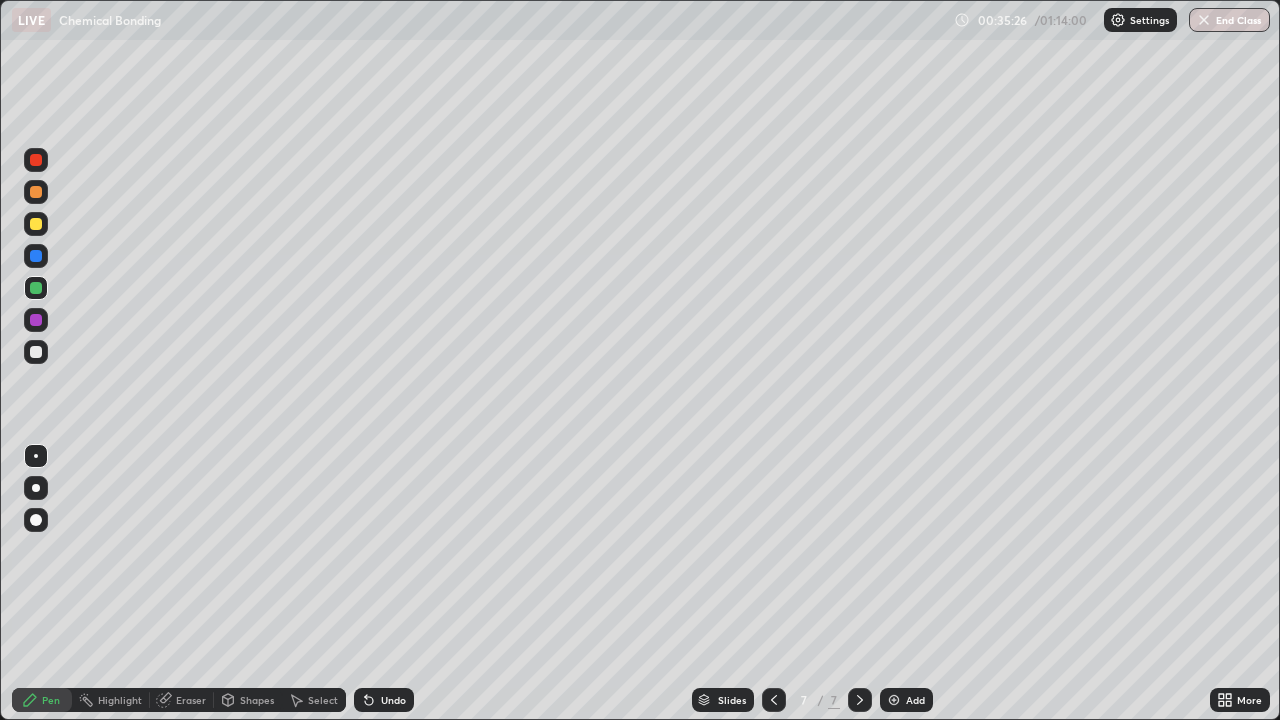 click on "Undo" at bounding box center [384, 700] 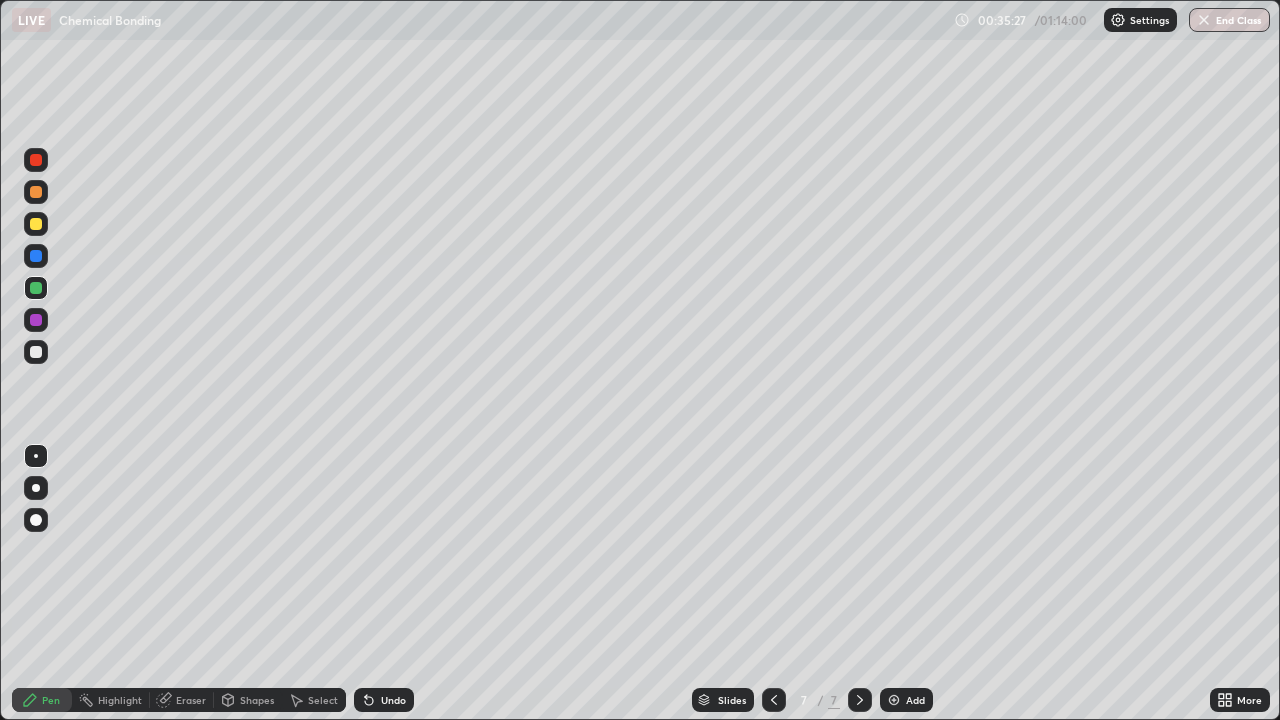 click on "Undo" at bounding box center [384, 700] 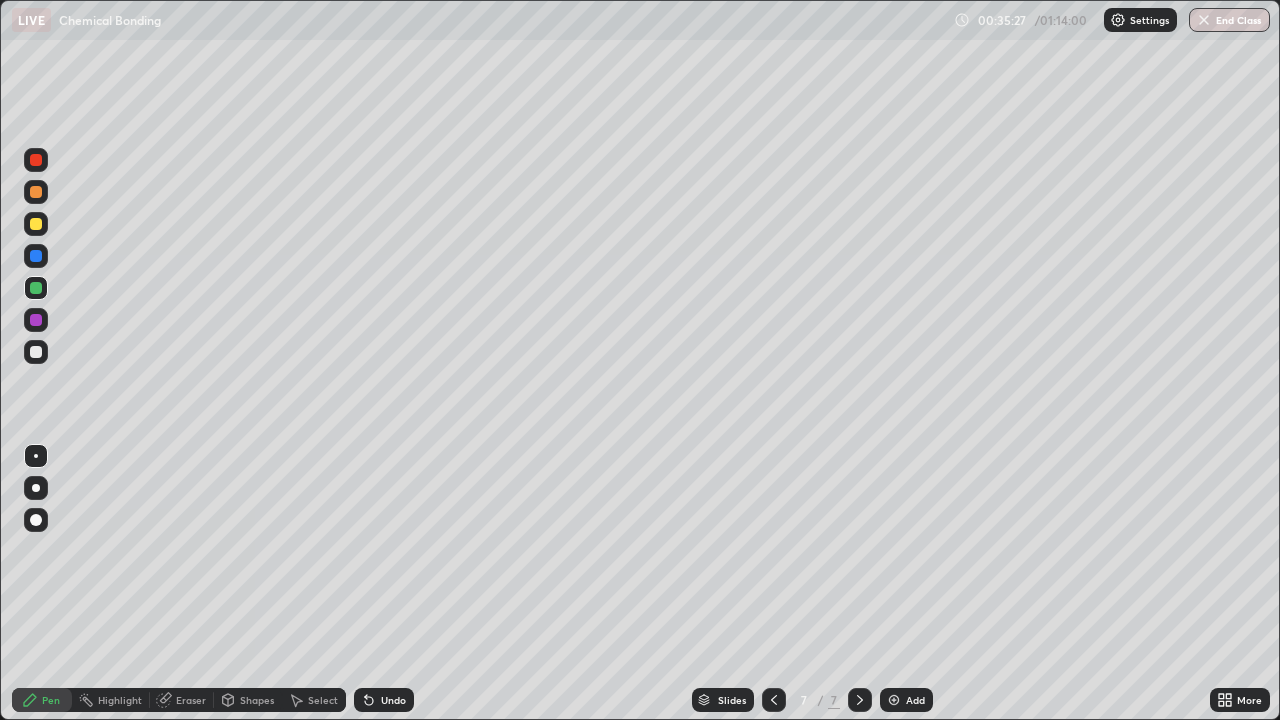 click on "Undo" at bounding box center [384, 700] 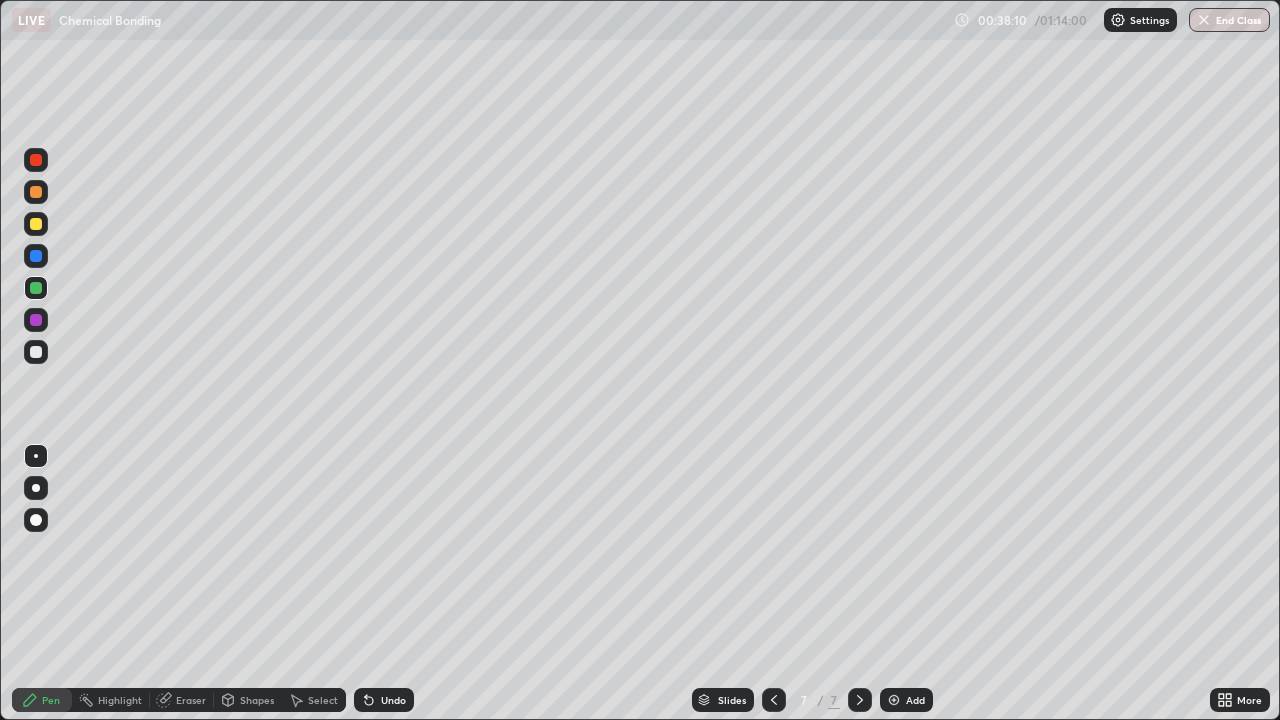 click 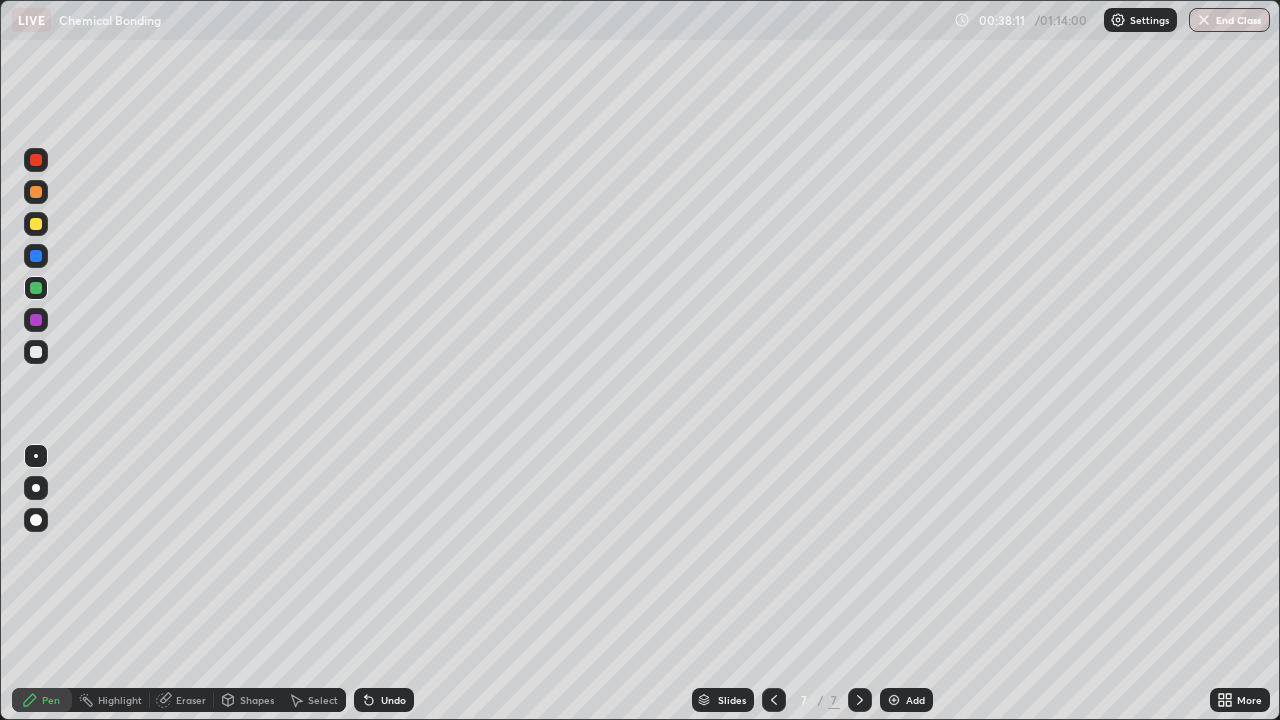 click 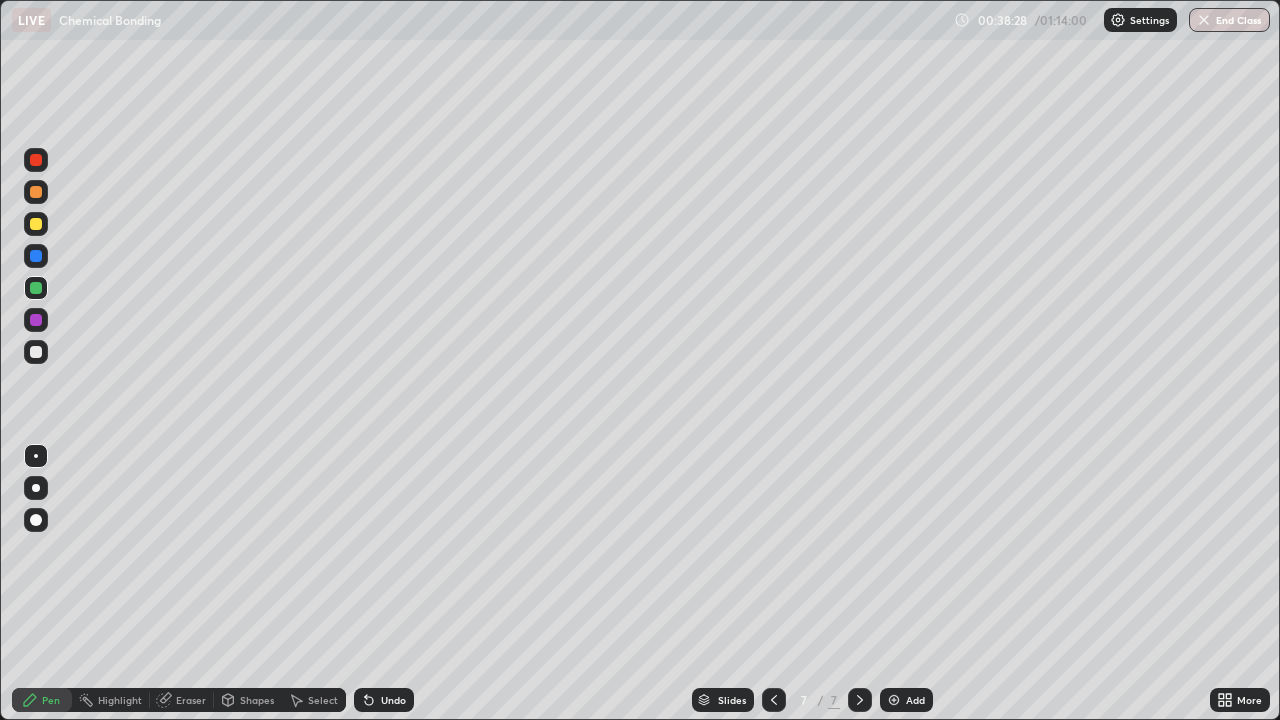 click 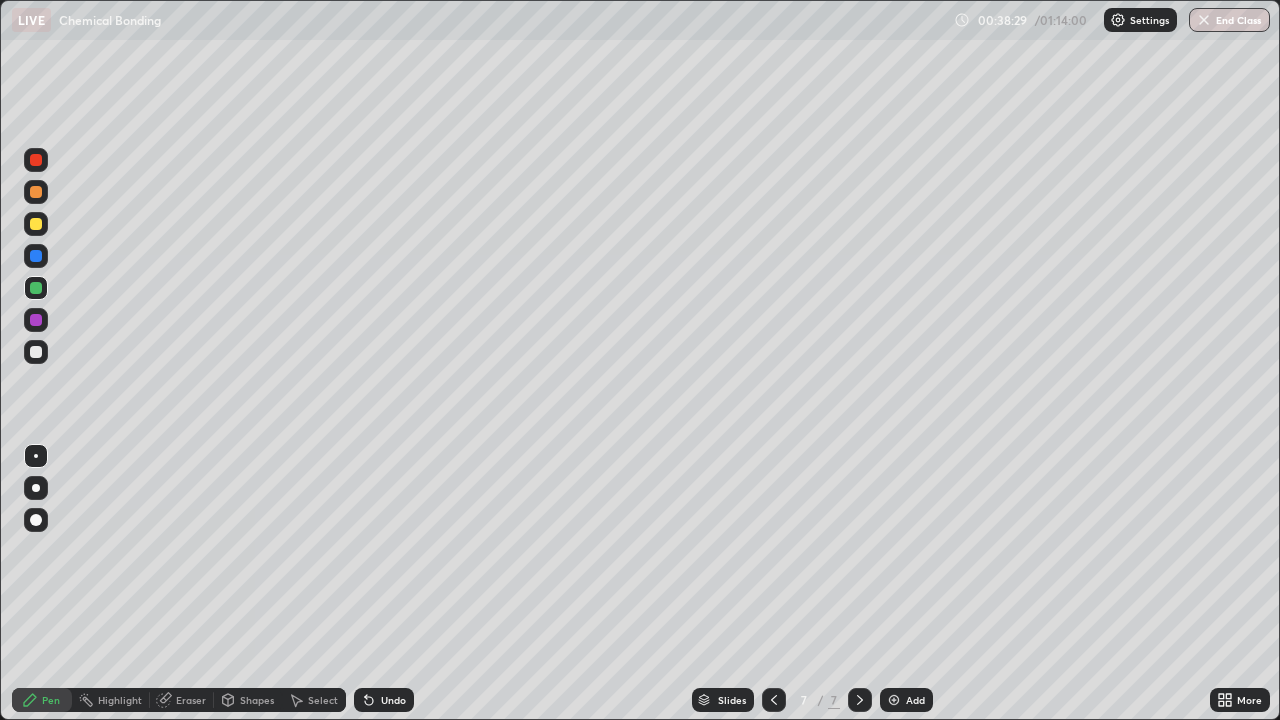 click 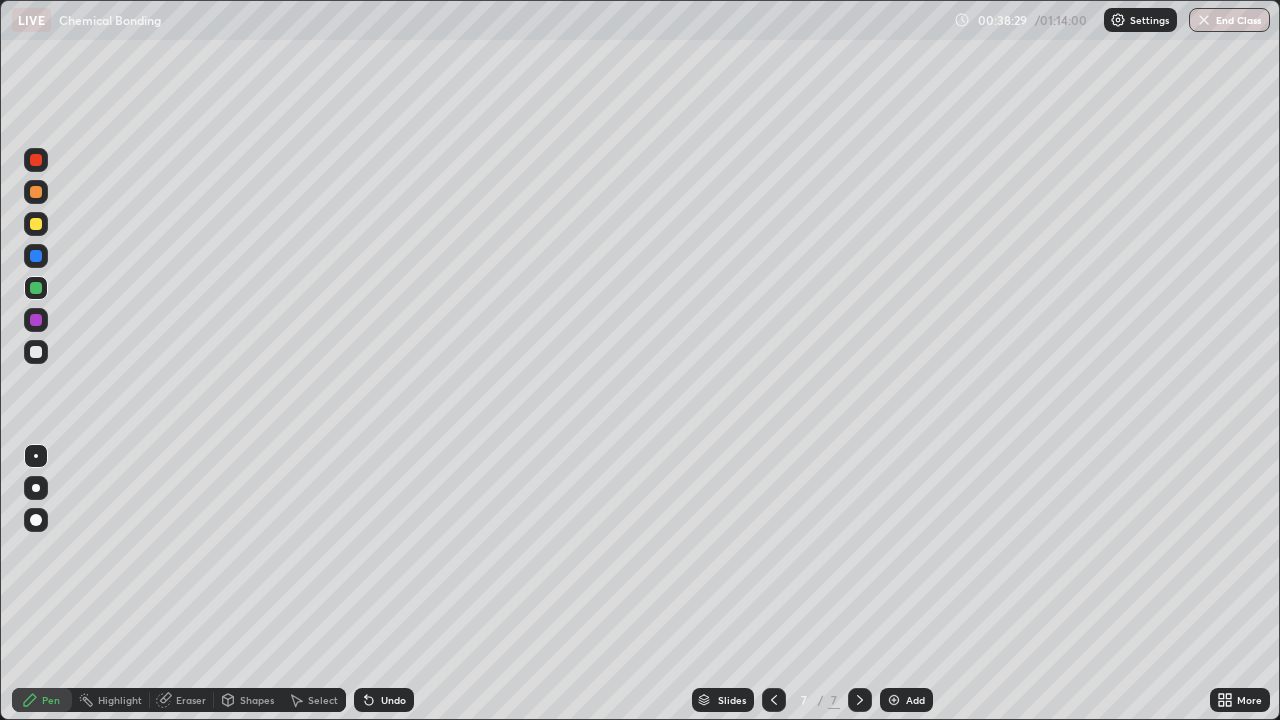 click 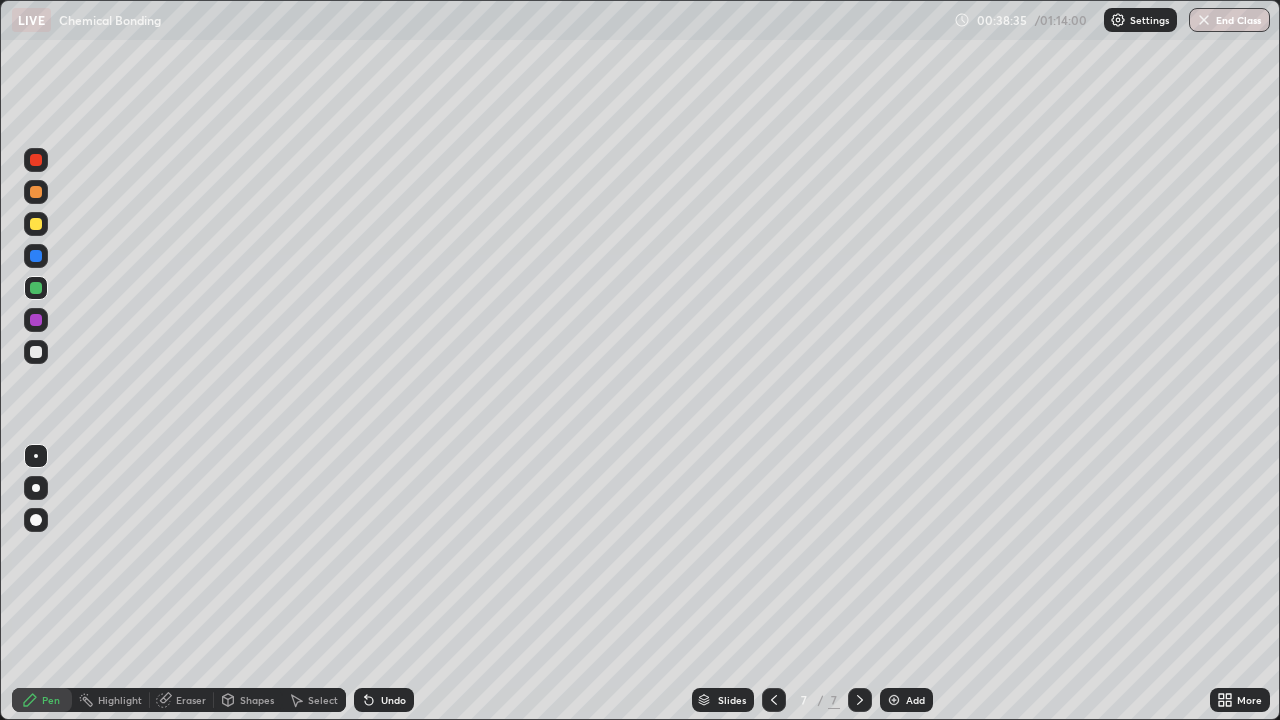 click on "Undo" at bounding box center [384, 700] 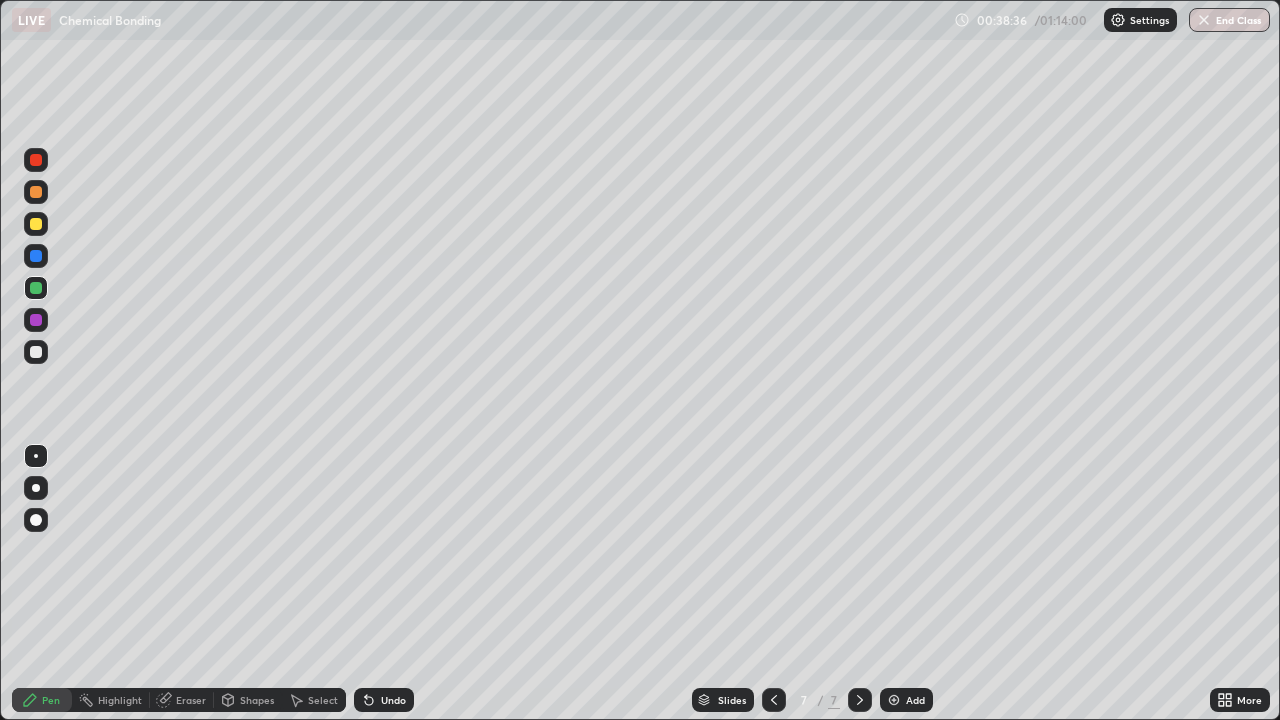 click 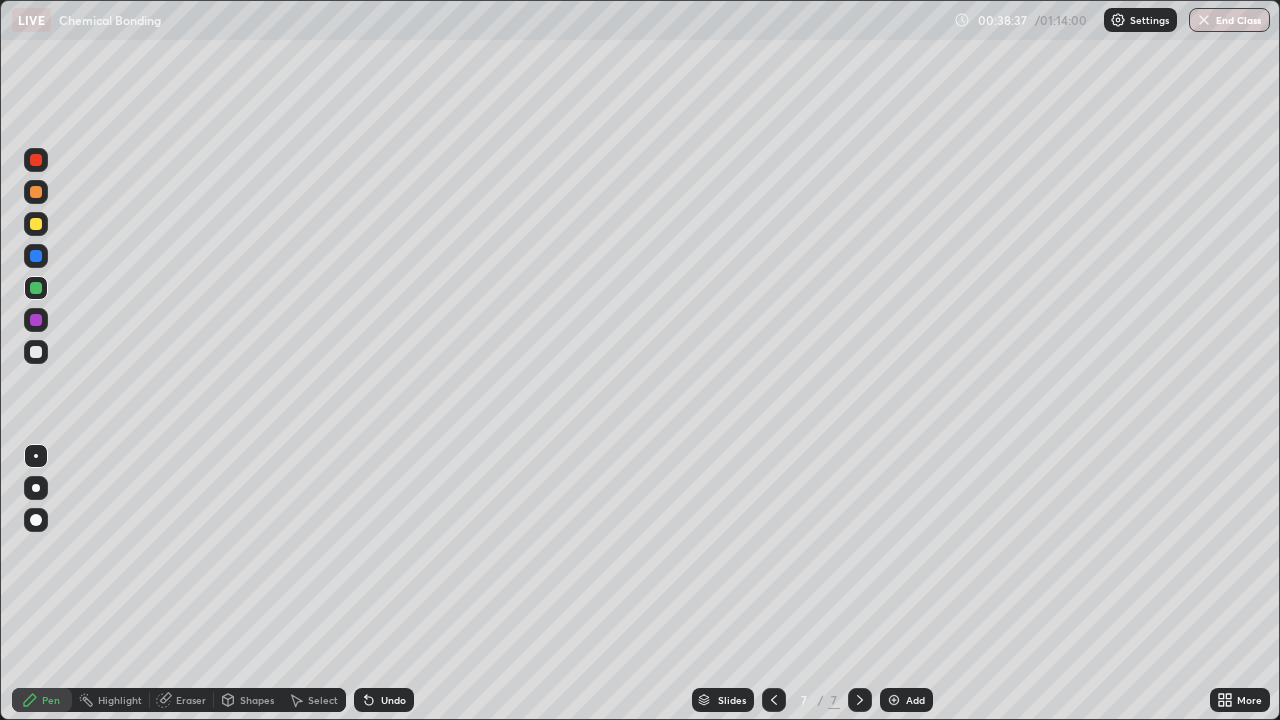 click 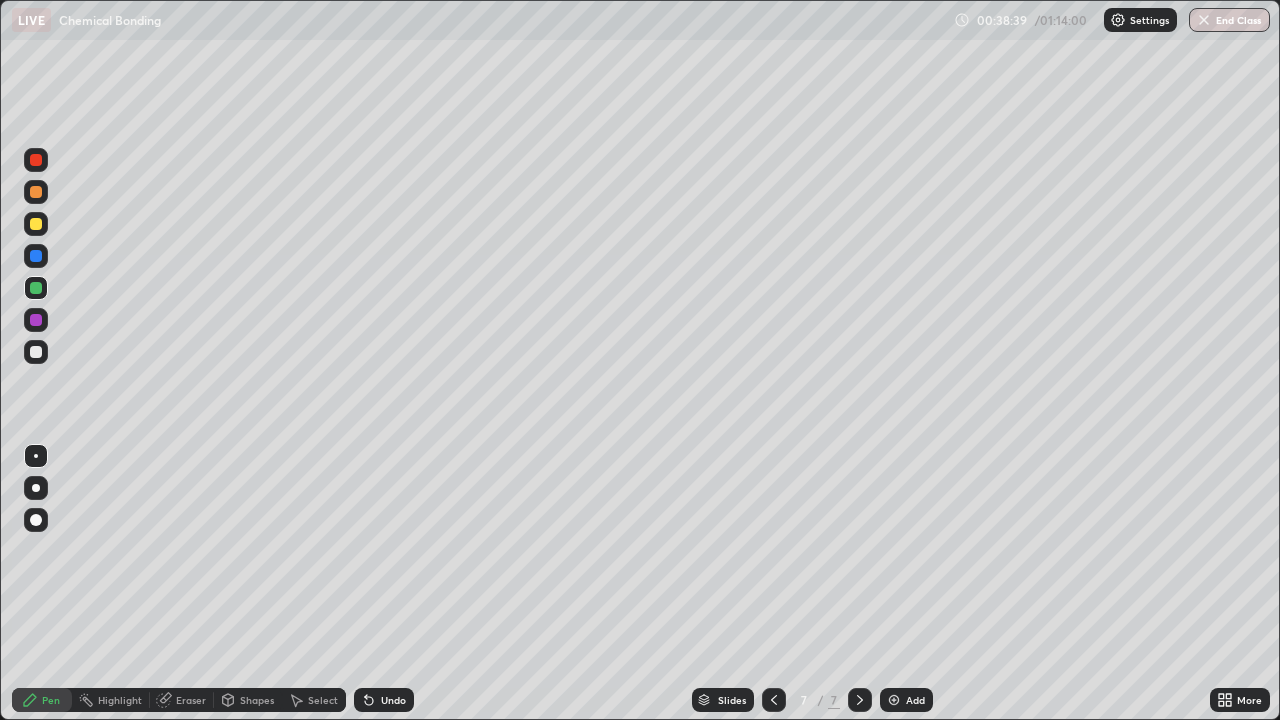 click on "Undo" at bounding box center (393, 700) 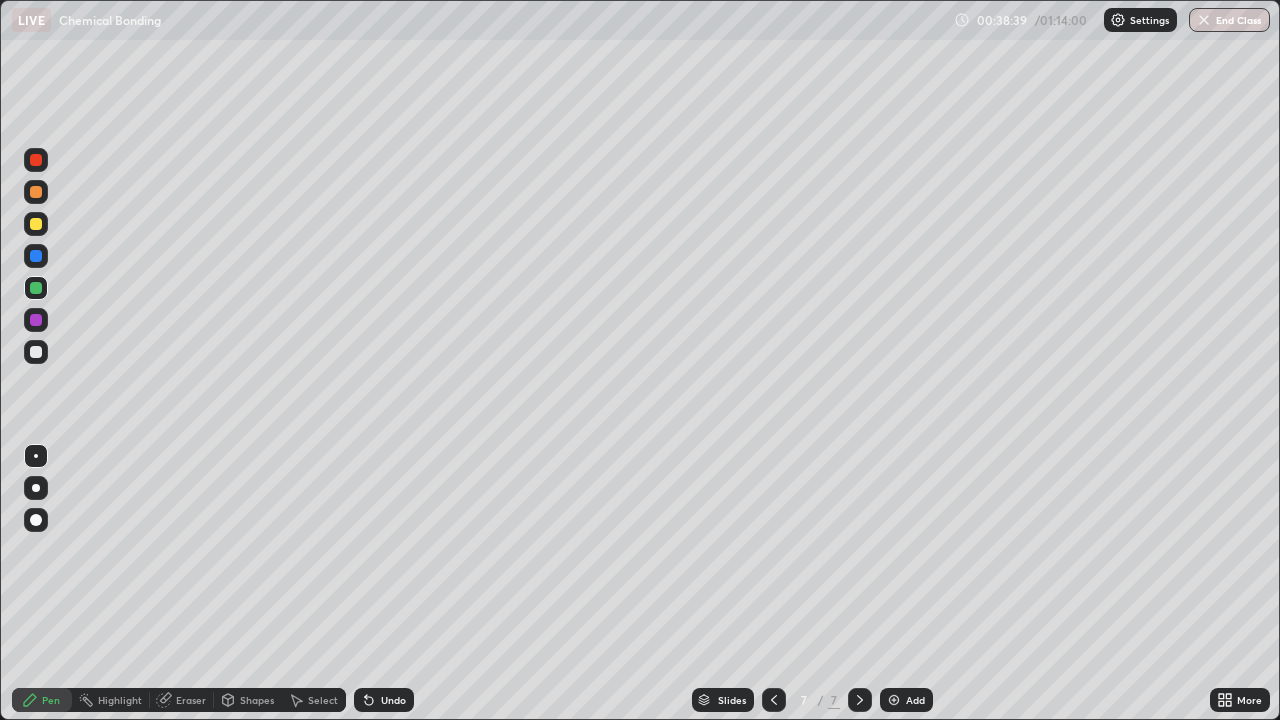 click on "Undo" at bounding box center (384, 700) 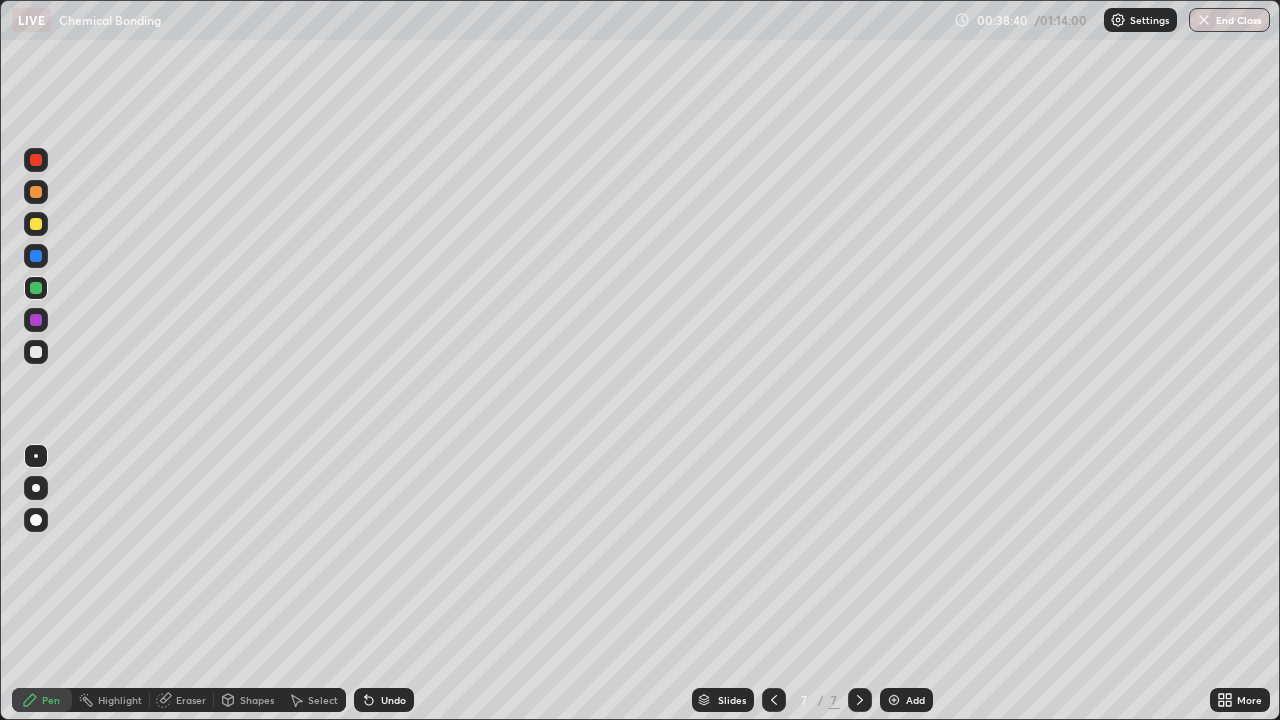 click on "Undo" at bounding box center (384, 700) 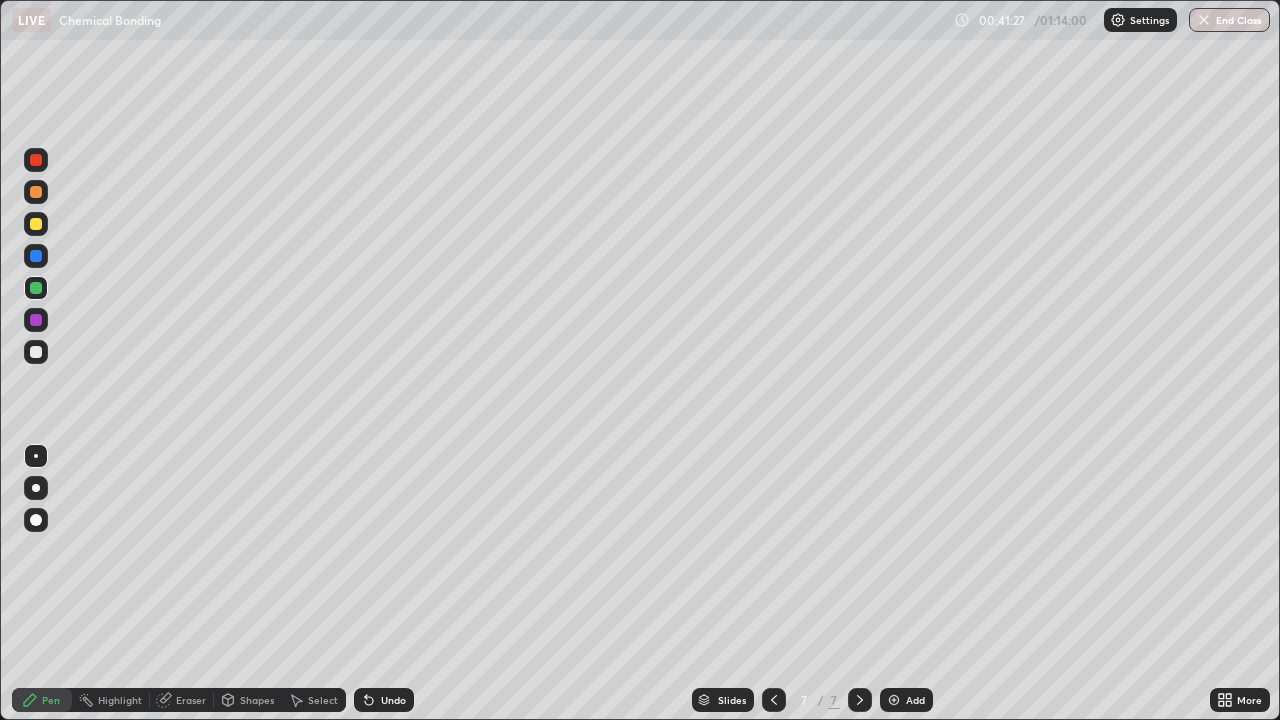 click at bounding box center (894, 700) 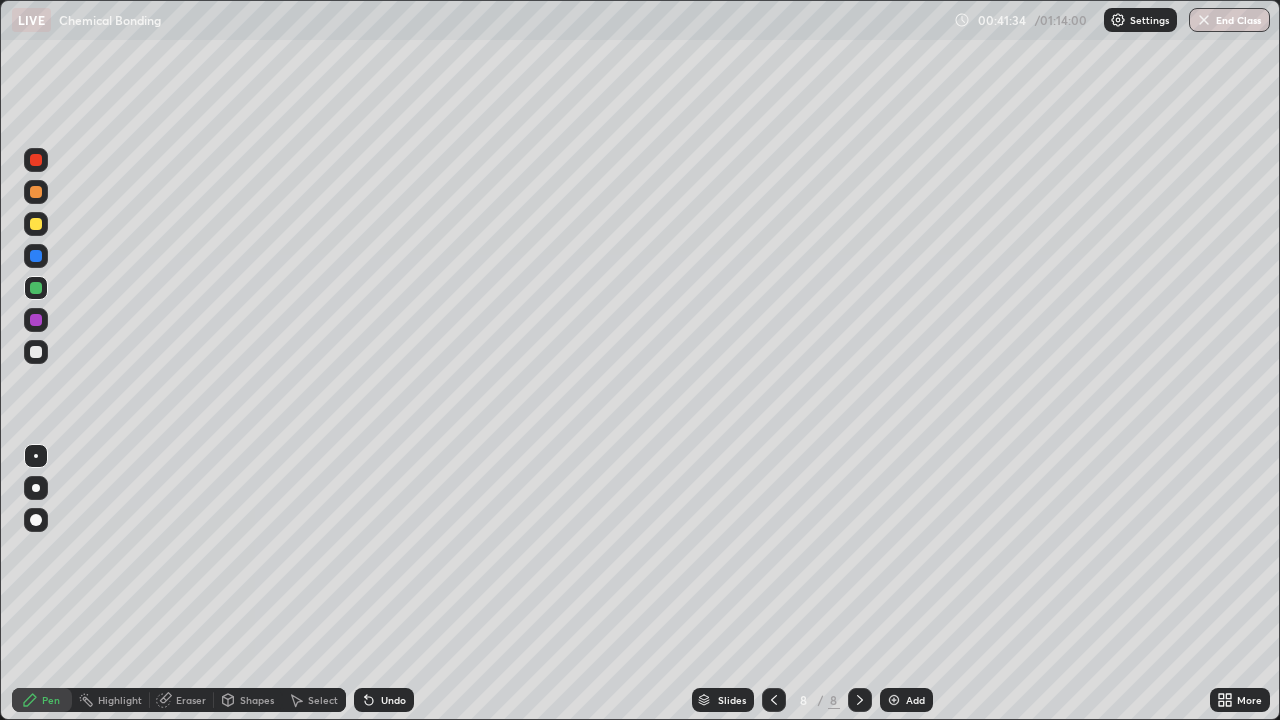 click 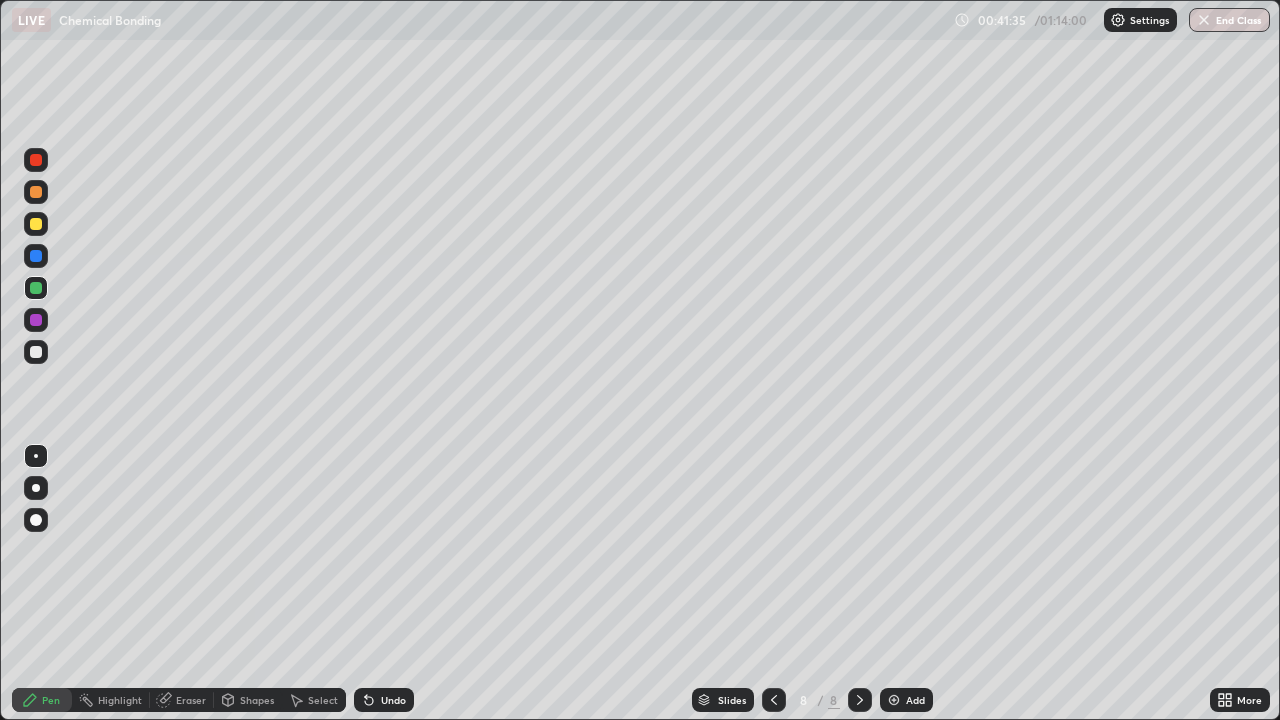 click 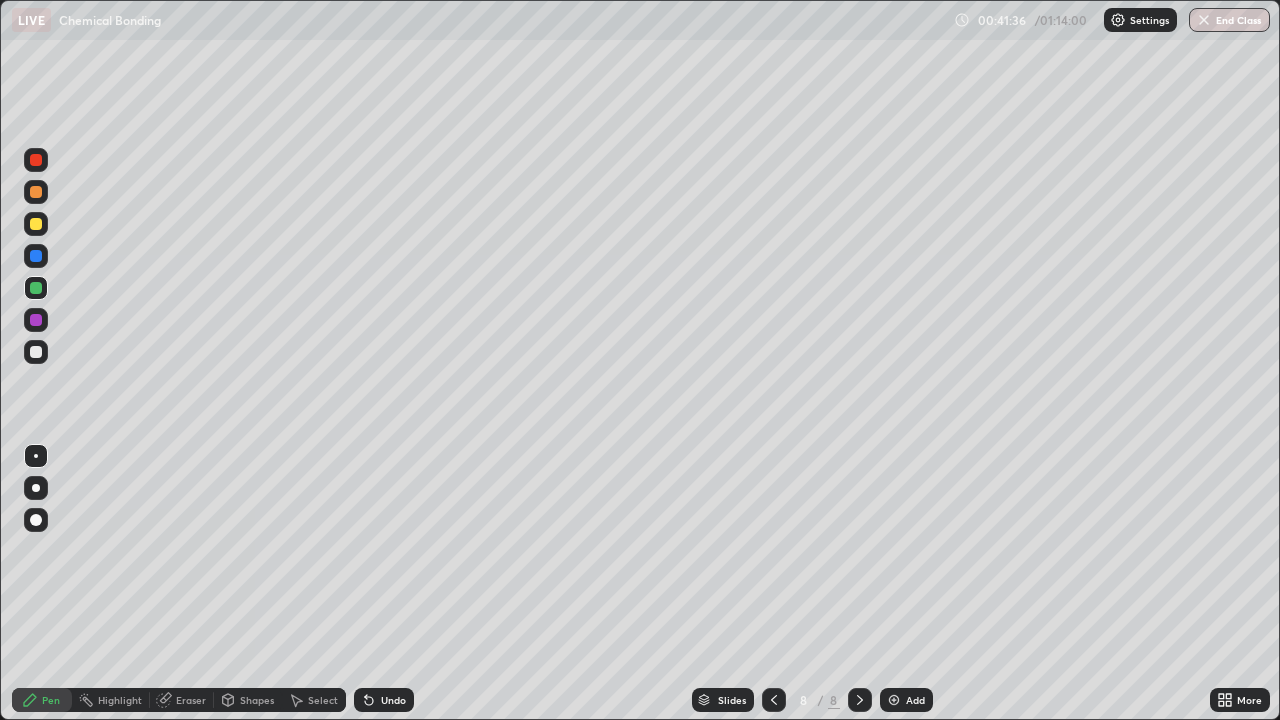 click on "Undo" at bounding box center (384, 700) 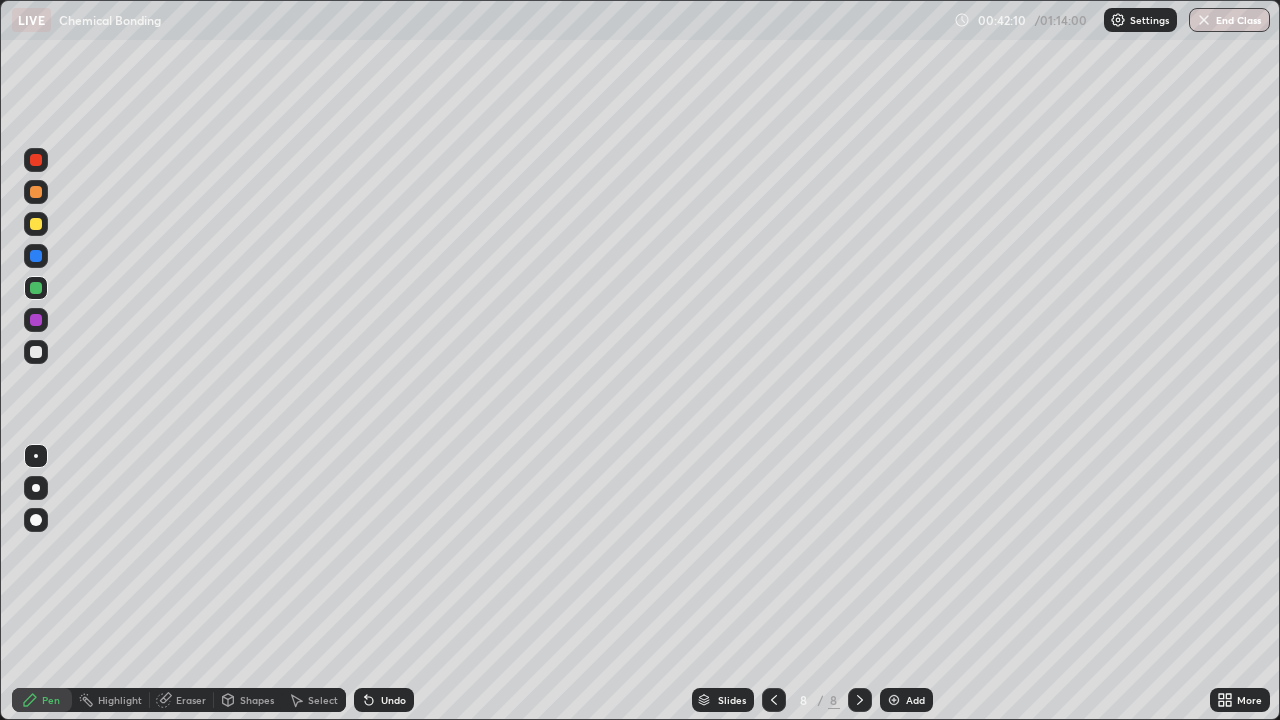 click at bounding box center (36, 320) 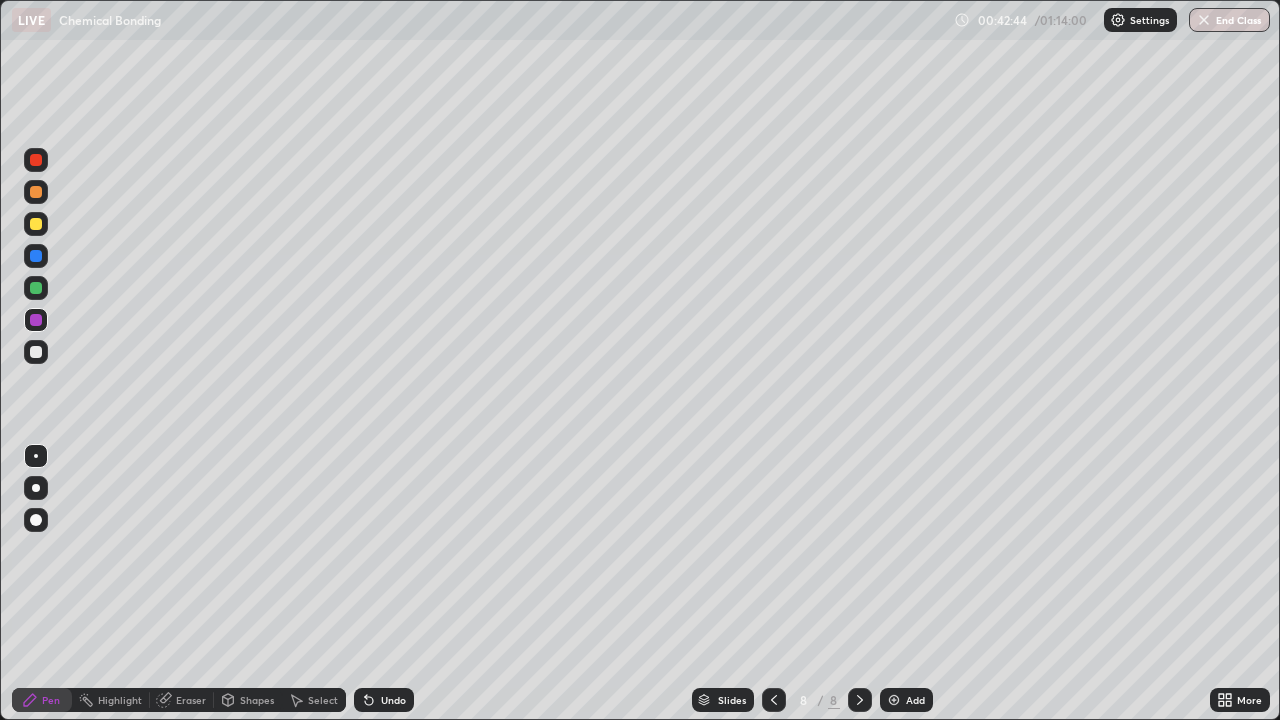 click at bounding box center [36, 288] 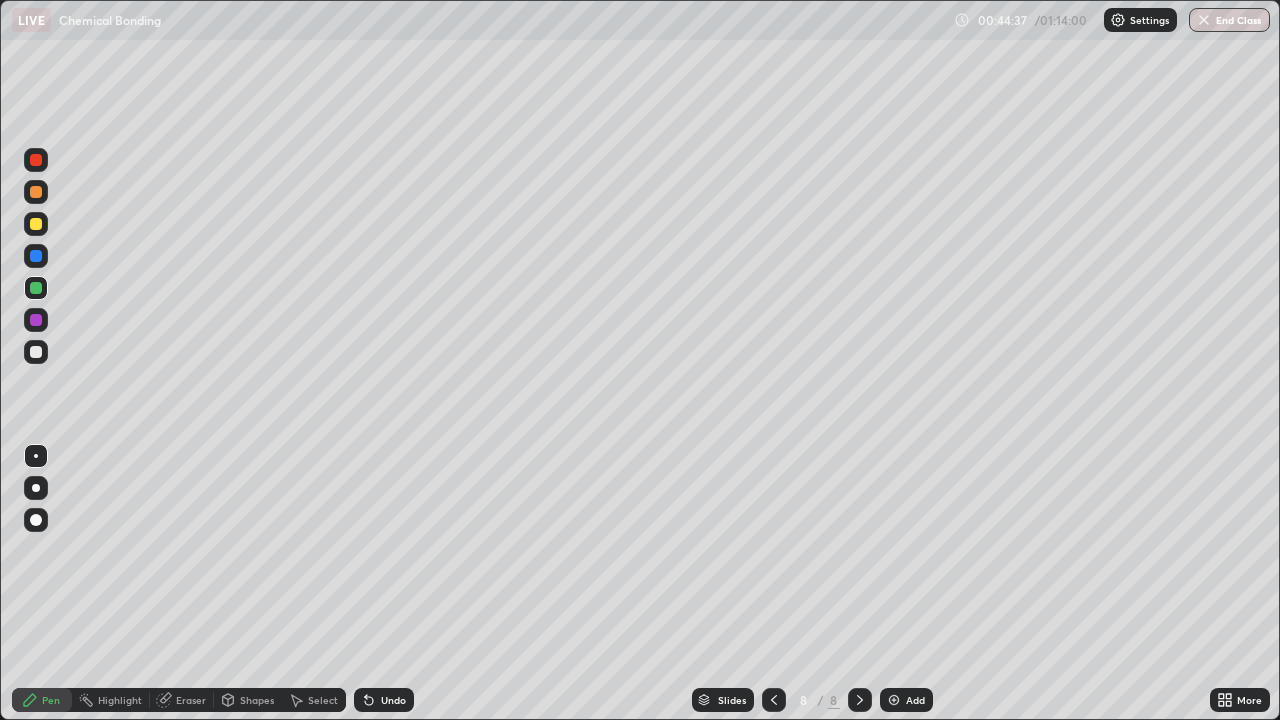 click on "Undo" at bounding box center [384, 700] 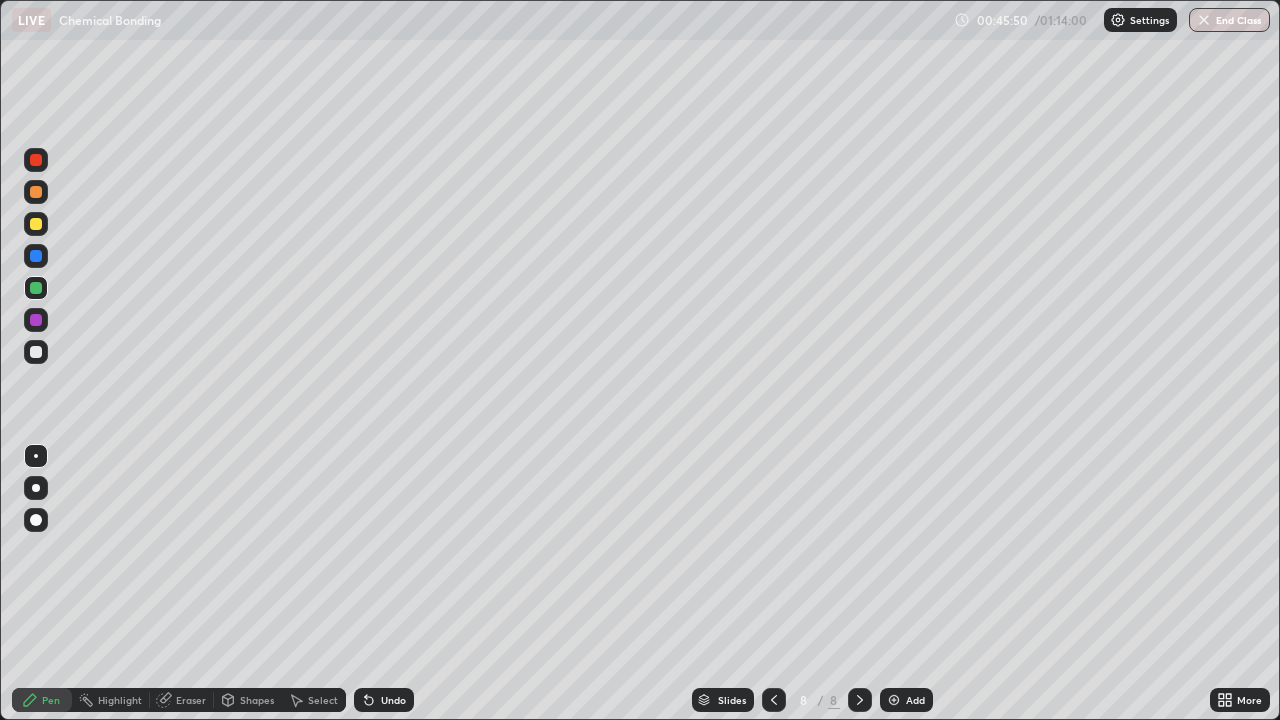 click at bounding box center (894, 700) 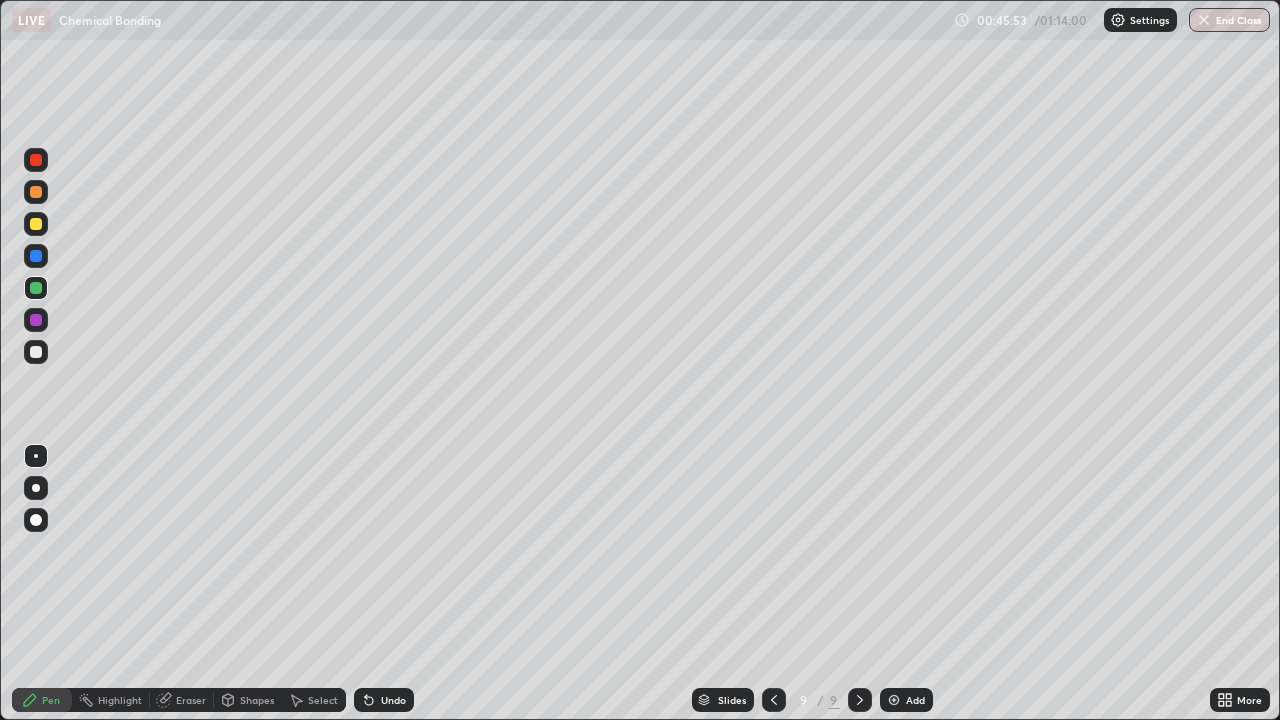 click at bounding box center [36, 352] 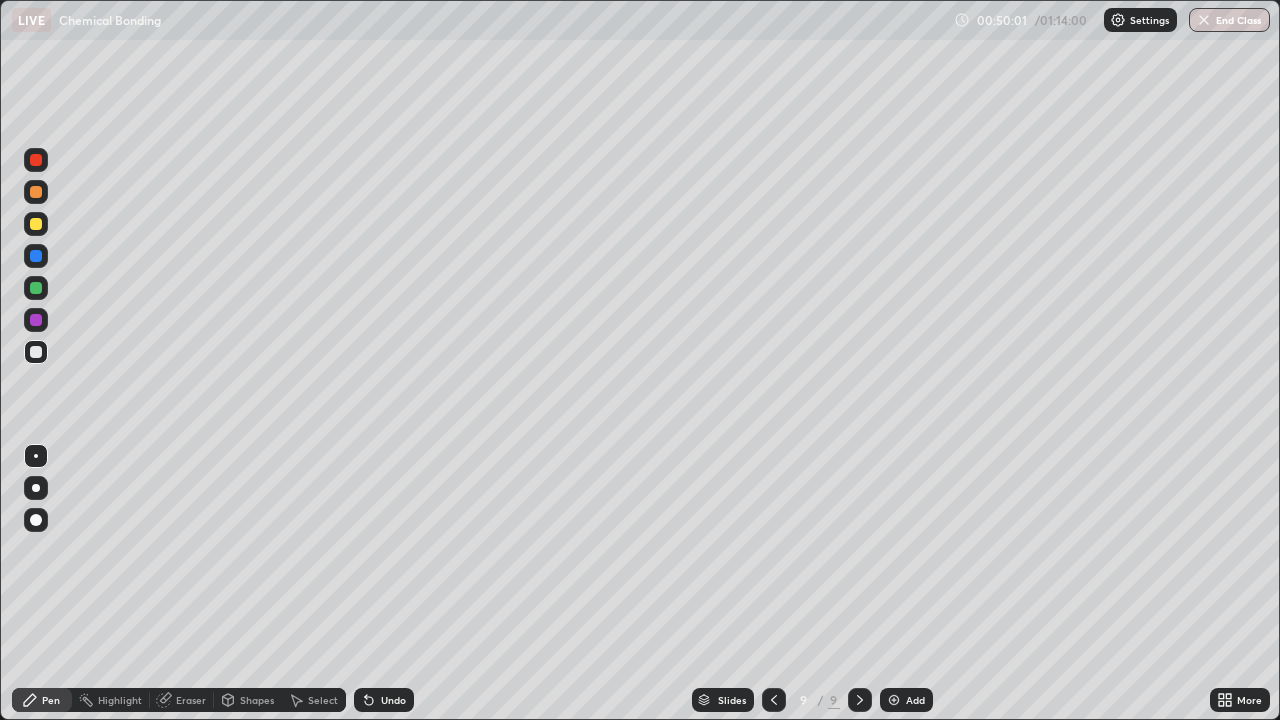 click on "Eraser" at bounding box center [191, 700] 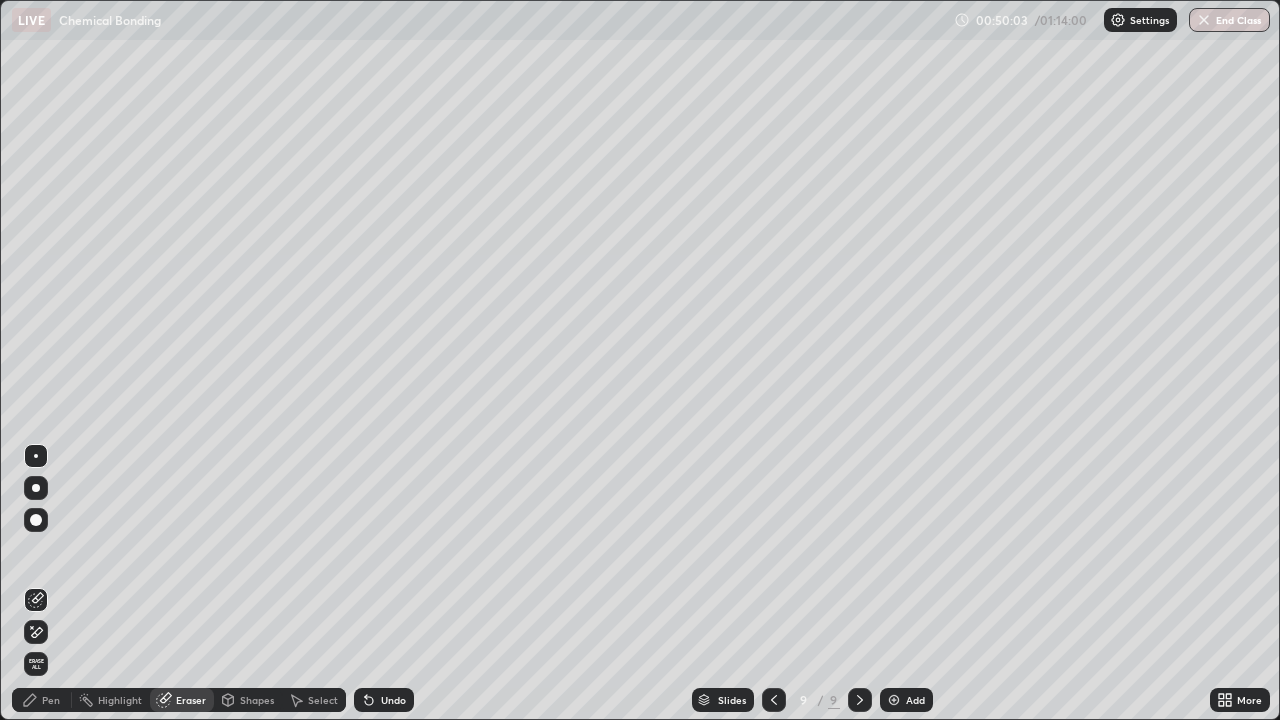 click 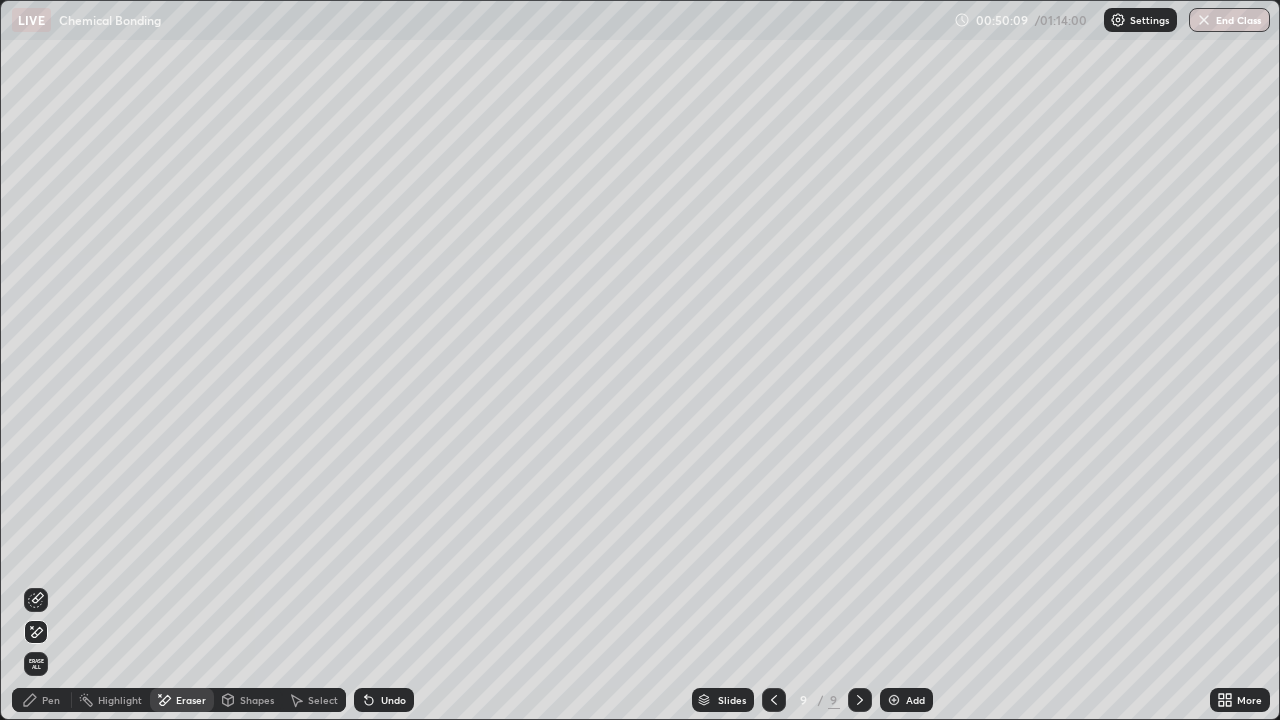 click on "Pen" at bounding box center (51, 700) 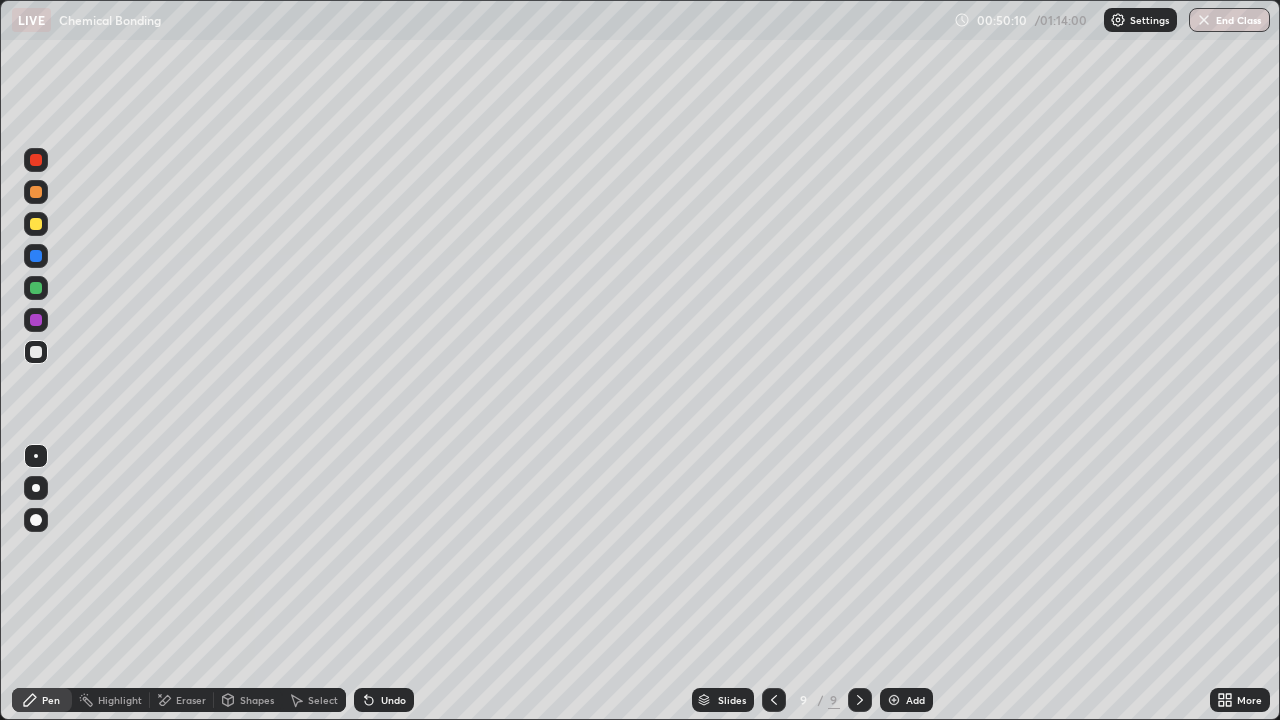 click on "Eraser" at bounding box center [191, 700] 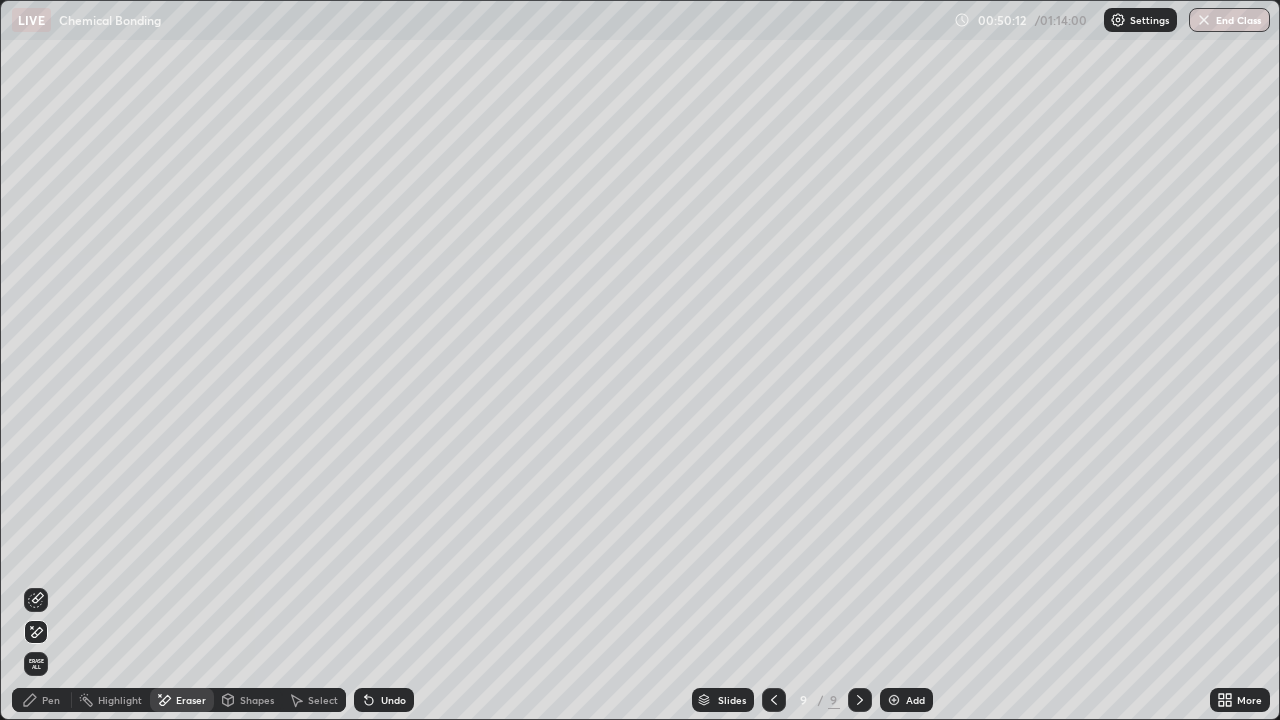 click on "Pen" at bounding box center (42, 700) 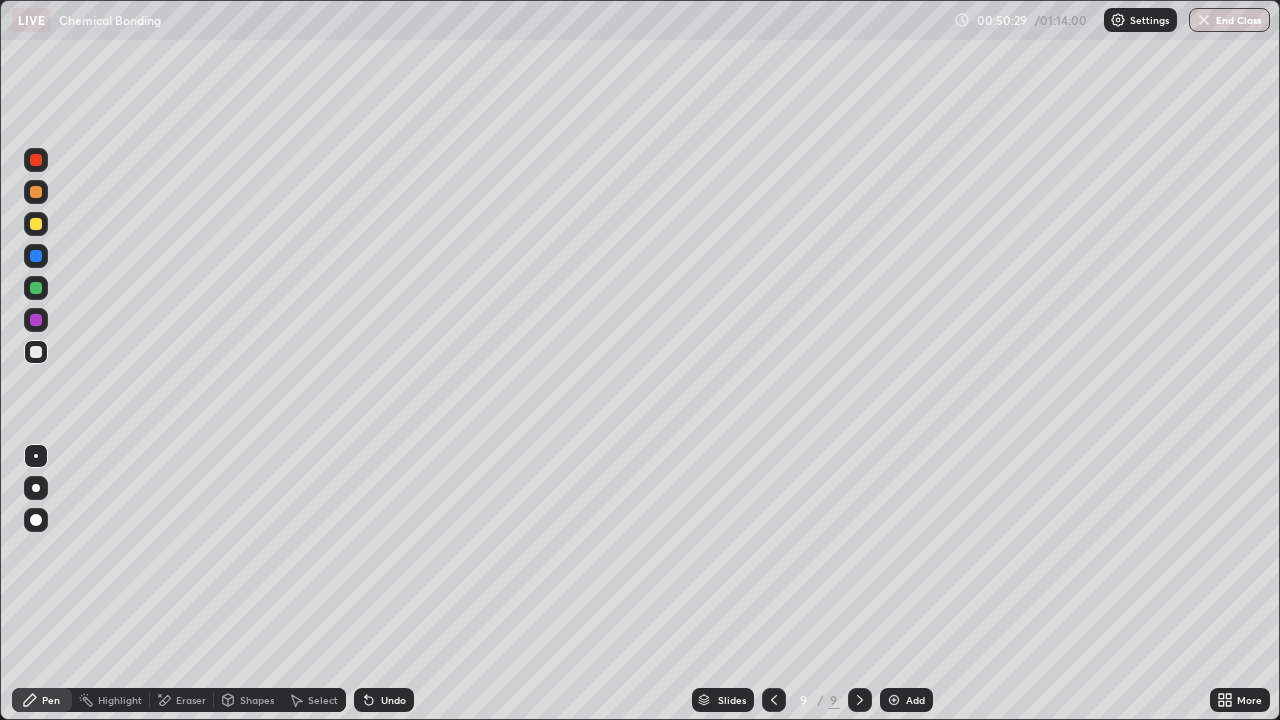 click 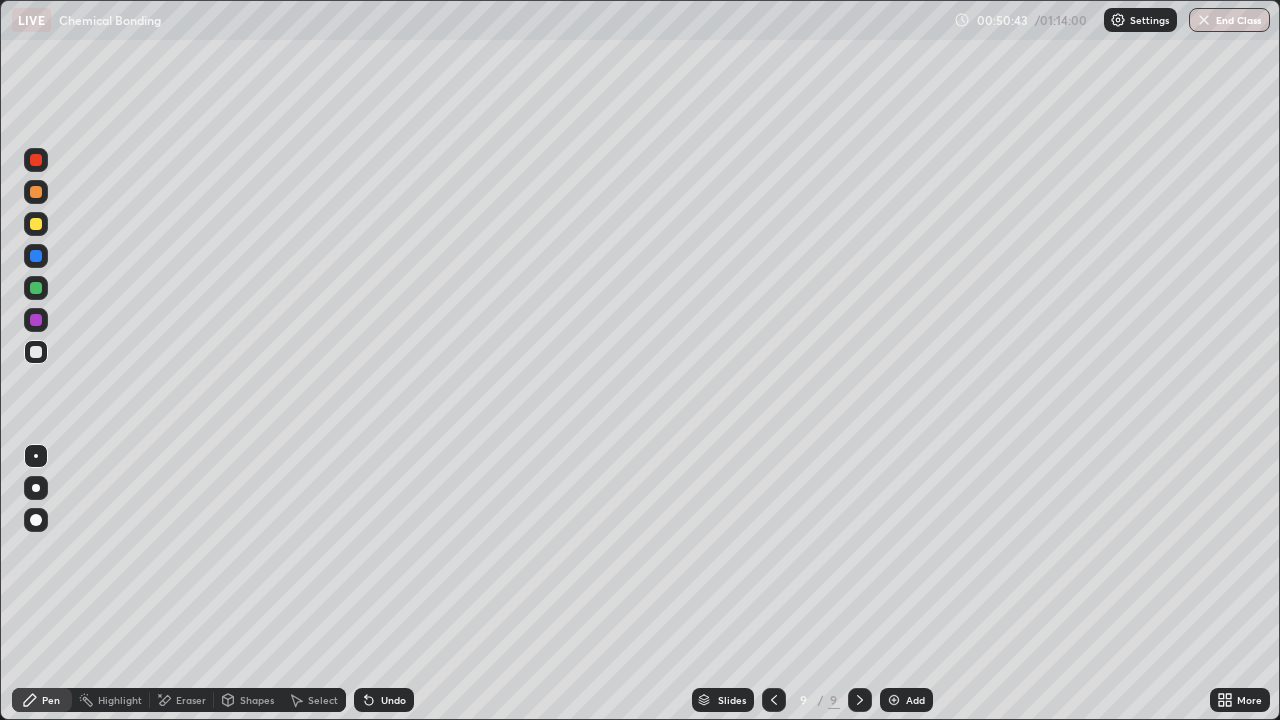 click 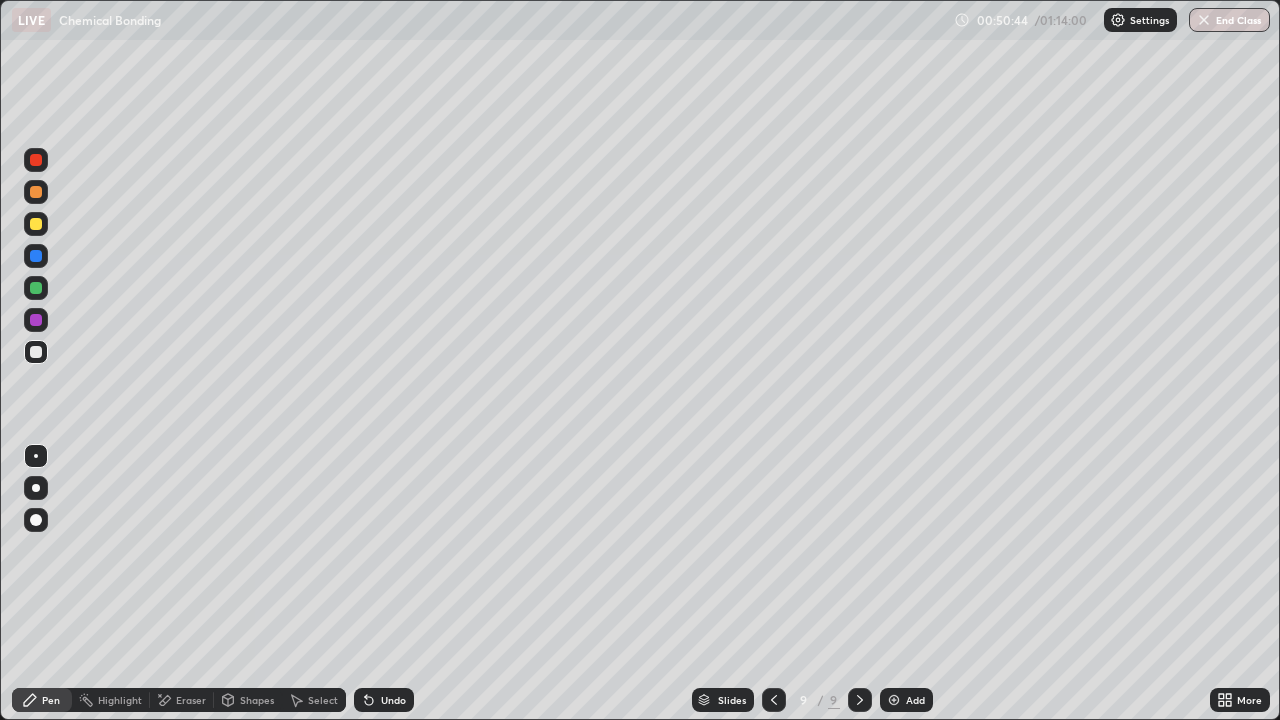 click 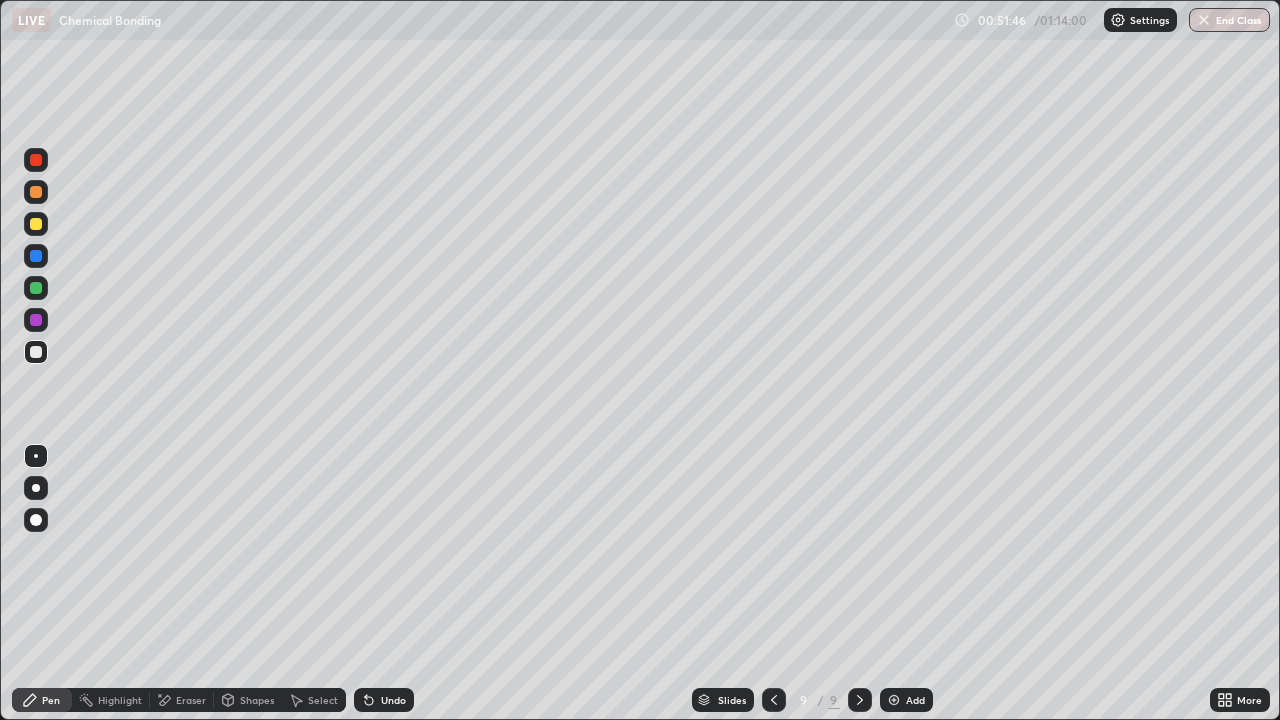click at bounding box center (36, 320) 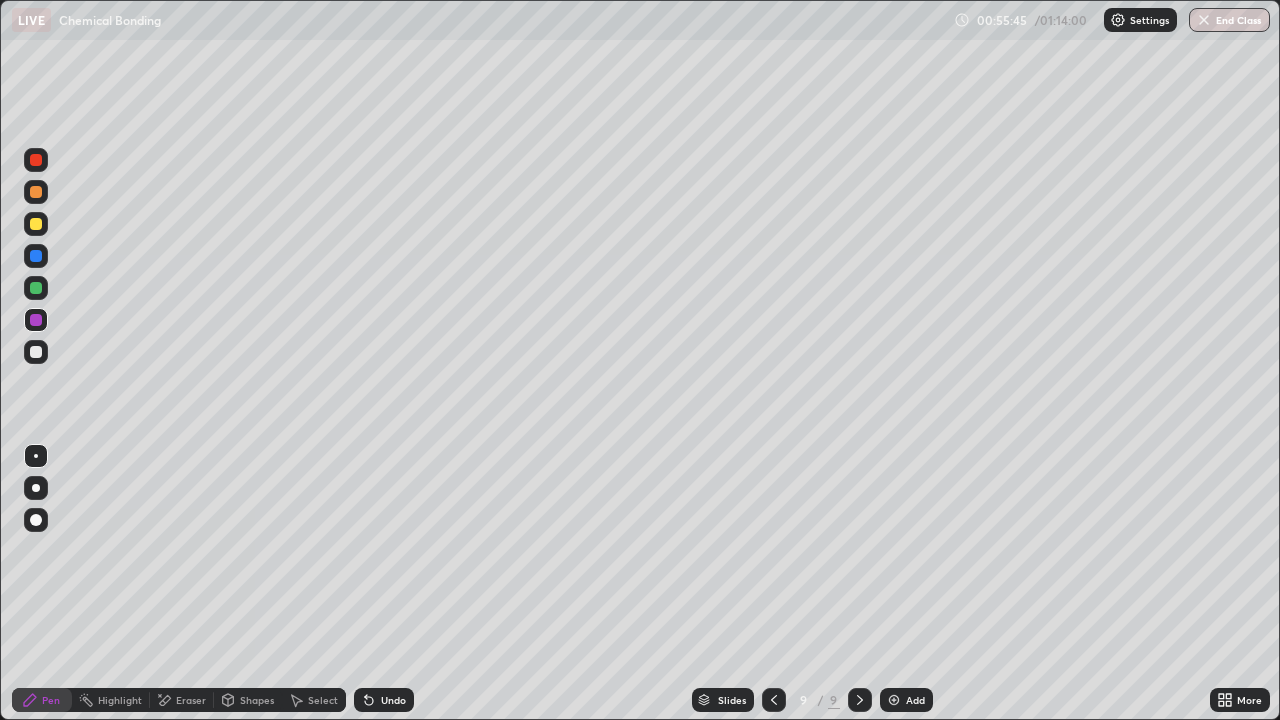 click at bounding box center (36, 224) 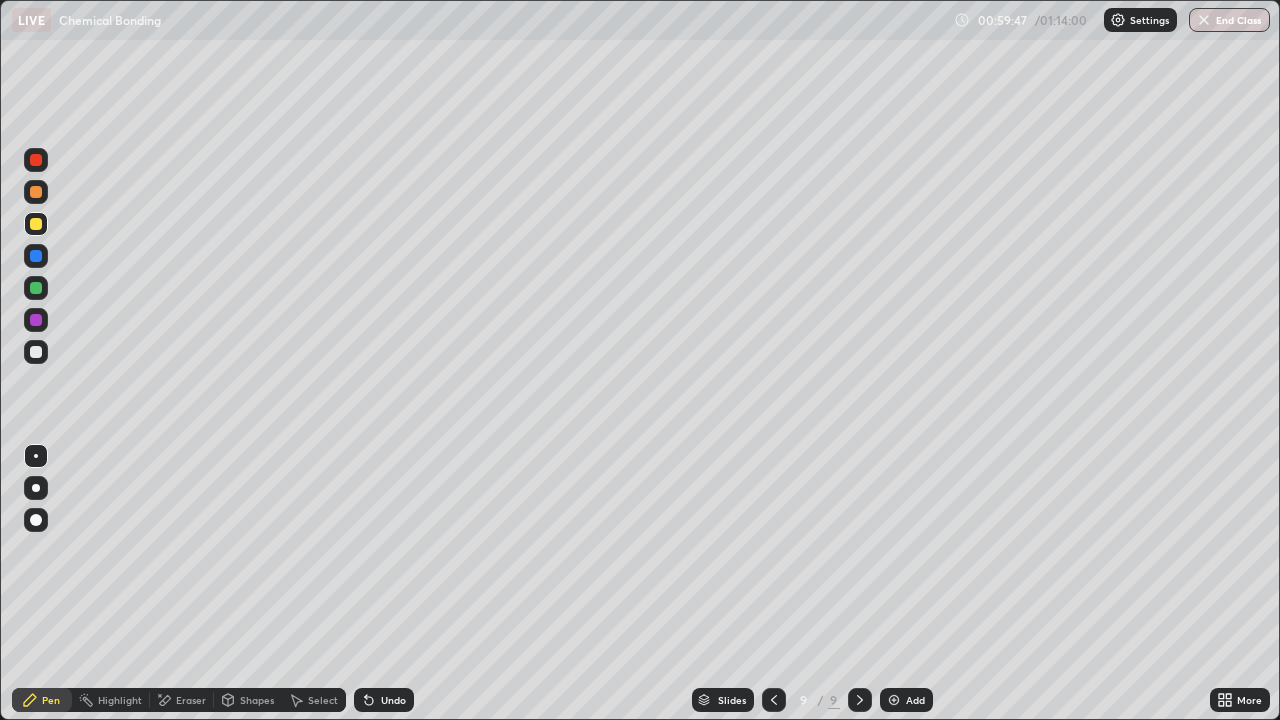 click at bounding box center [894, 700] 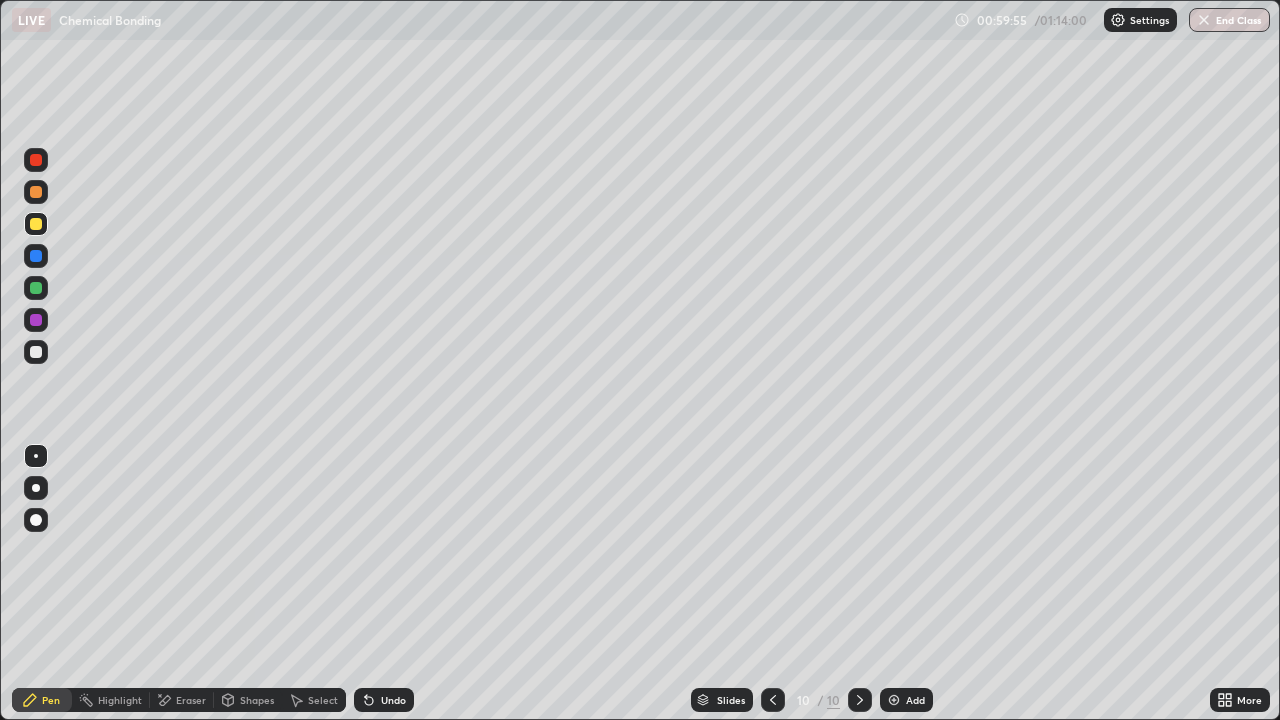click 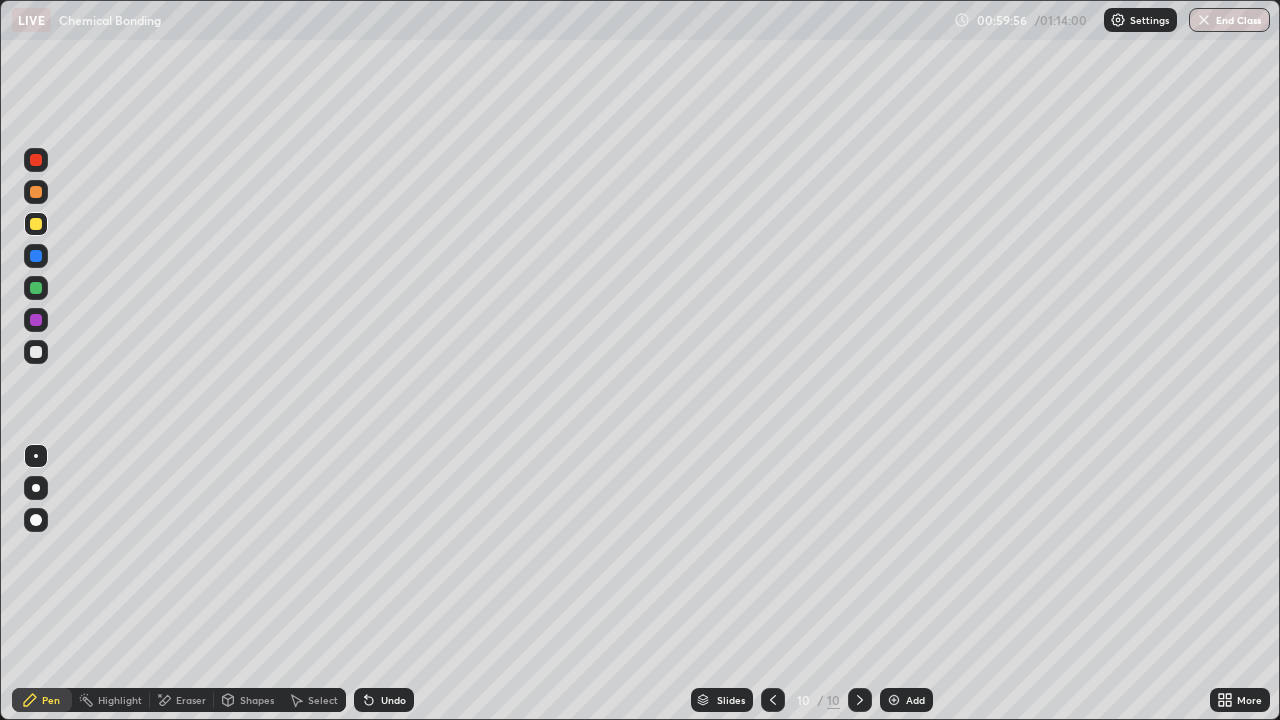 click 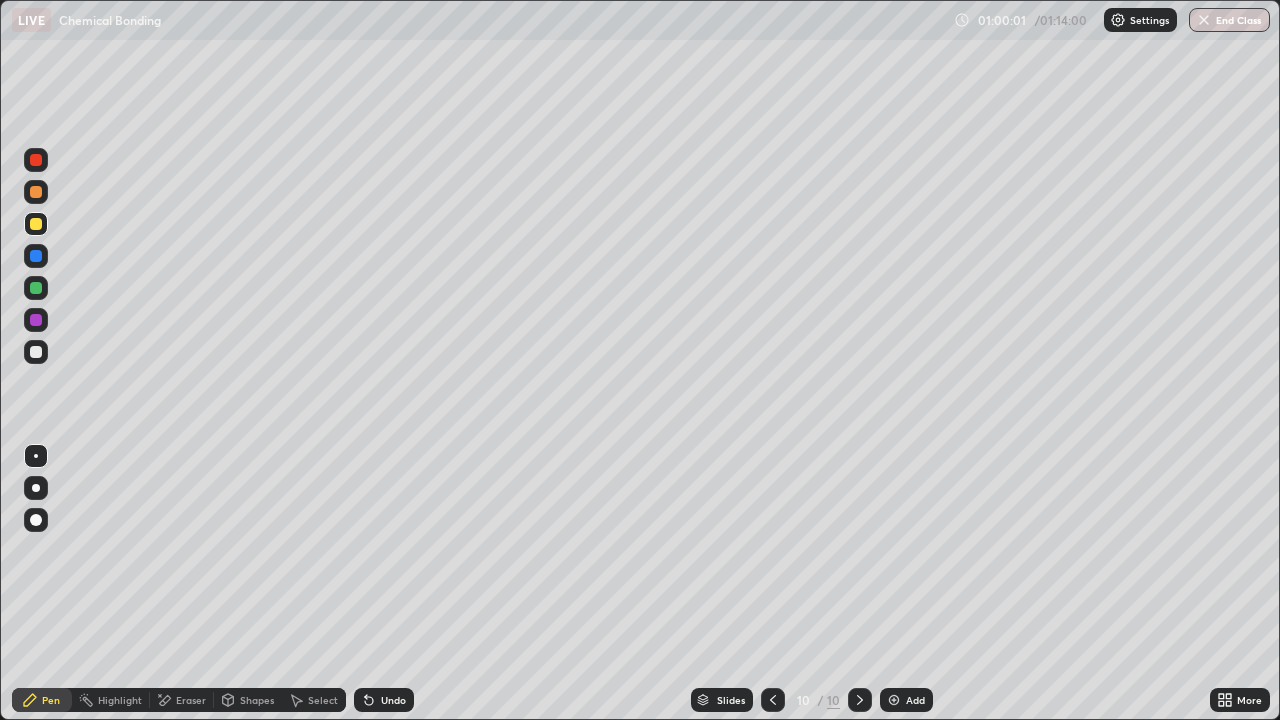 click at bounding box center [36, 320] 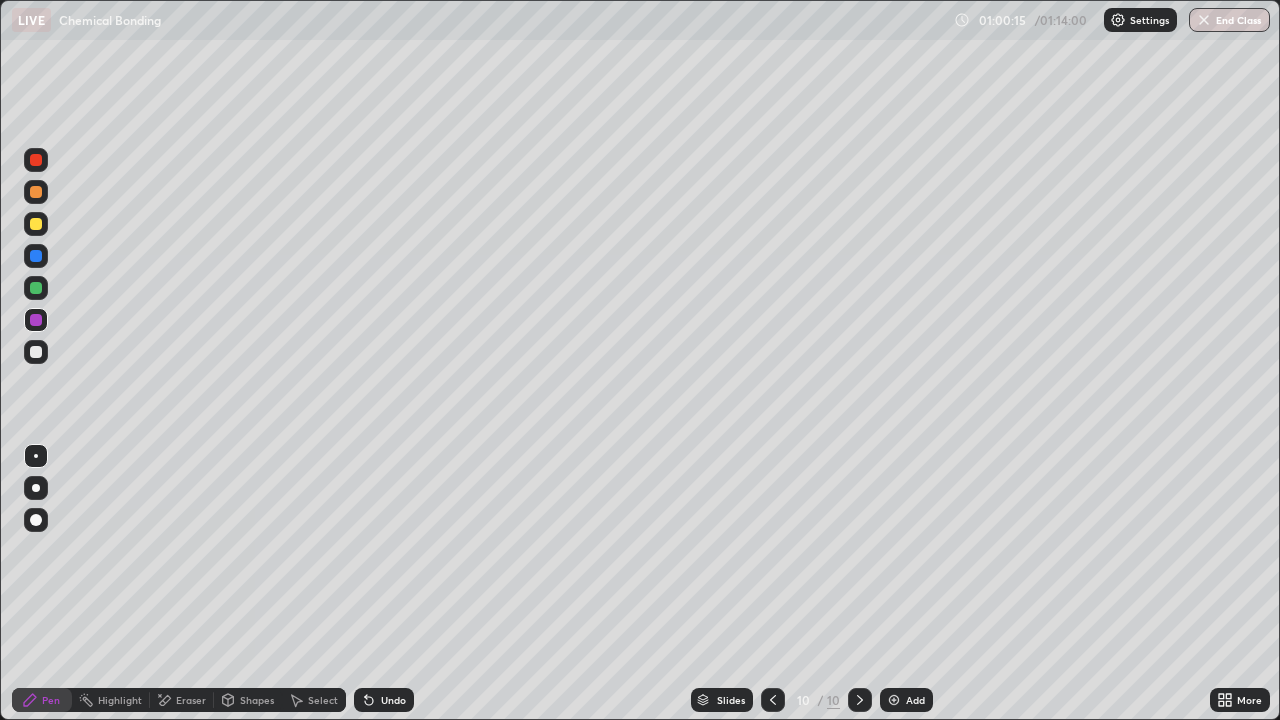 click at bounding box center [36, 288] 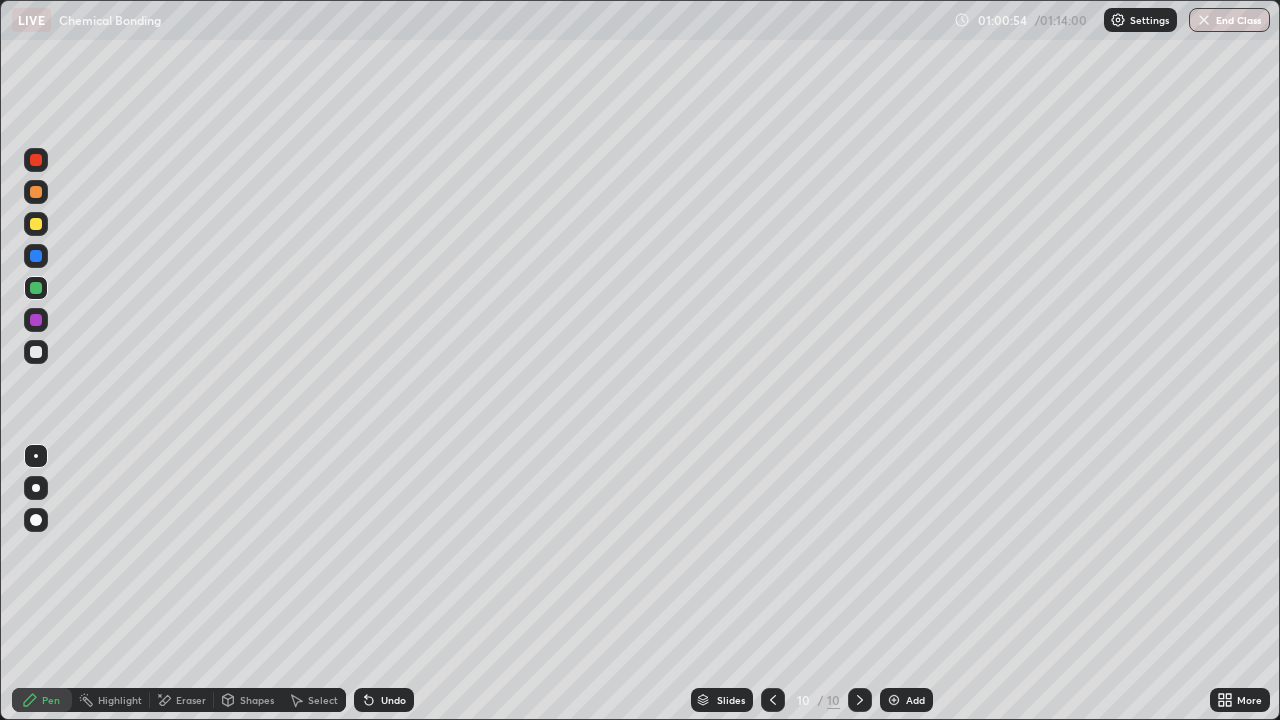 click 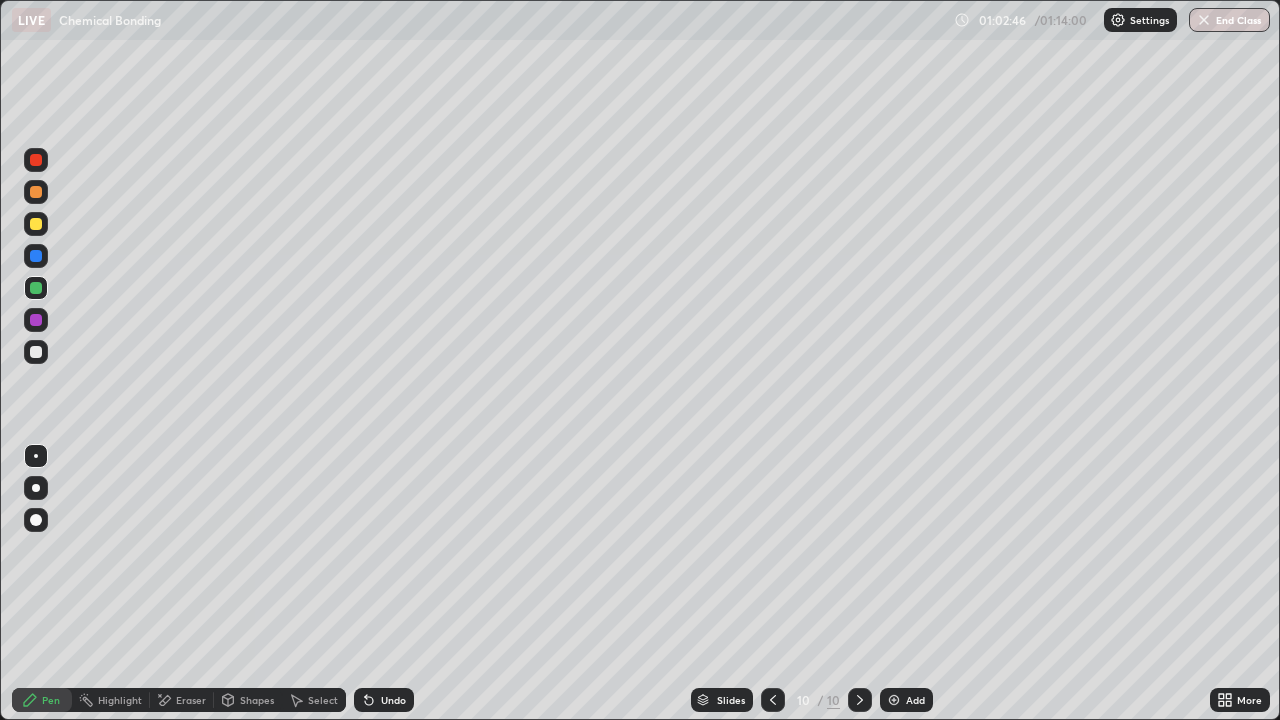 click at bounding box center (36, 352) 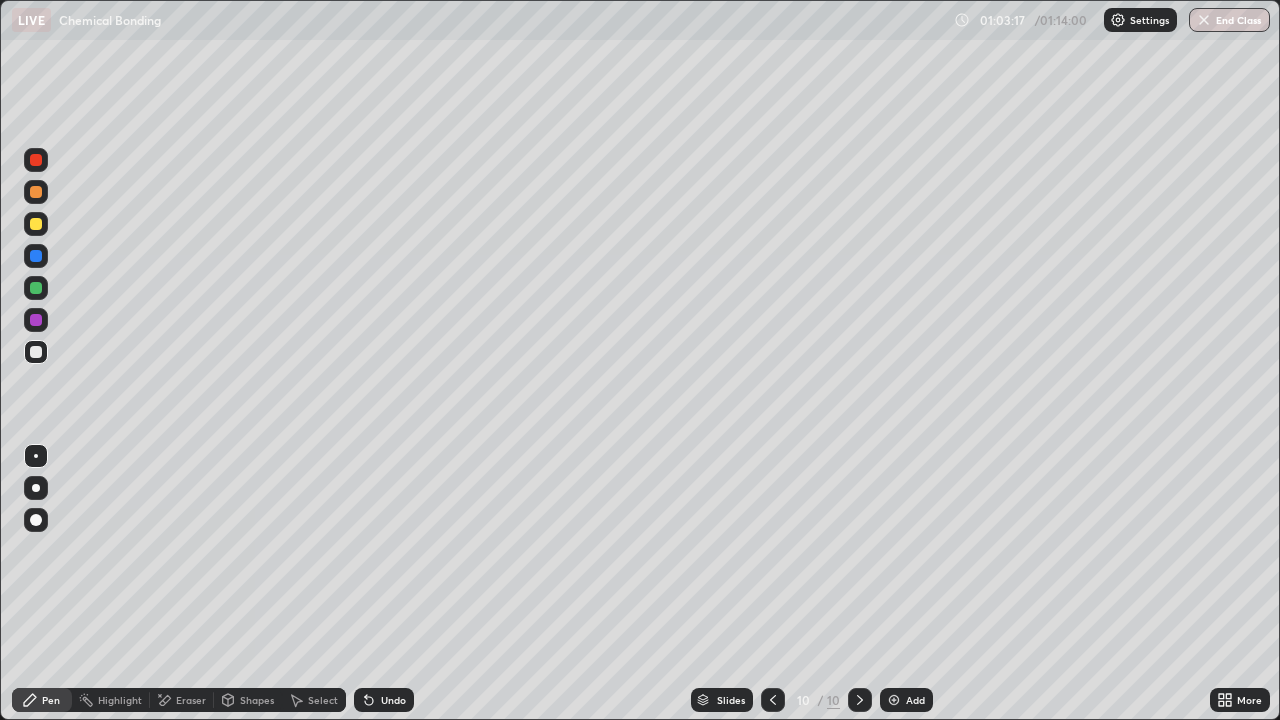 click 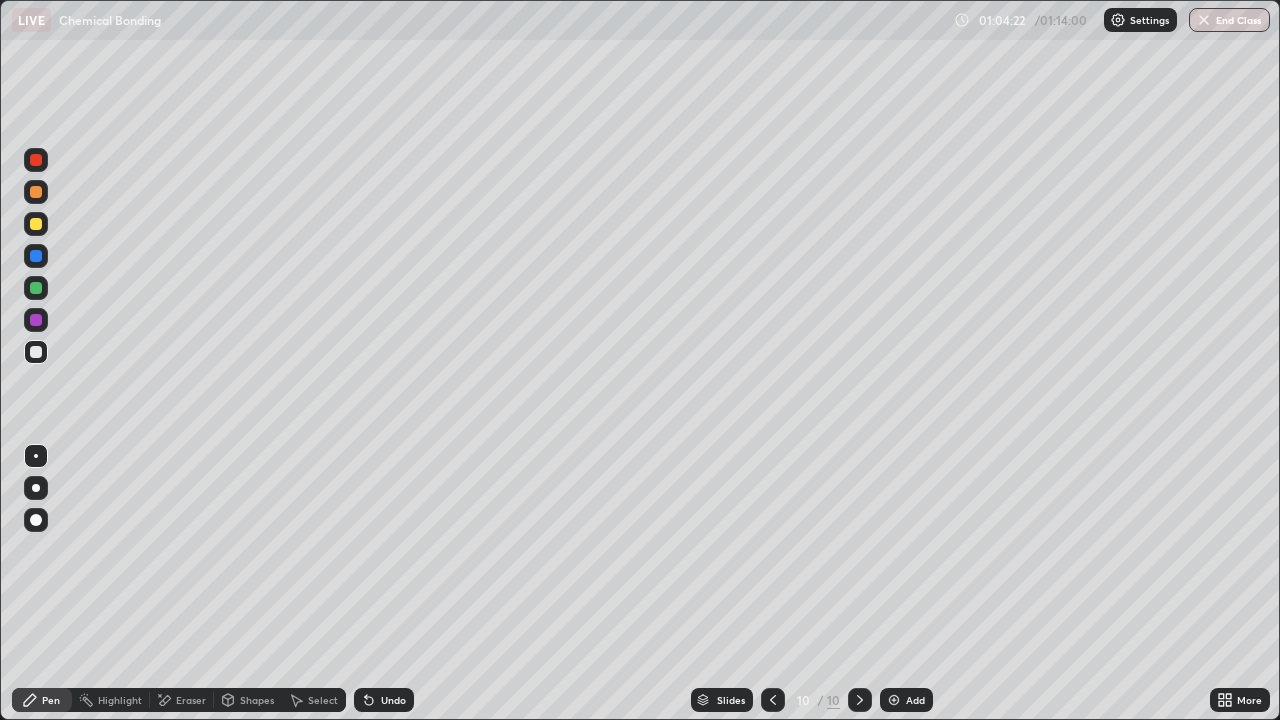 click at bounding box center [36, 192] 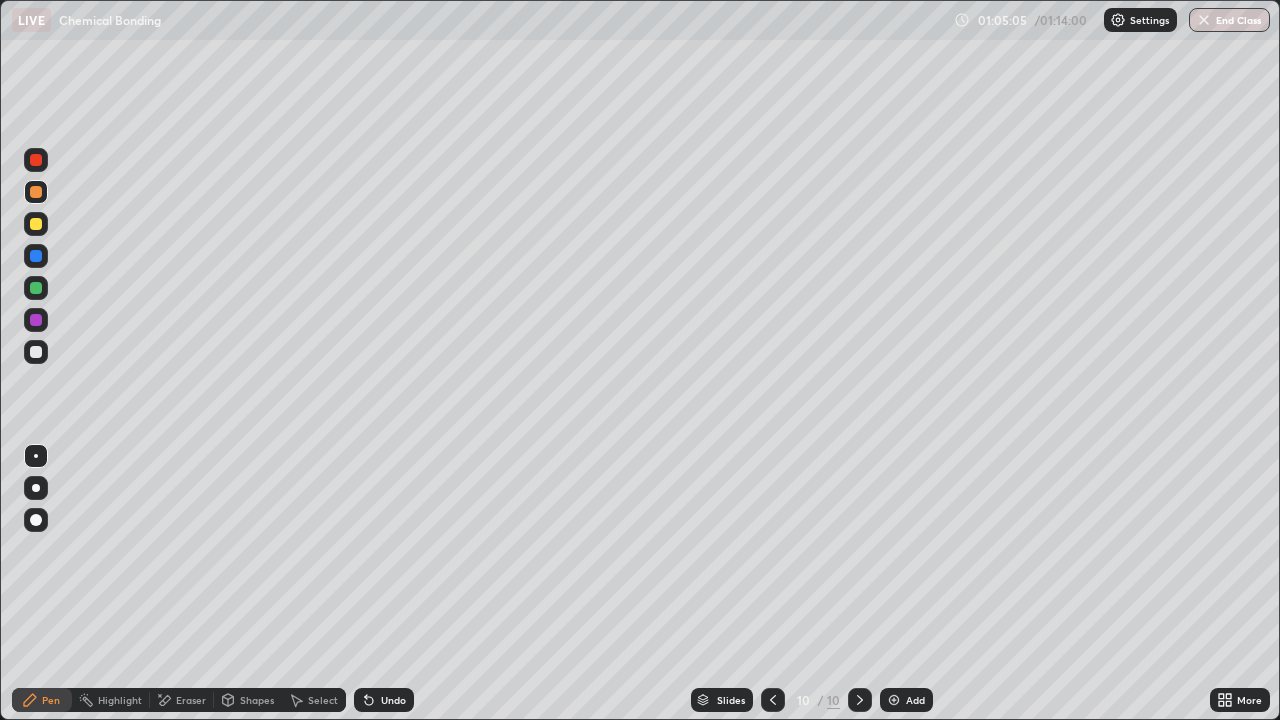 click at bounding box center (894, 700) 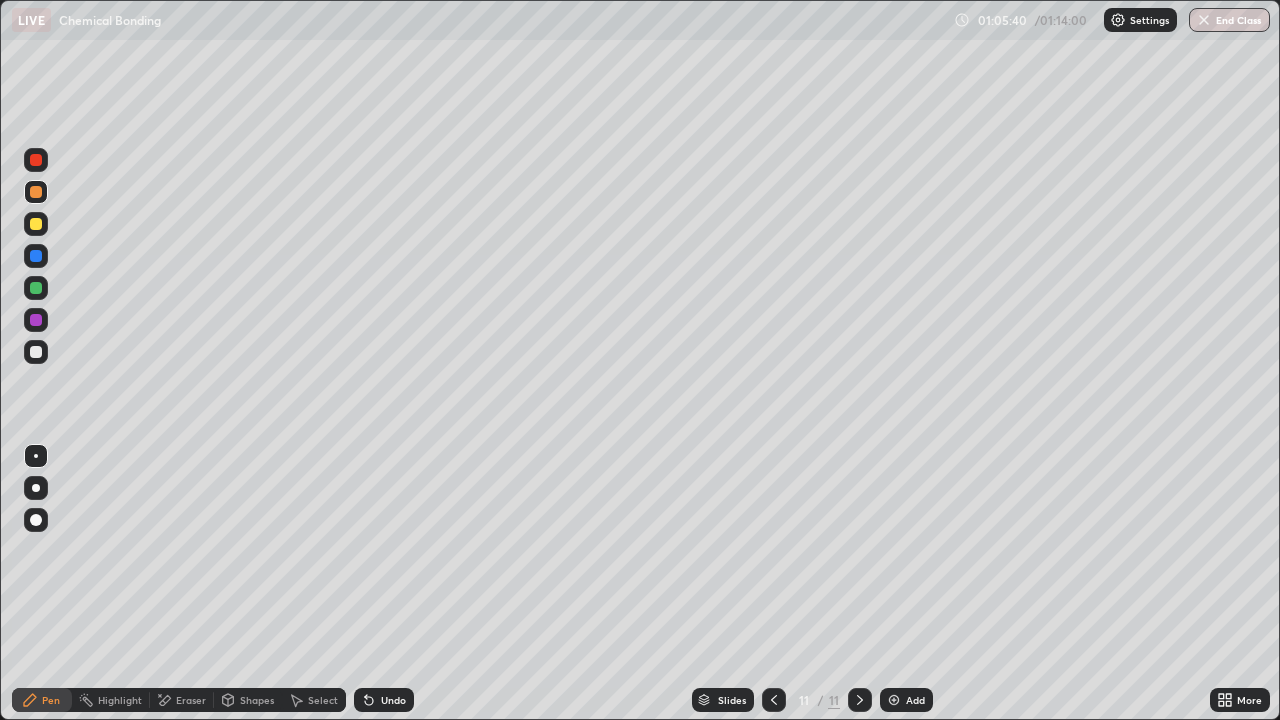 click at bounding box center (36, 352) 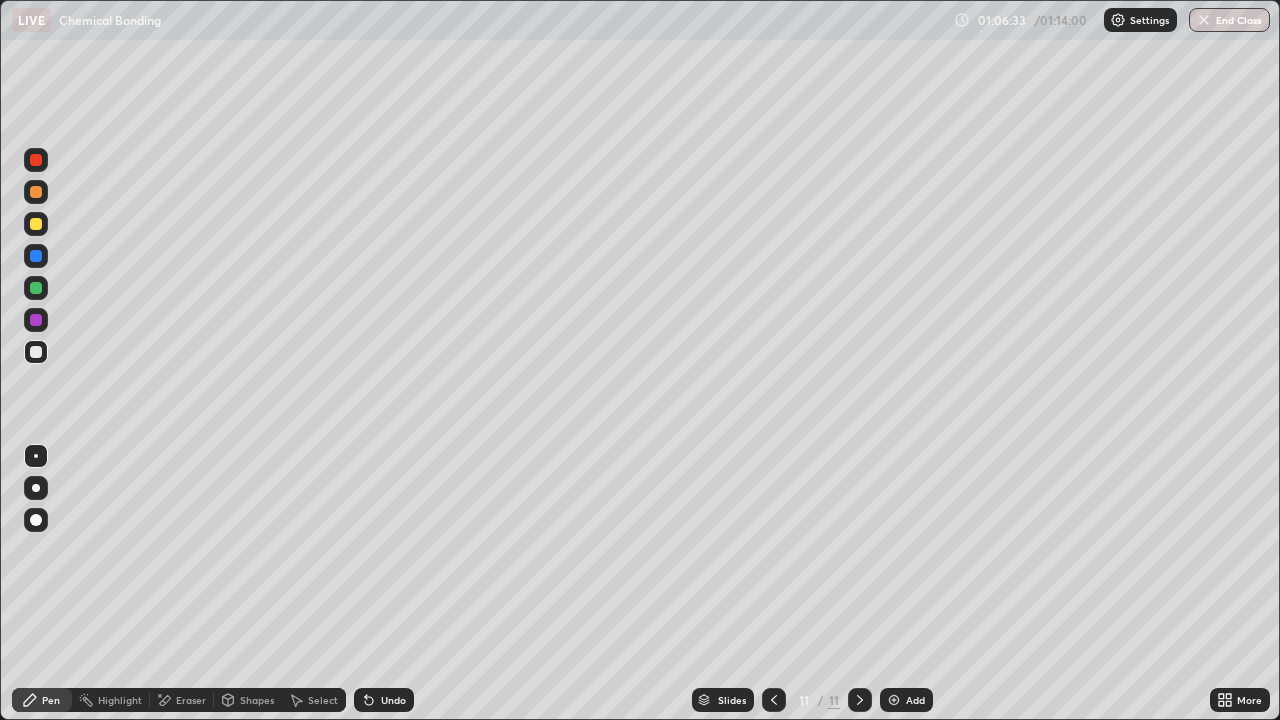 click on "Undo" at bounding box center [384, 700] 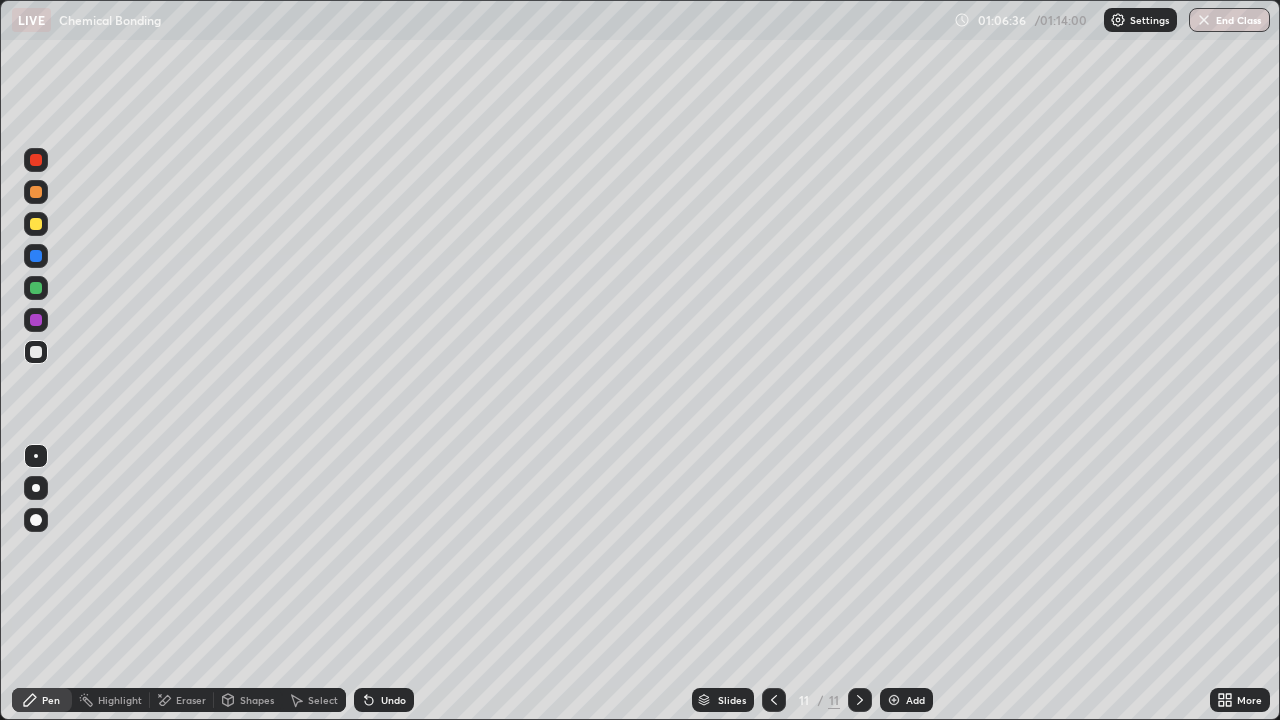 click on "Eraser" at bounding box center [191, 700] 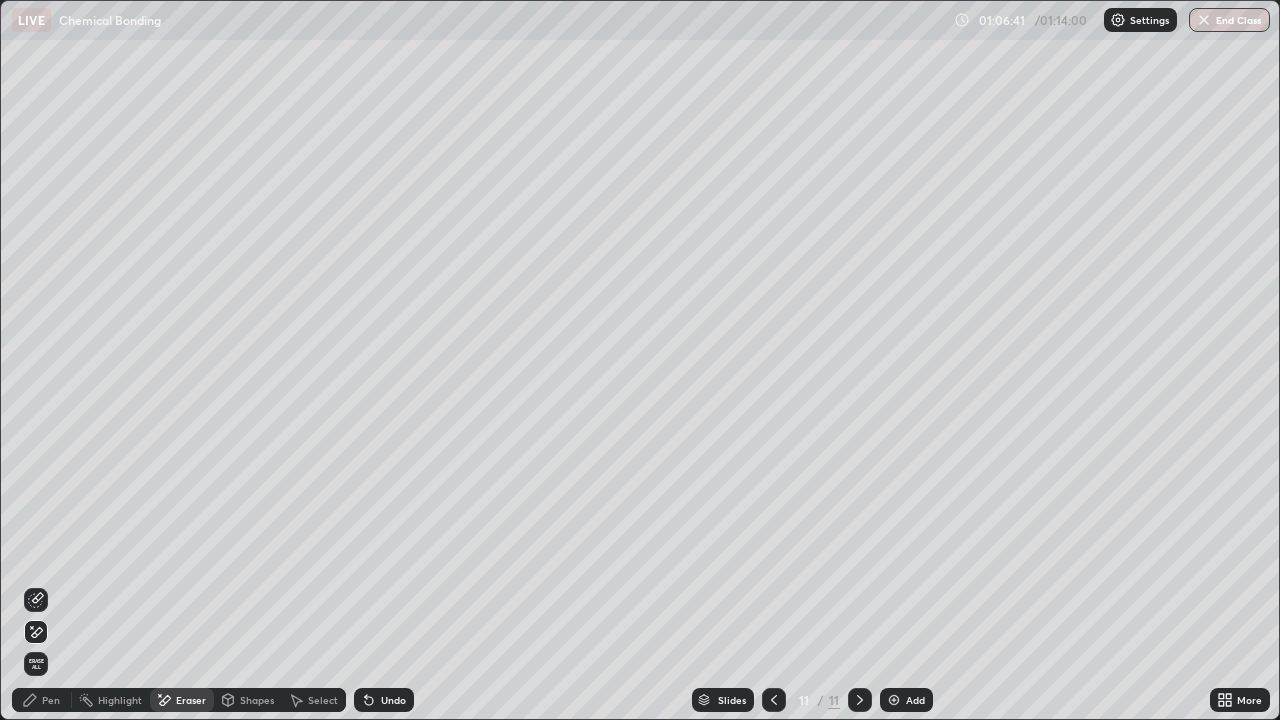 click on "Pen" at bounding box center (51, 700) 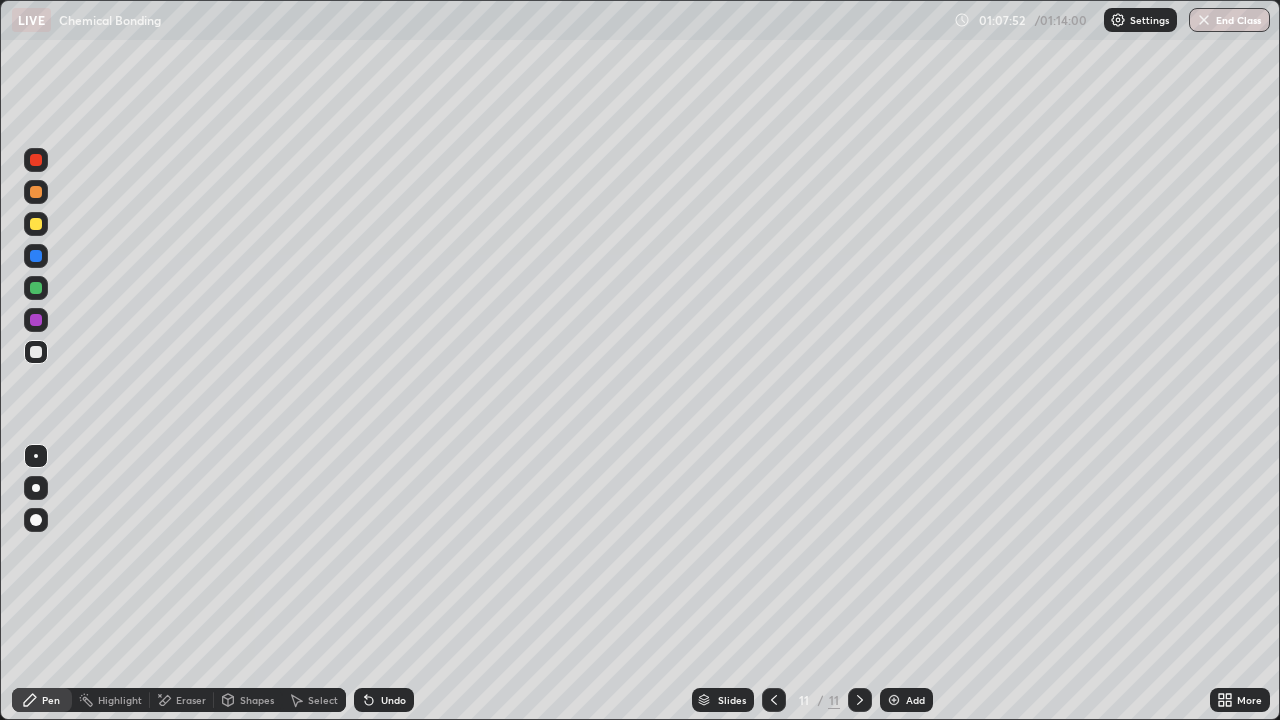 click 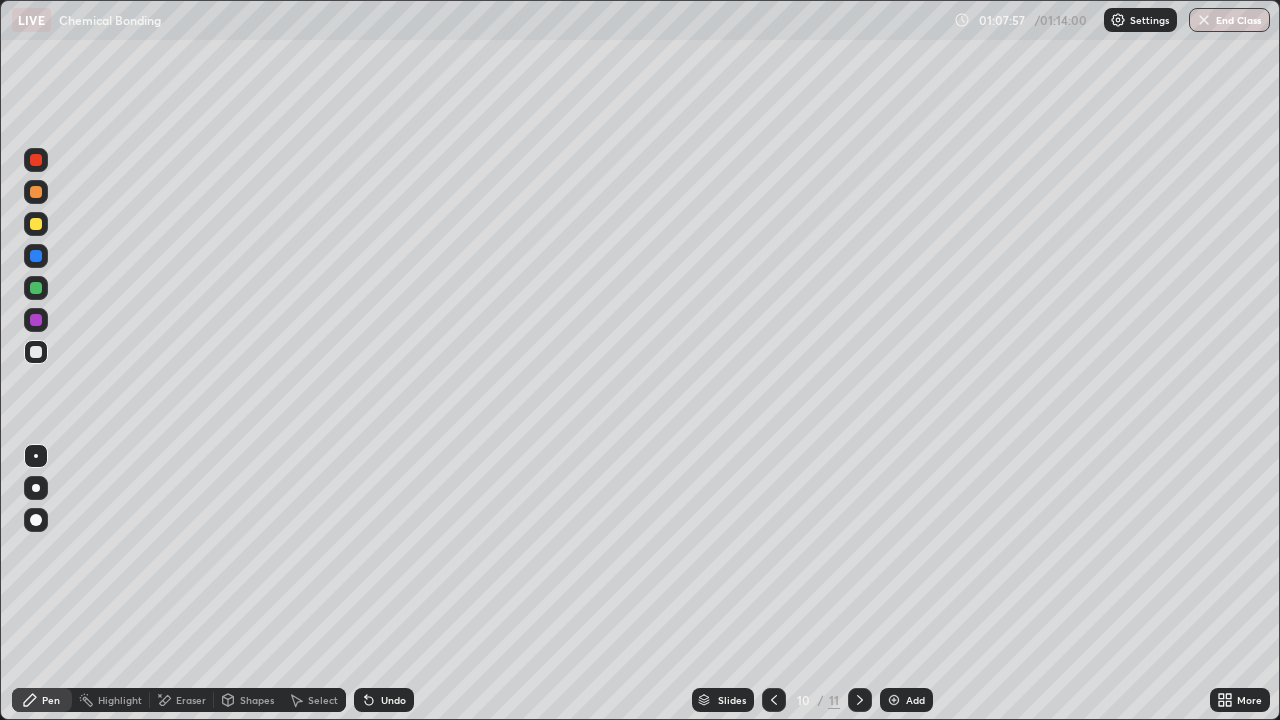 click 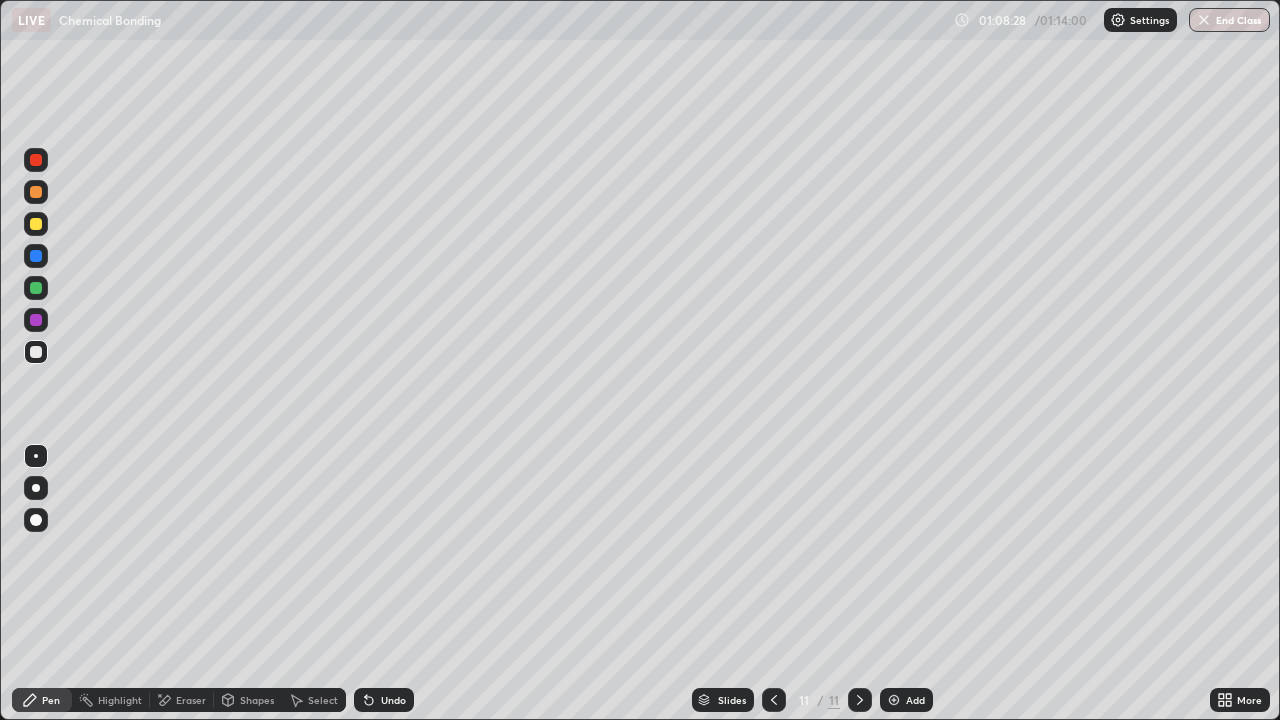 click at bounding box center [36, 352] 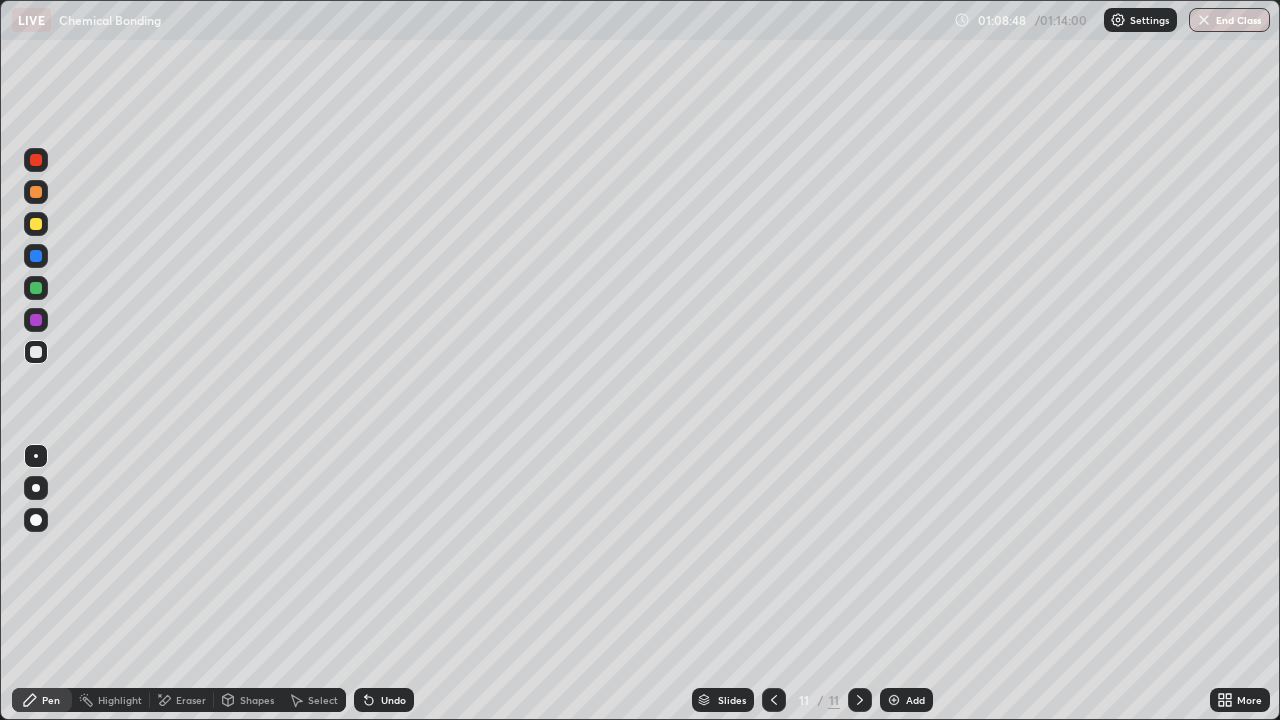 click at bounding box center (36, 224) 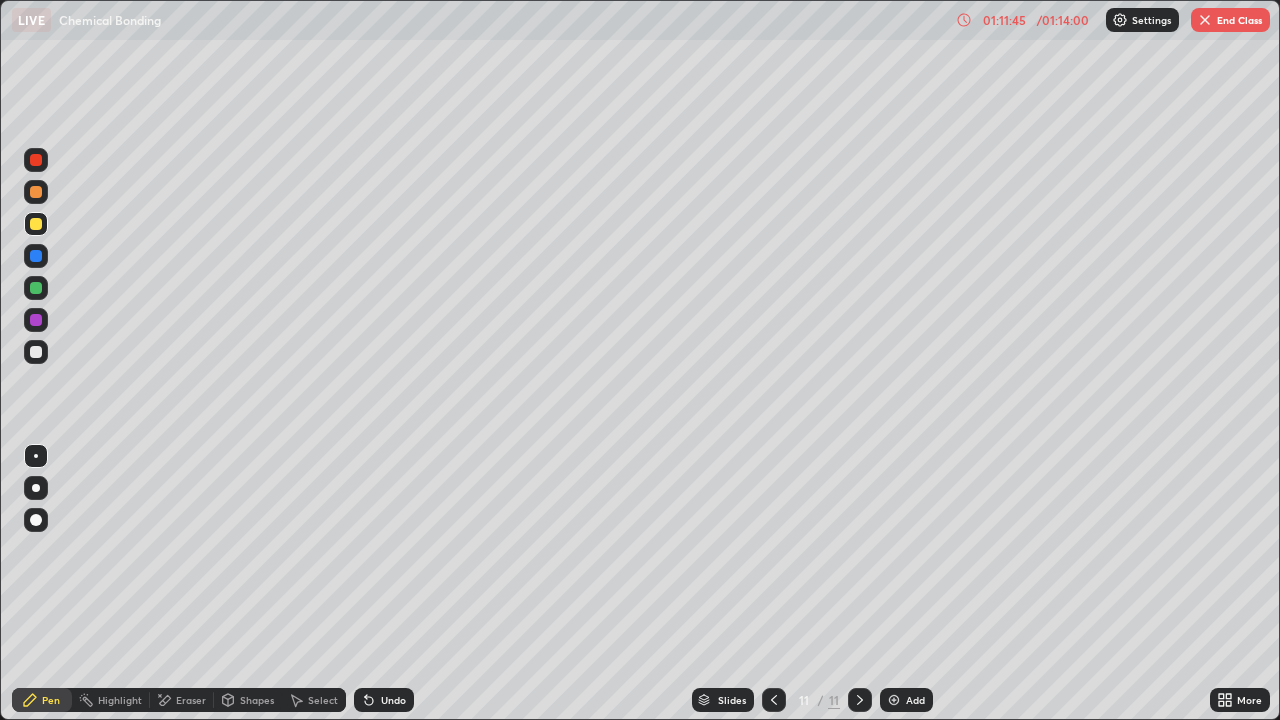 click at bounding box center (36, 288) 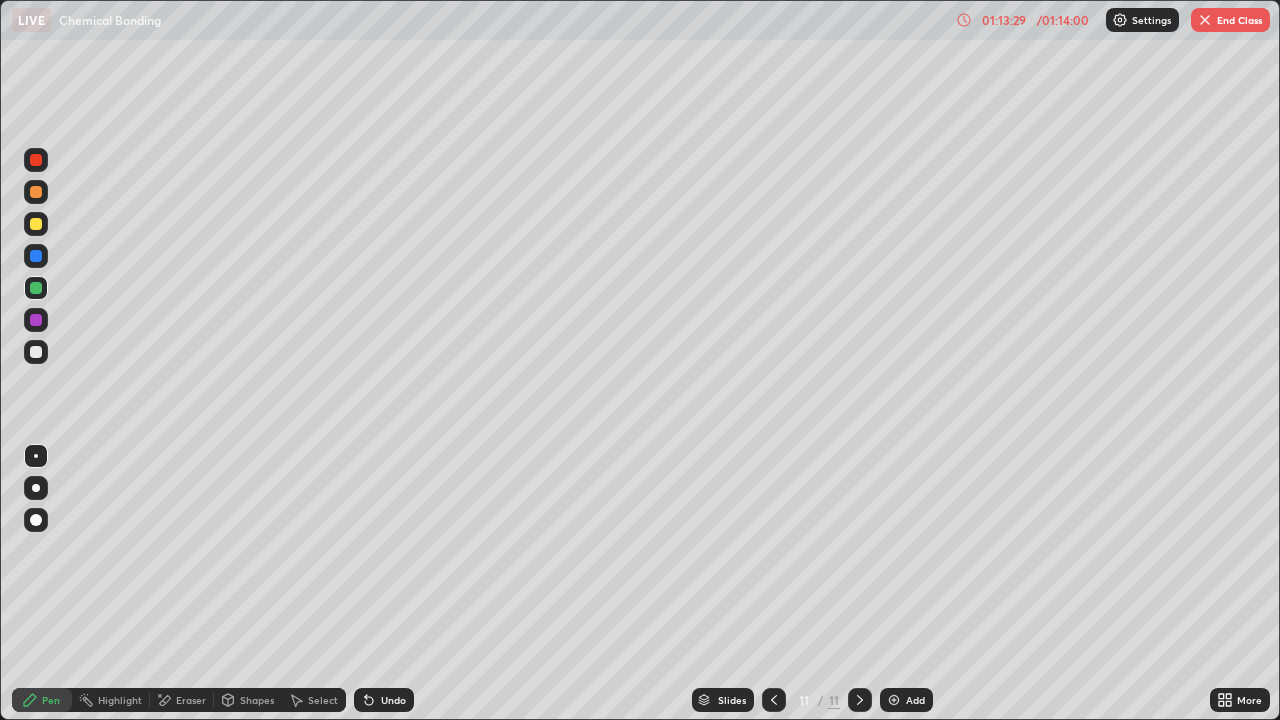 click on "End Class" at bounding box center [1230, 20] 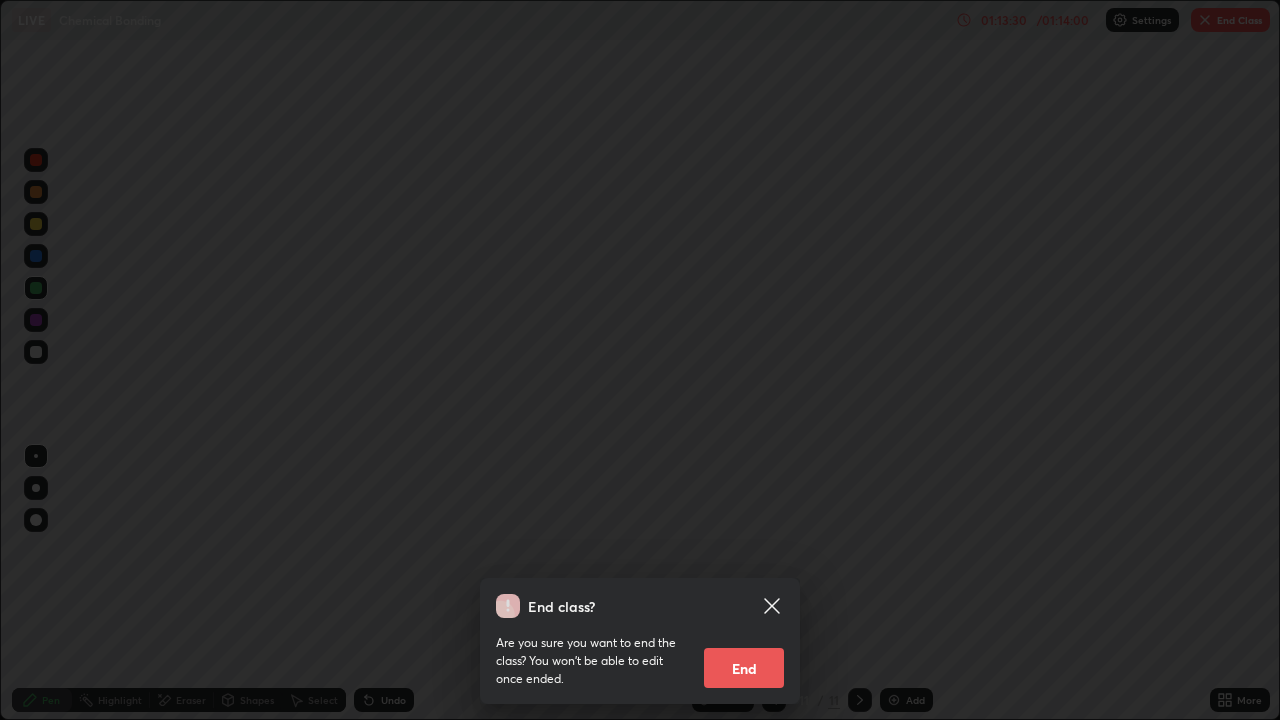 click on "End" at bounding box center [744, 668] 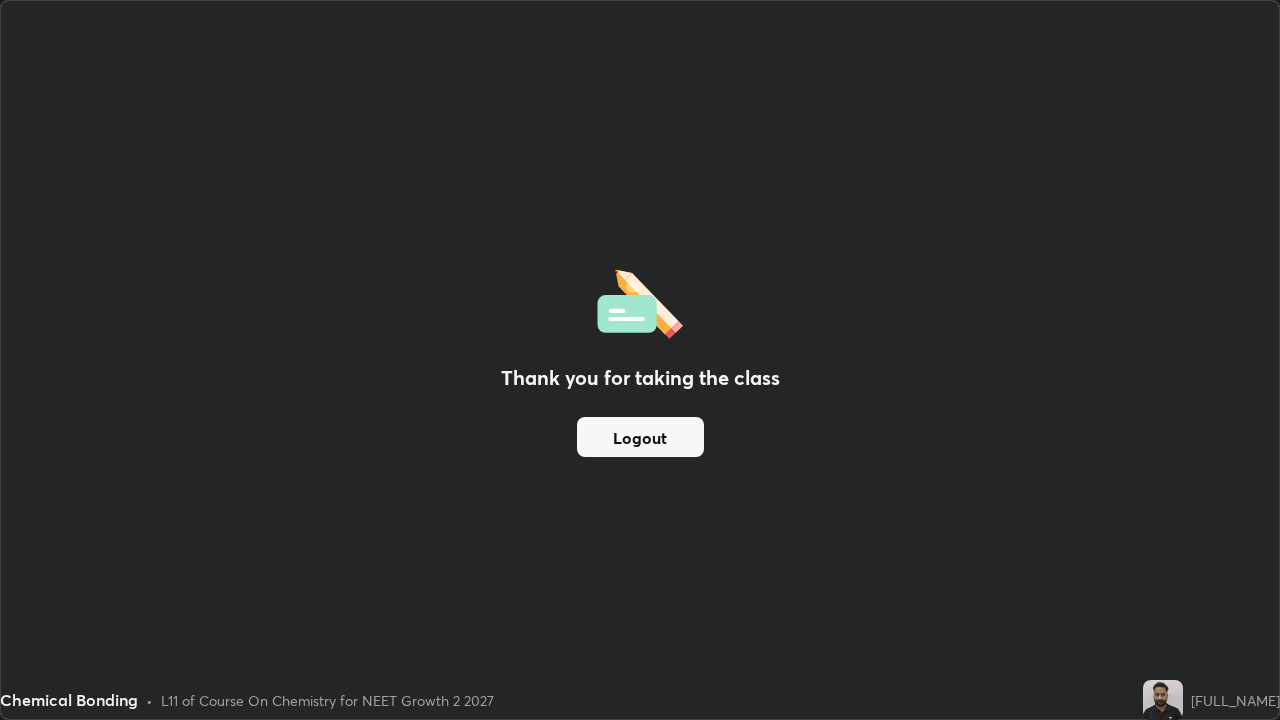 click on "Logout" at bounding box center [640, 437] 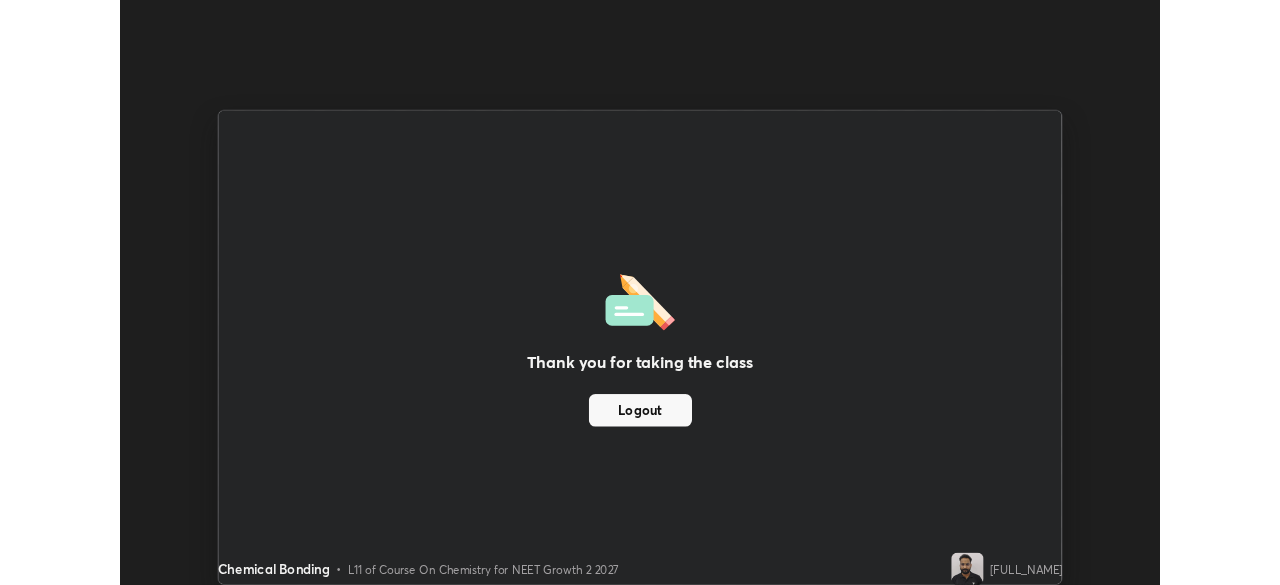 scroll, scrollTop: 585, scrollLeft: 1280, axis: both 